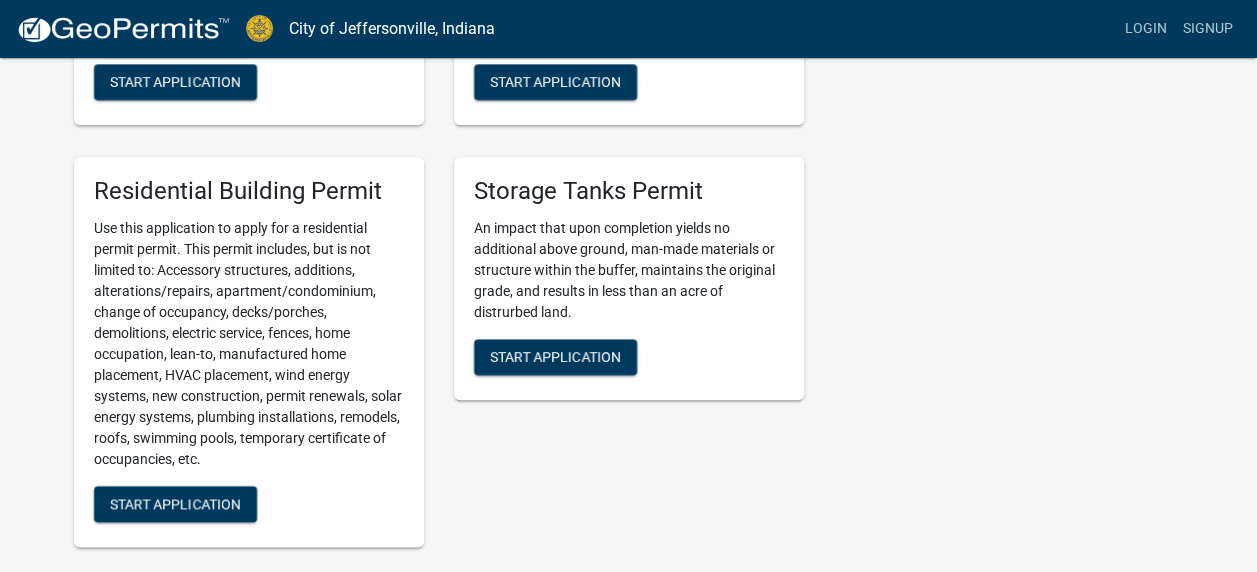 scroll, scrollTop: 1000, scrollLeft: 0, axis: vertical 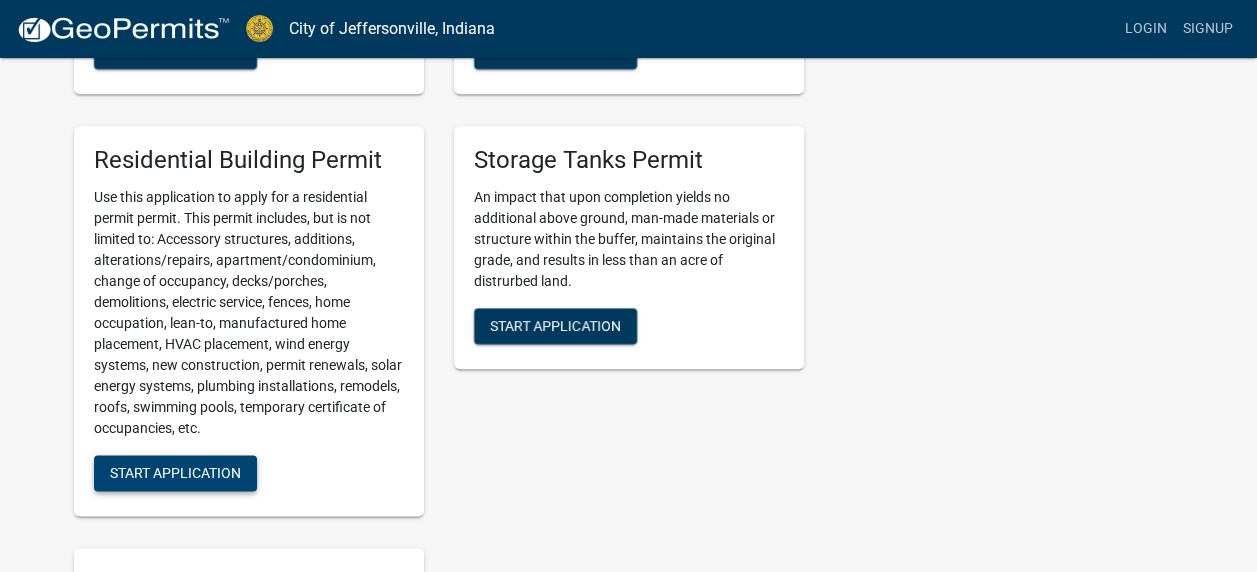 click on "Start Application" at bounding box center (175, 472) 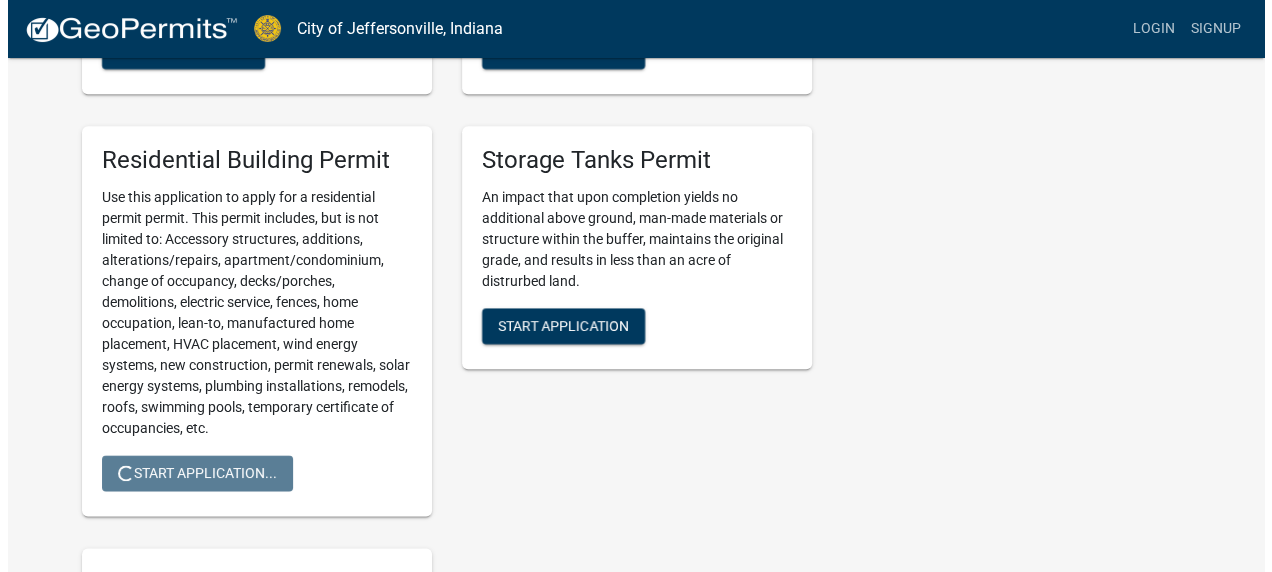 scroll, scrollTop: 0, scrollLeft: 0, axis: both 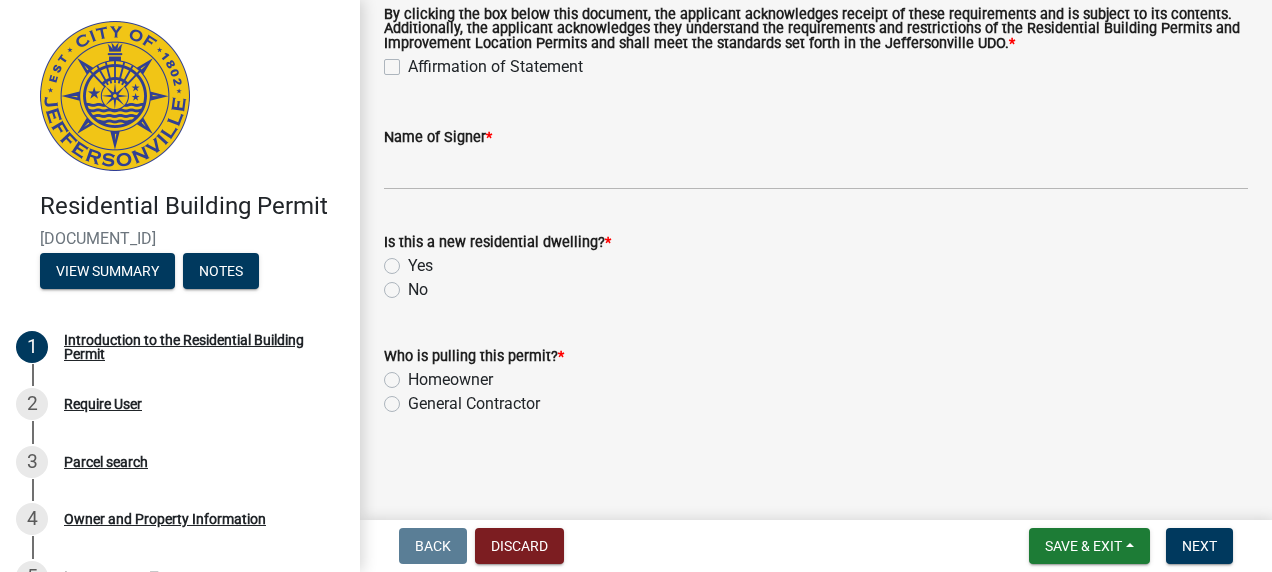 click on "Affirmation of Statement" 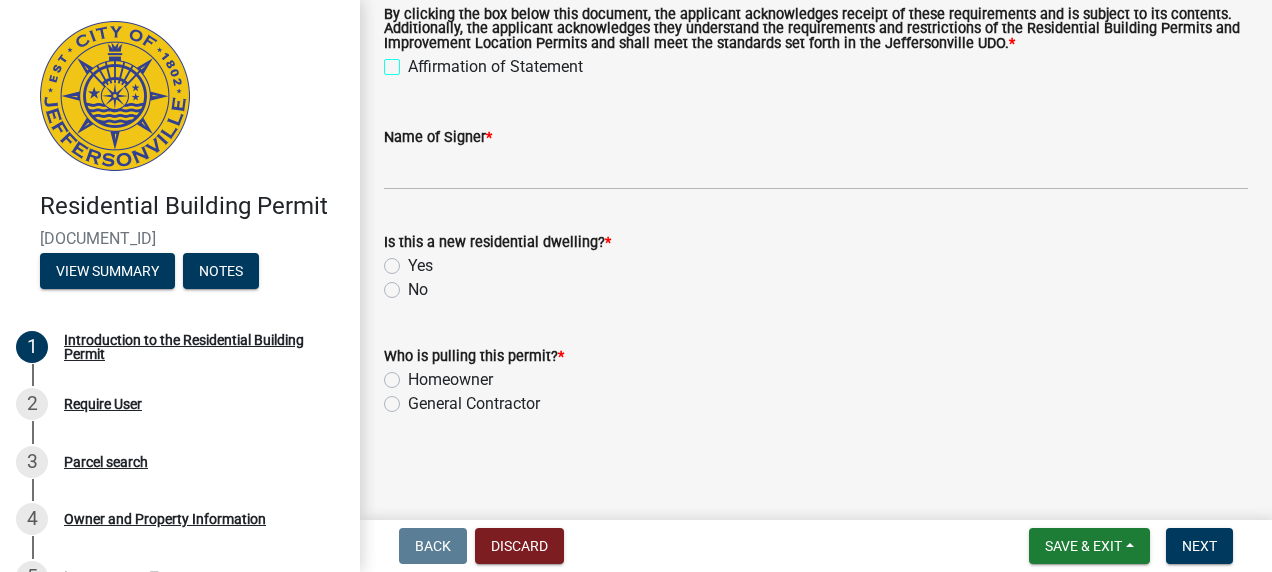click on "Affirmation of Statement" at bounding box center [414, 61] 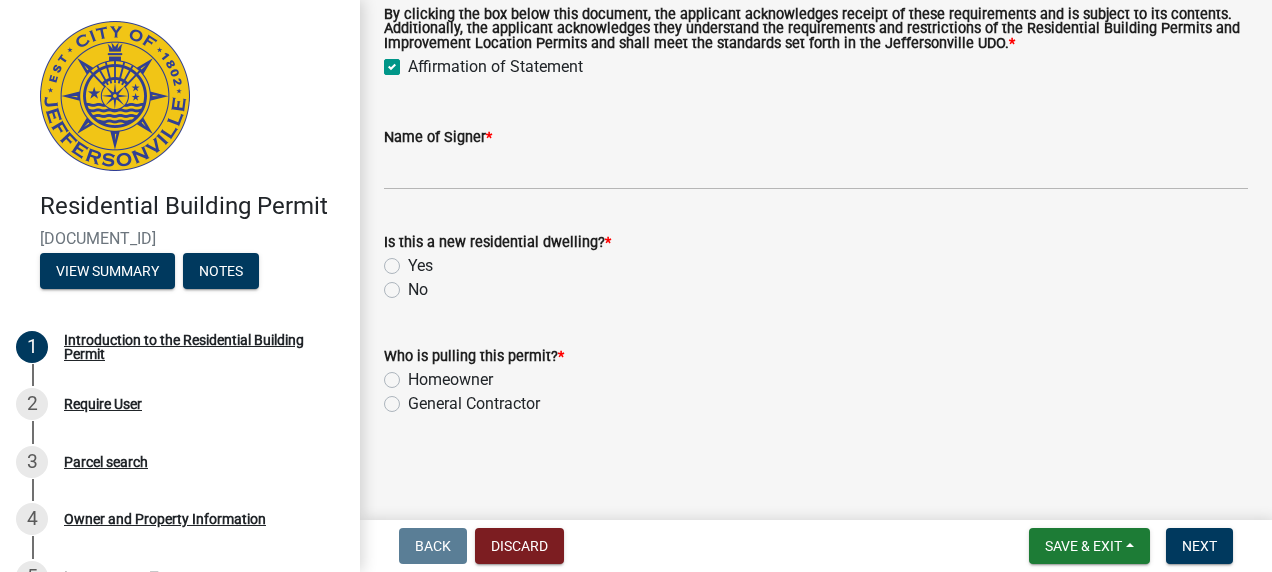 checkbox on "true" 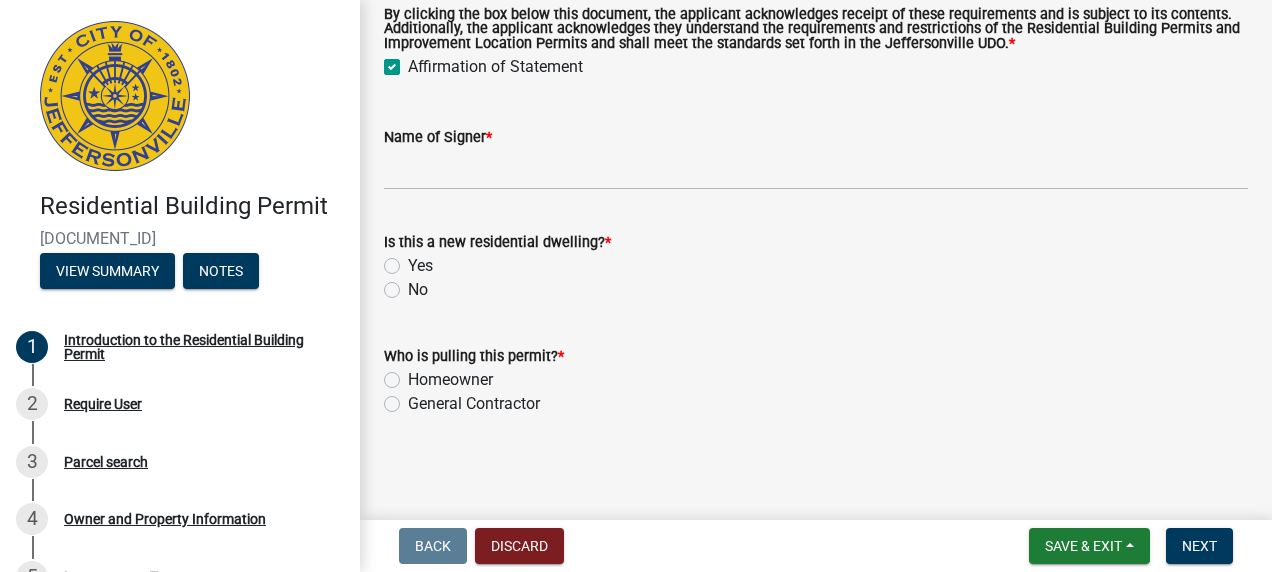 click on "No" 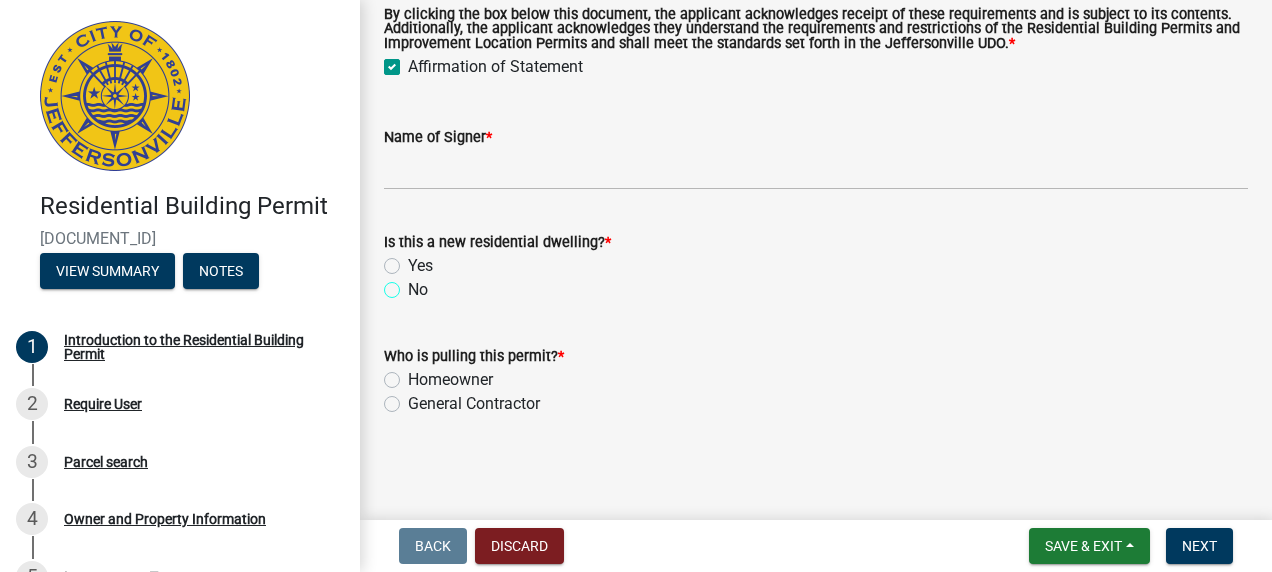 click on "No" at bounding box center (414, 284) 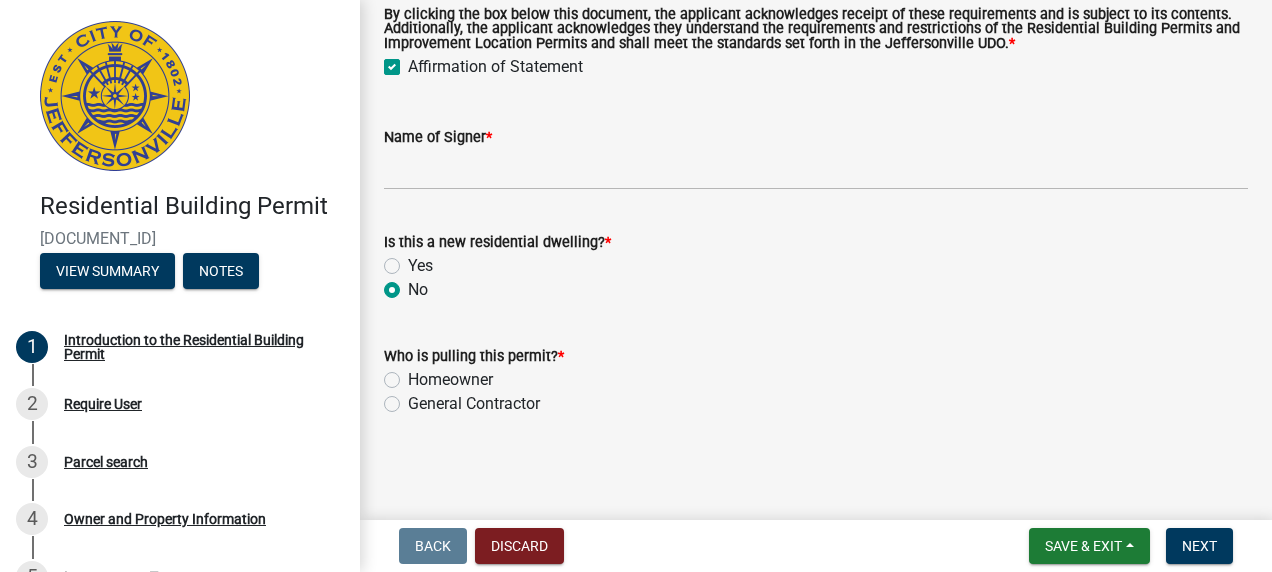 radio on "true" 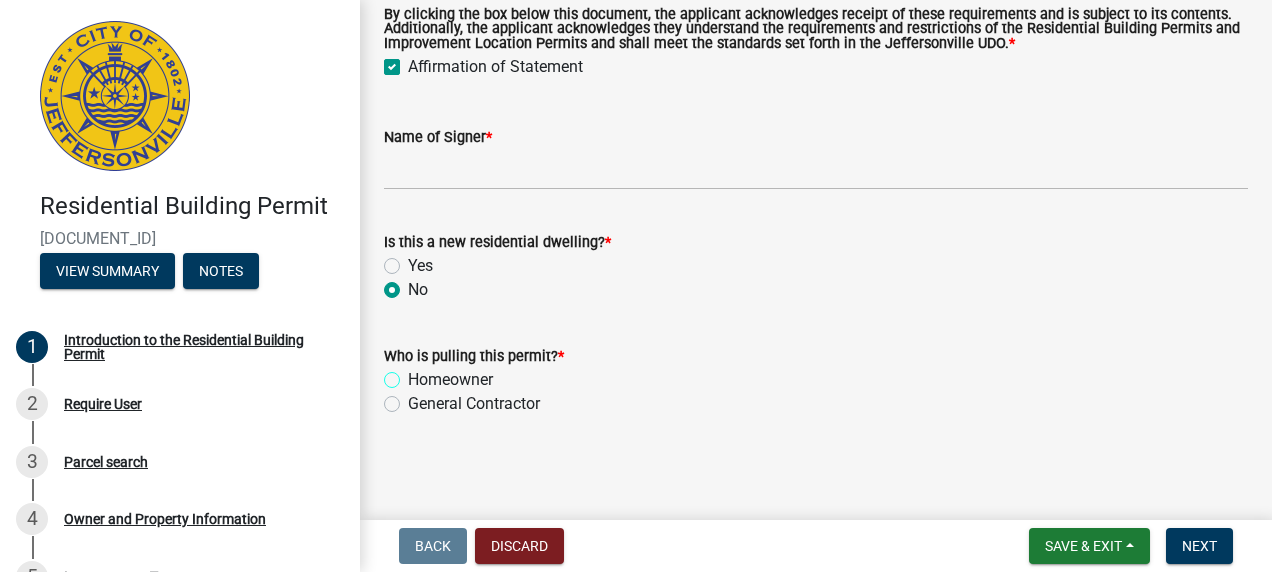 click on "Homeowner" at bounding box center (414, 374) 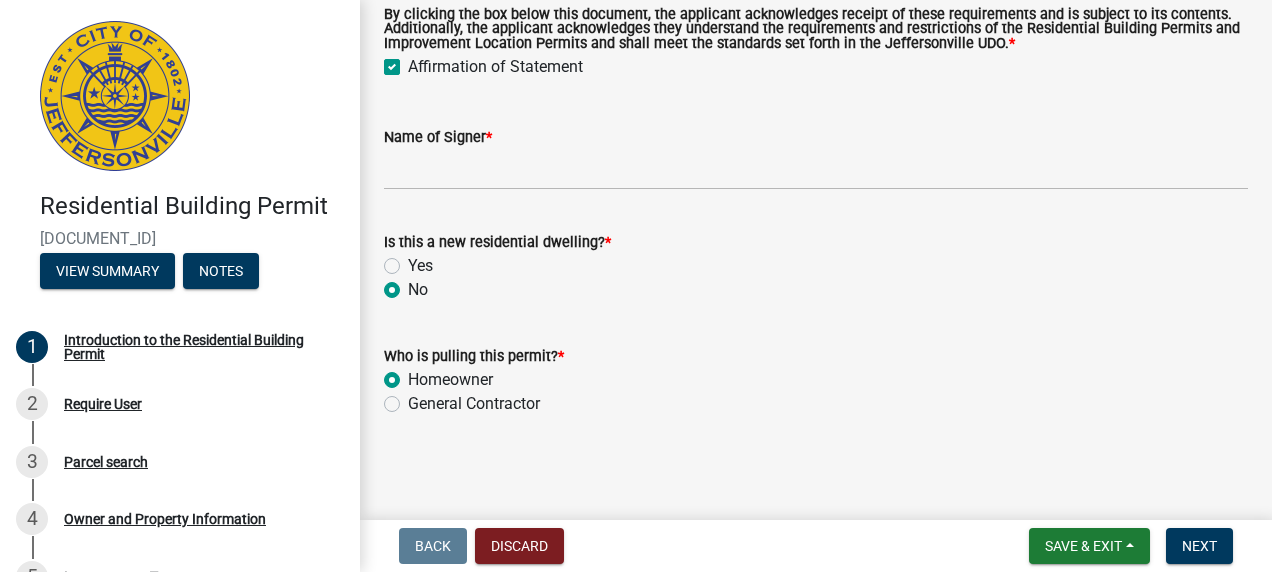 radio on "true" 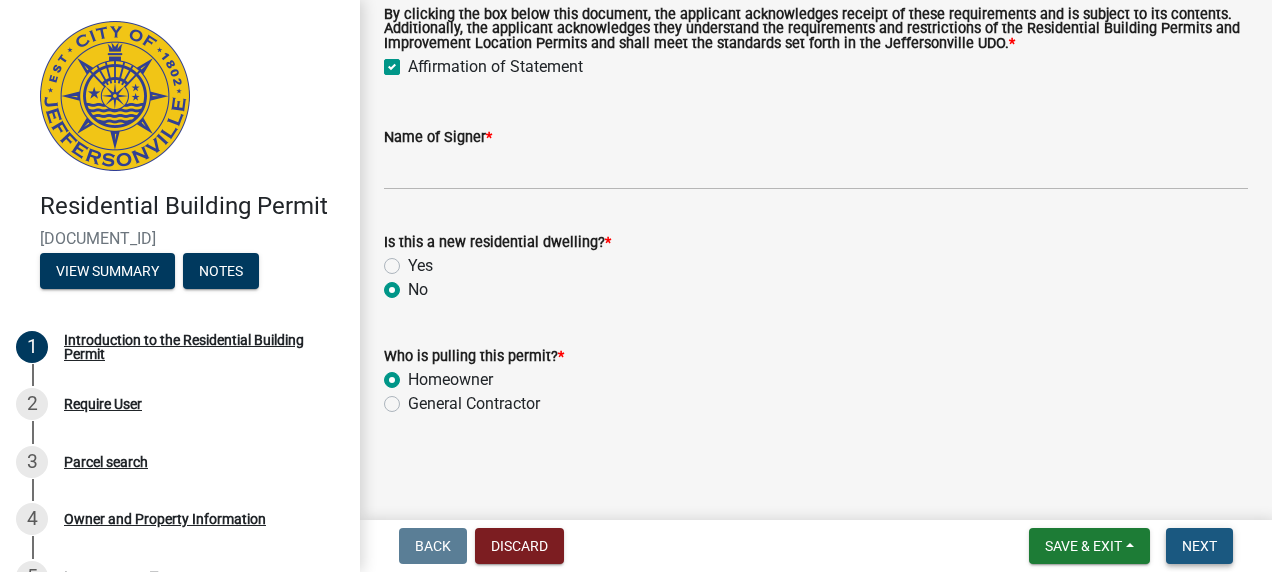 click on "Next" at bounding box center [1199, 546] 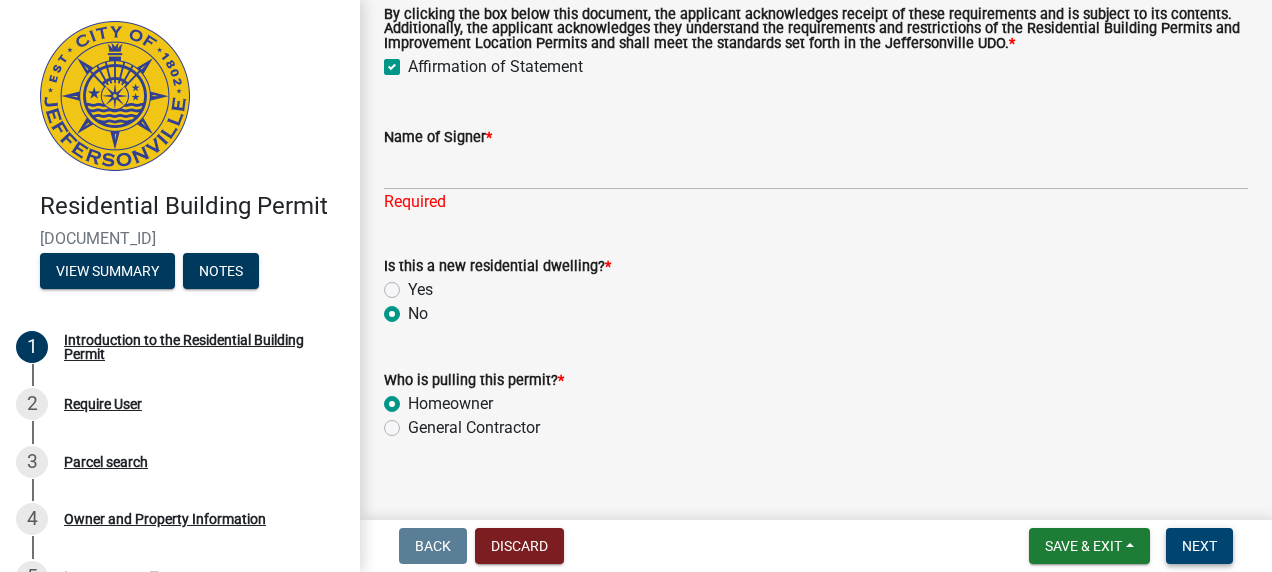 scroll, scrollTop: 464, scrollLeft: 0, axis: vertical 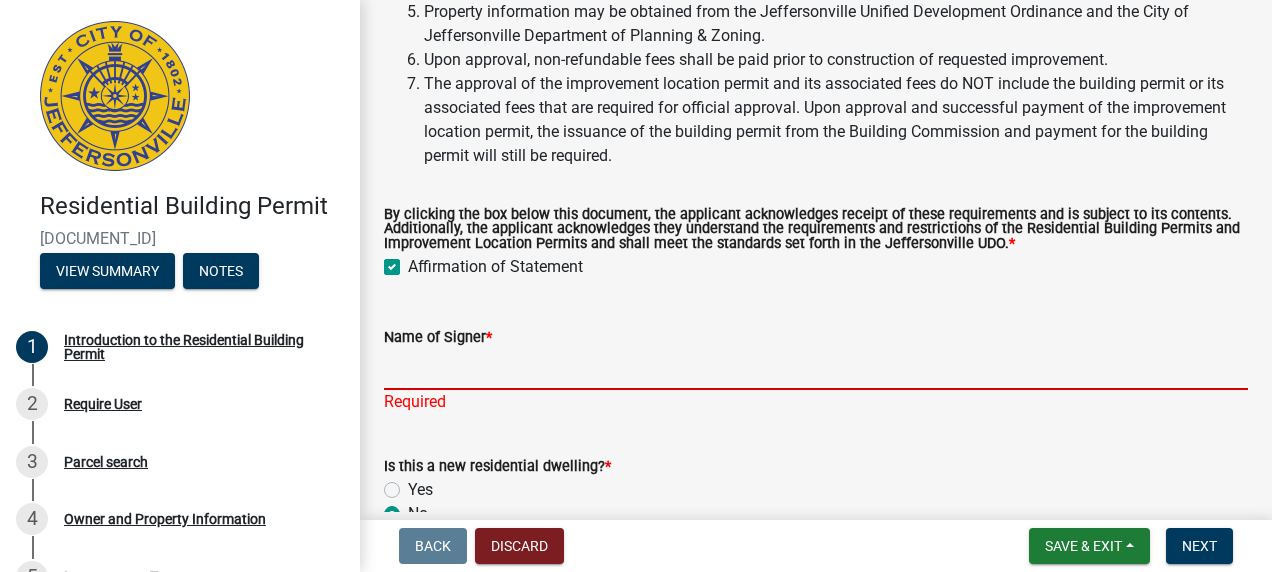 click on "Name of Signer  *" at bounding box center [816, 369] 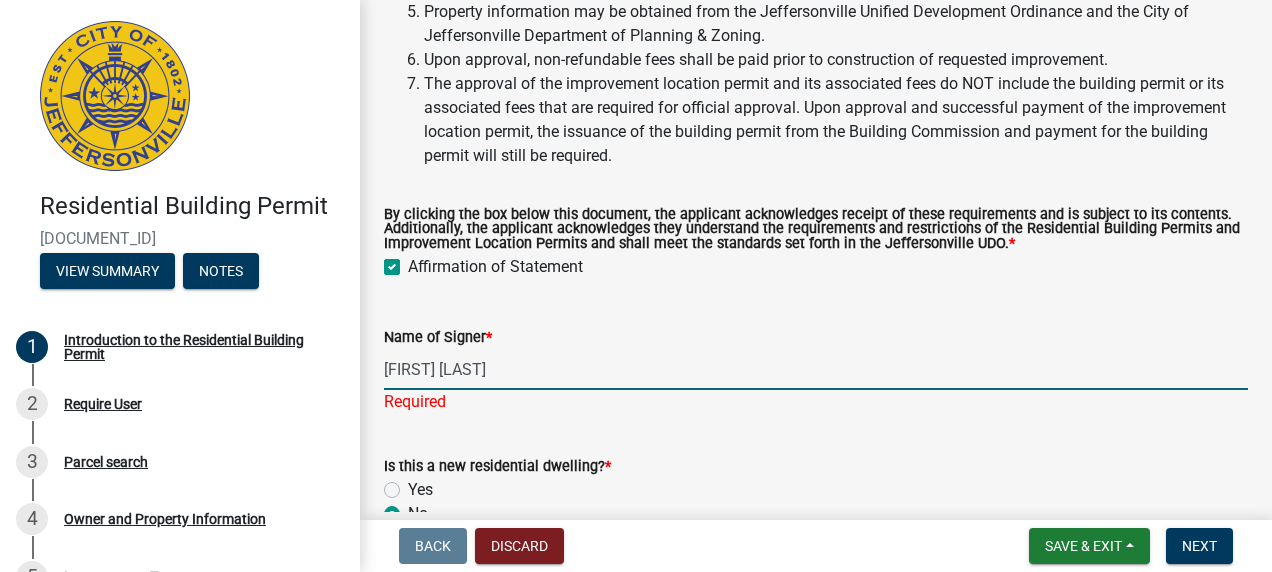 type on "[FIRST] [LAST]" 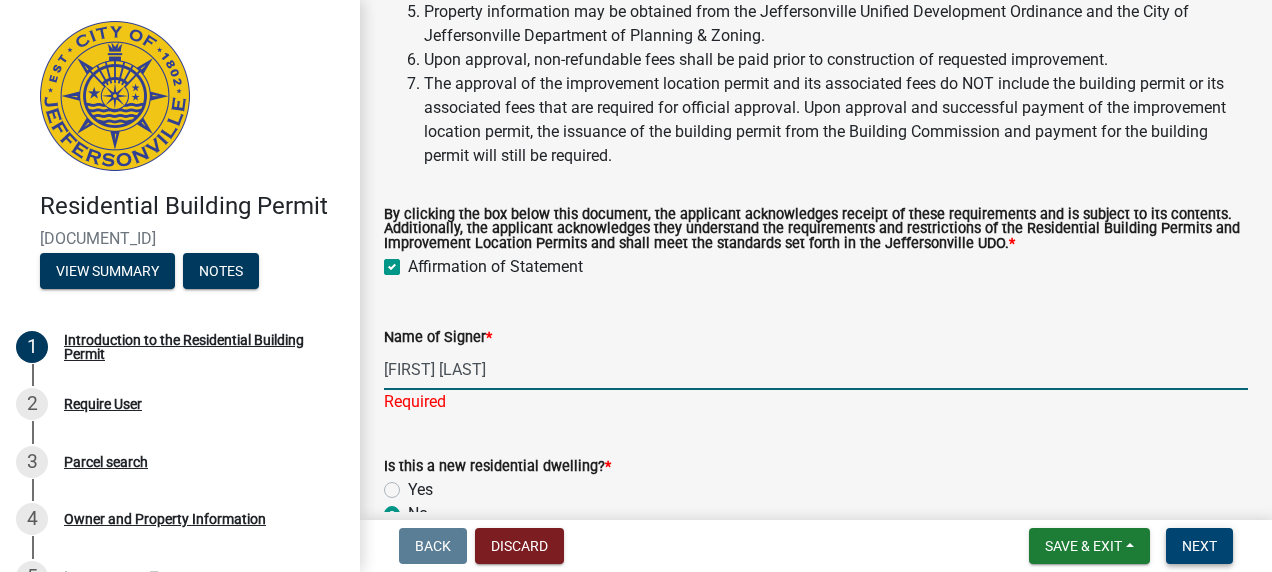 click on "Next" at bounding box center (1199, 546) 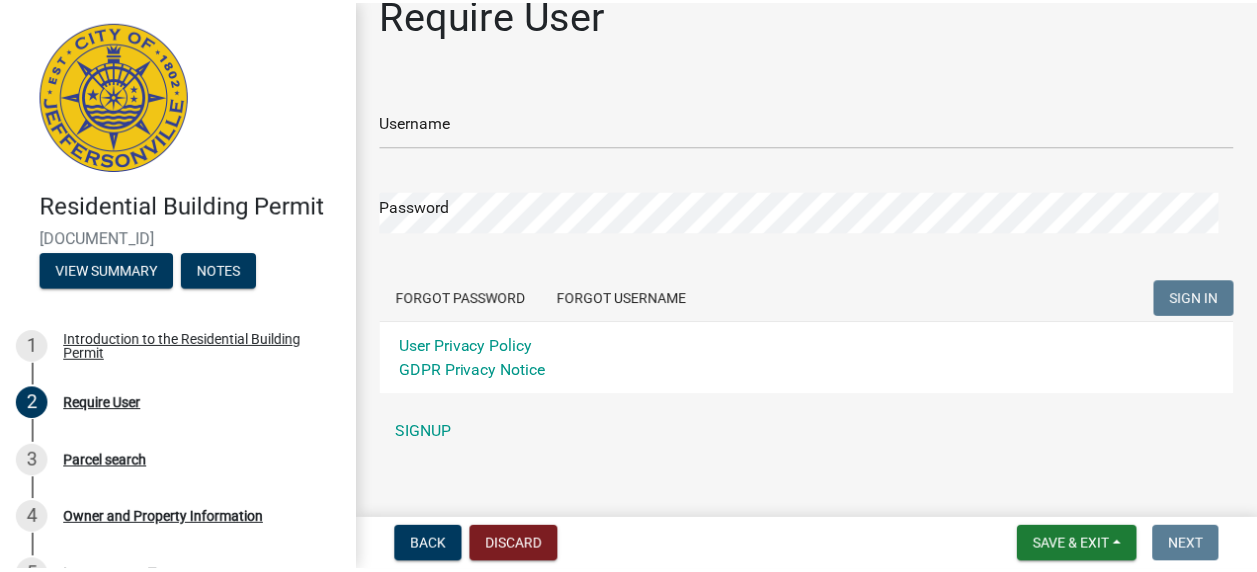 scroll, scrollTop: 52, scrollLeft: 0, axis: vertical 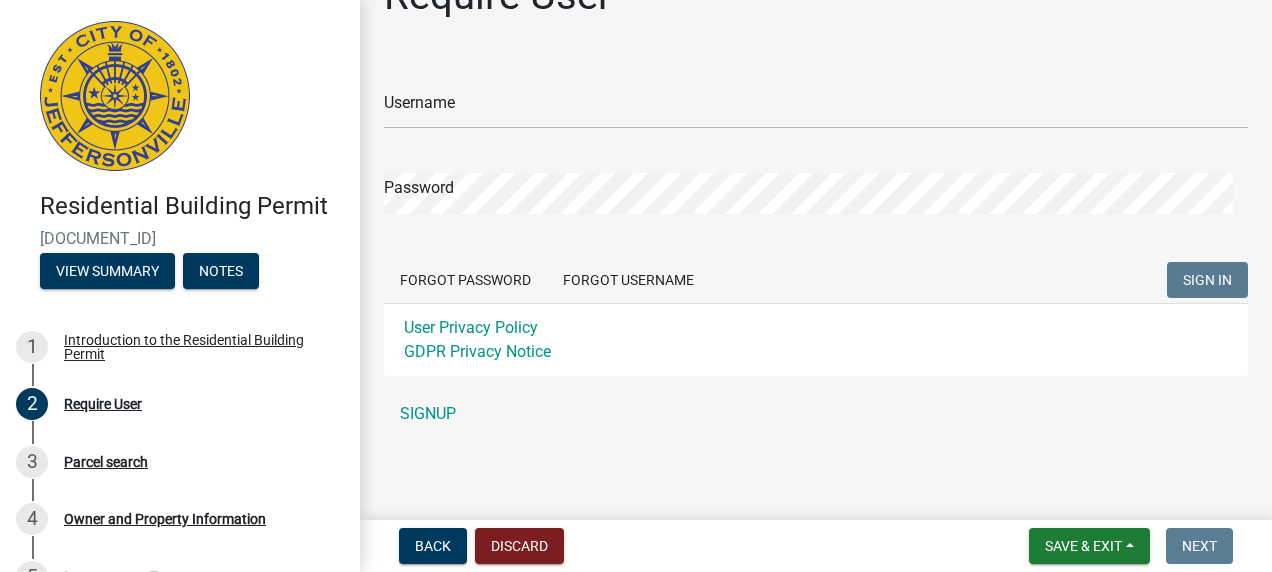 click on "SIGNUP" 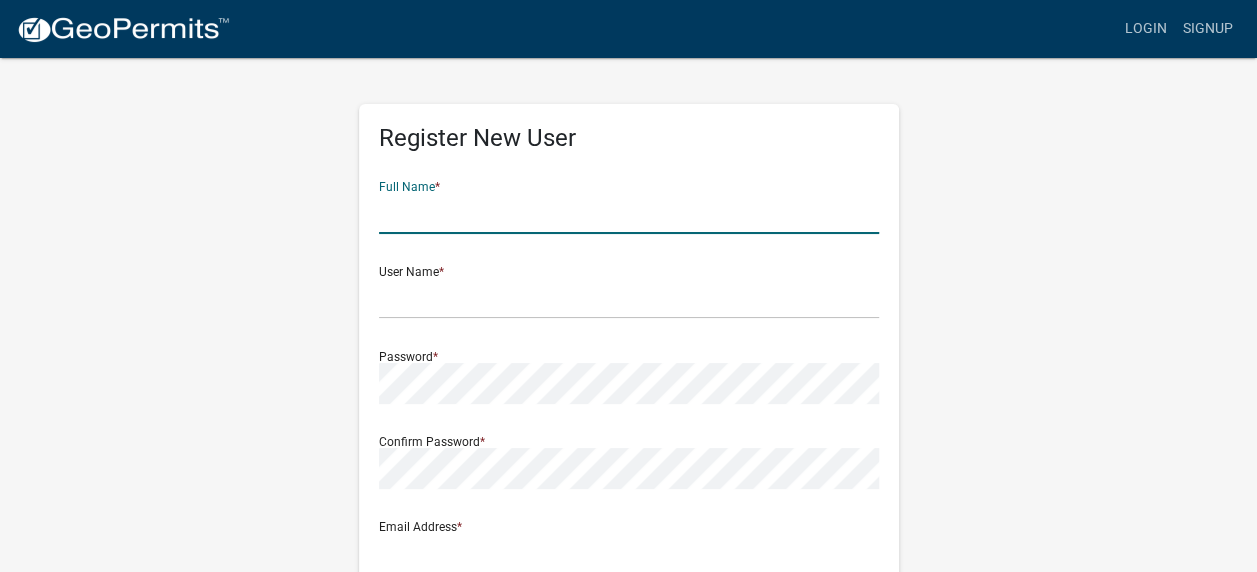 click 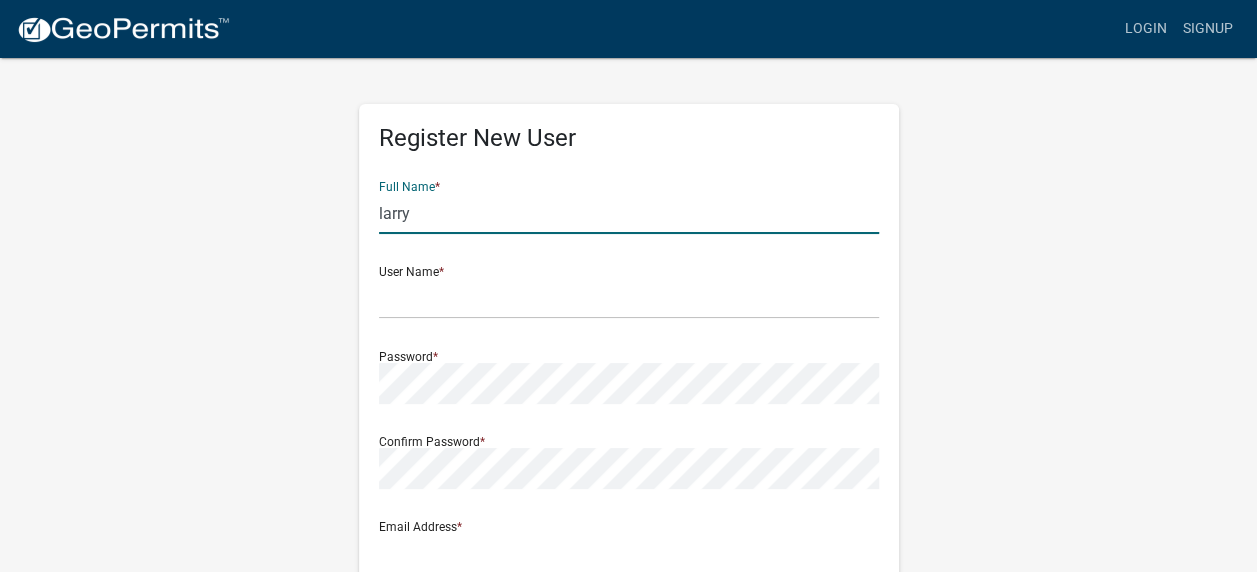 type on "larry" 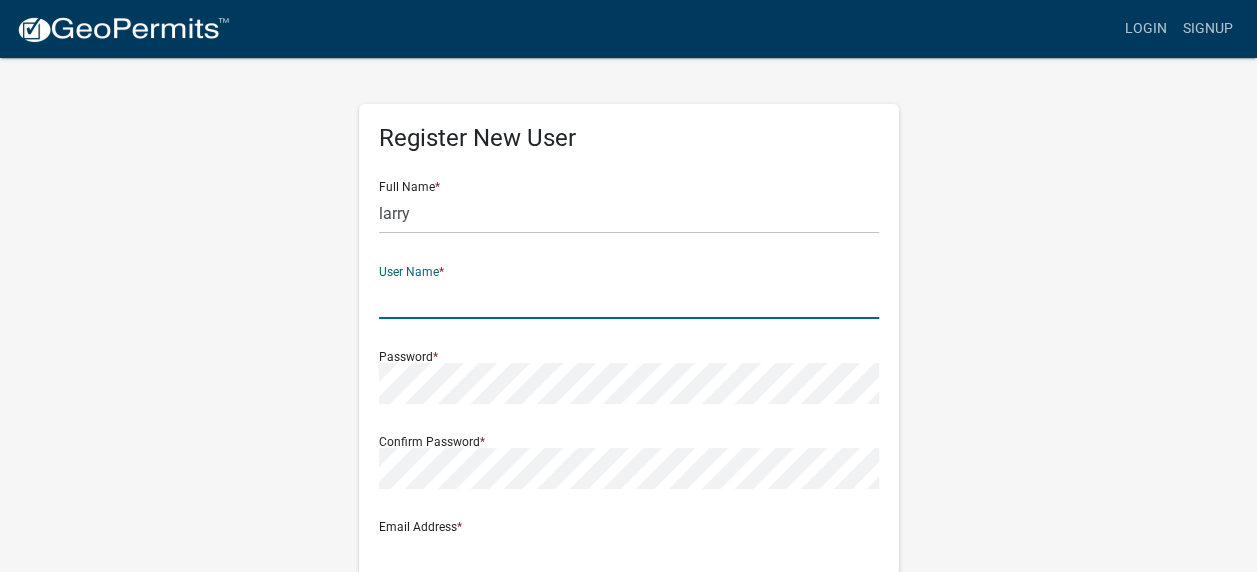 type on "w" 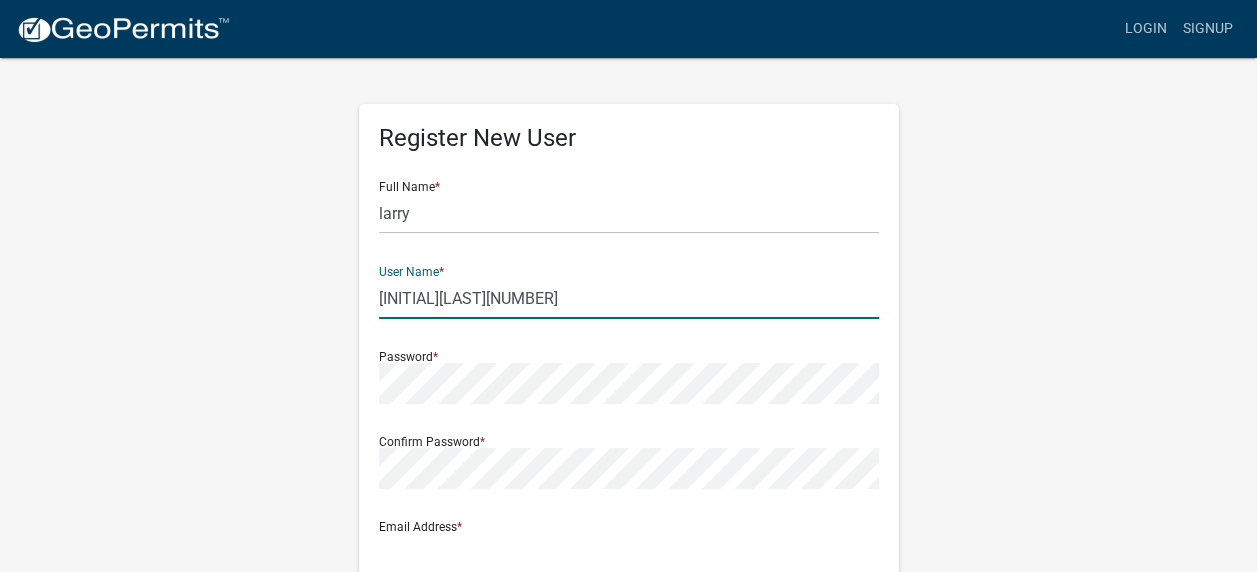 type on "[INITIAL][LAST][NUMBER]" 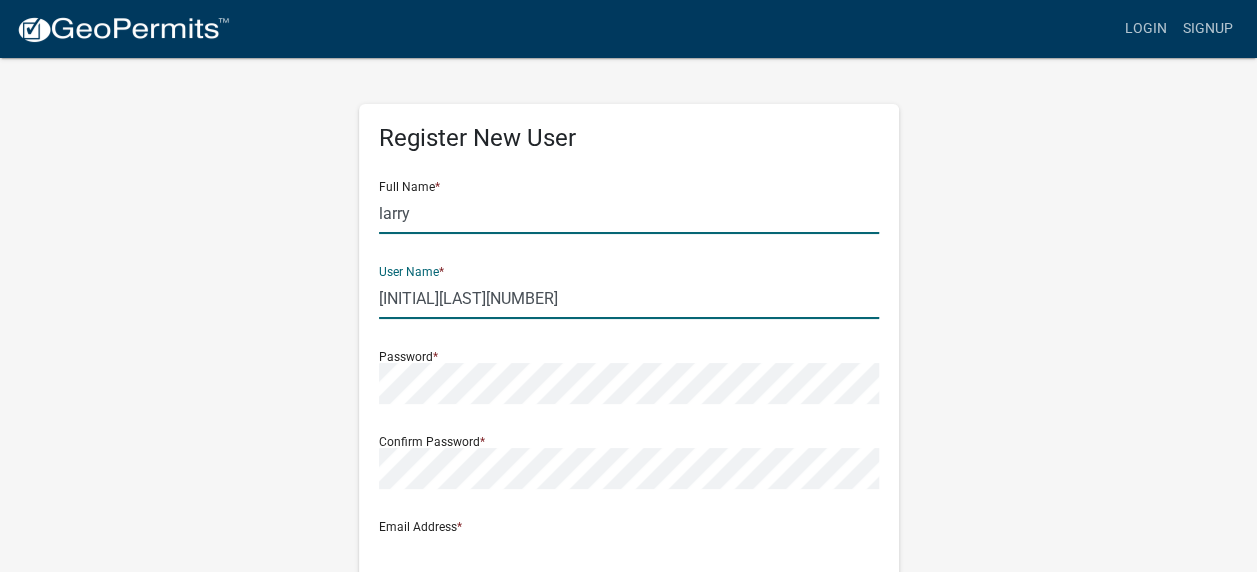 click on "larry" 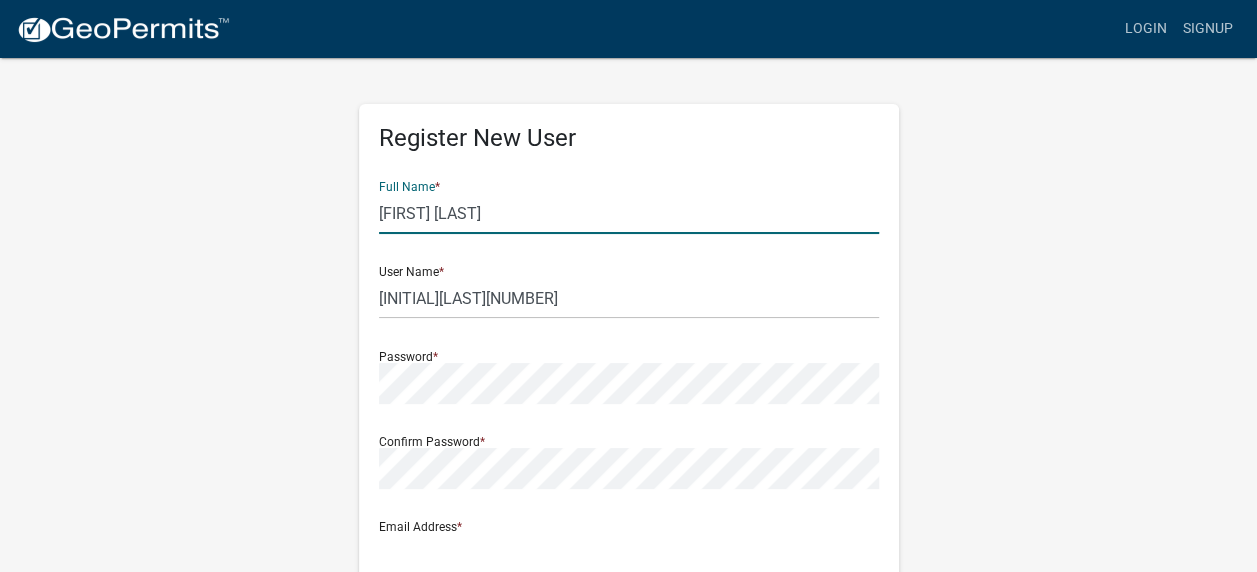 type on "[FIRST] [LAST]" 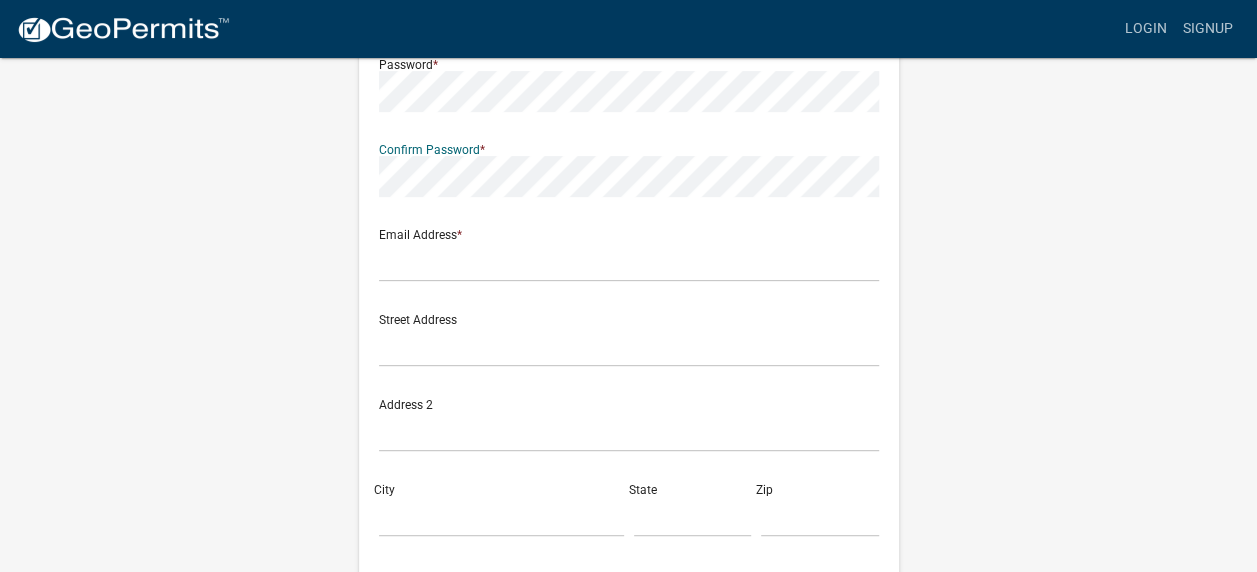 scroll, scrollTop: 300, scrollLeft: 0, axis: vertical 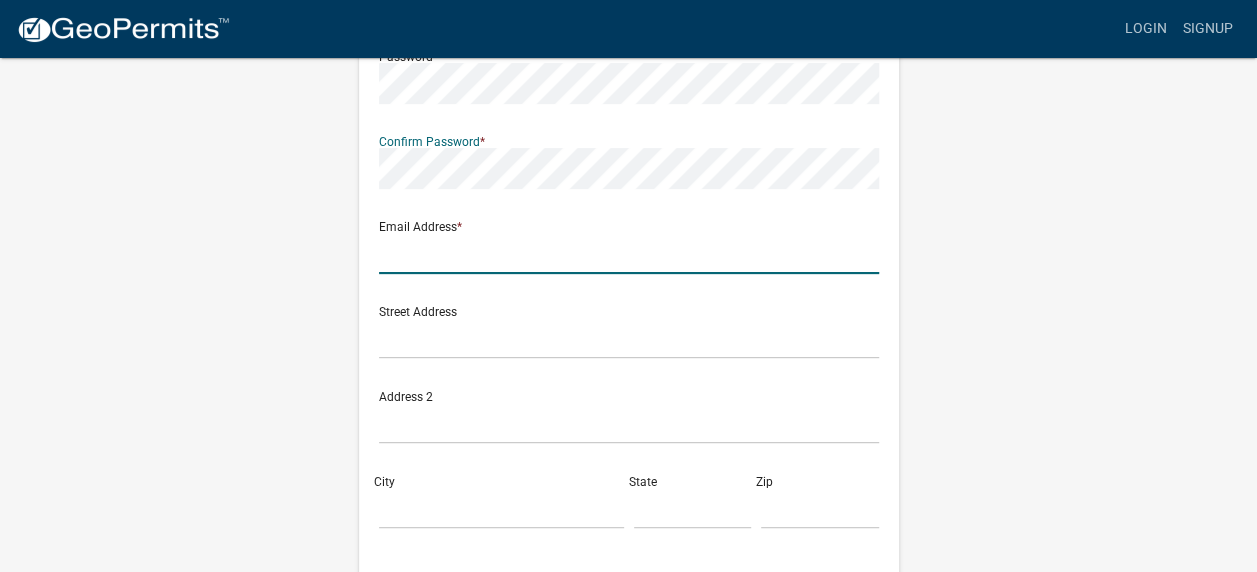 click 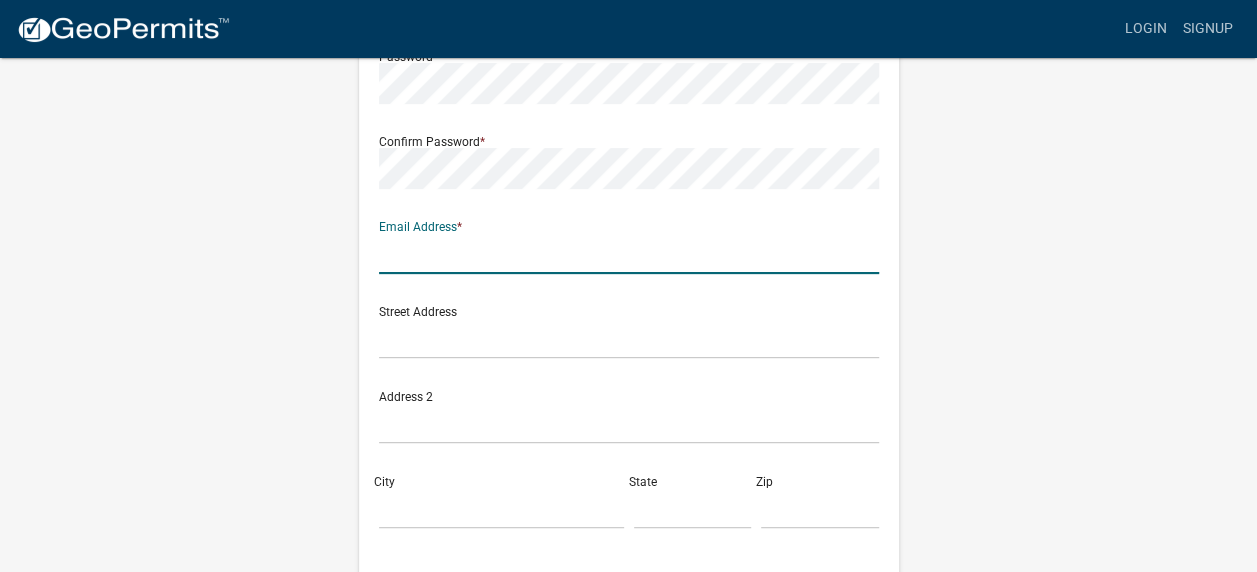 type on "[EMAIL]" 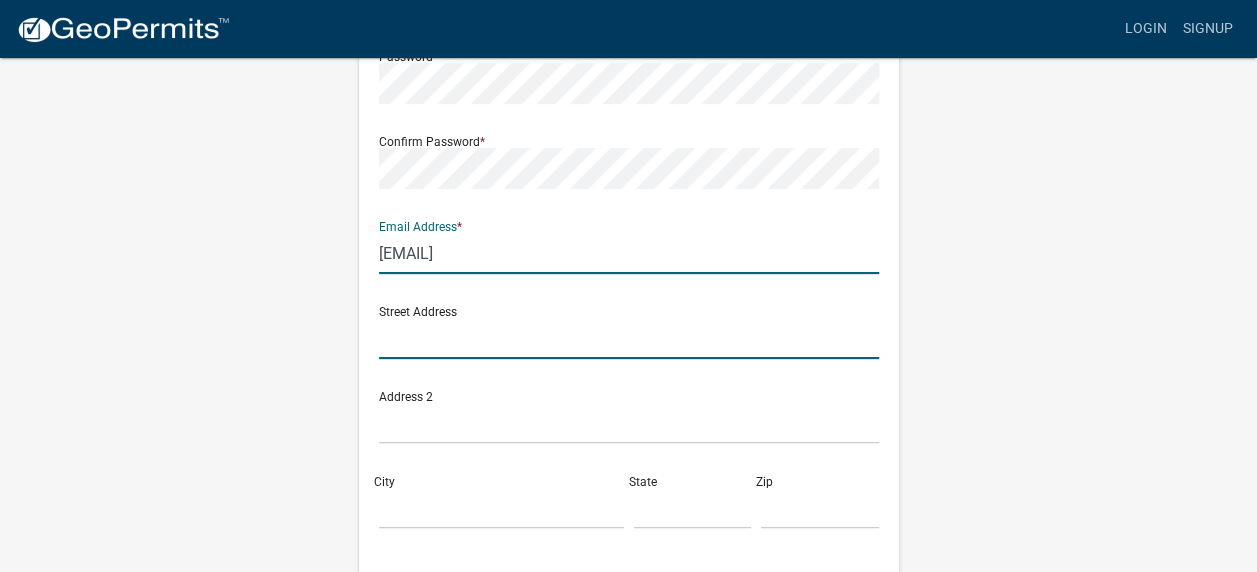 type on "5720 Sugar Berry Lane Jeffersonville Indiana 47130" 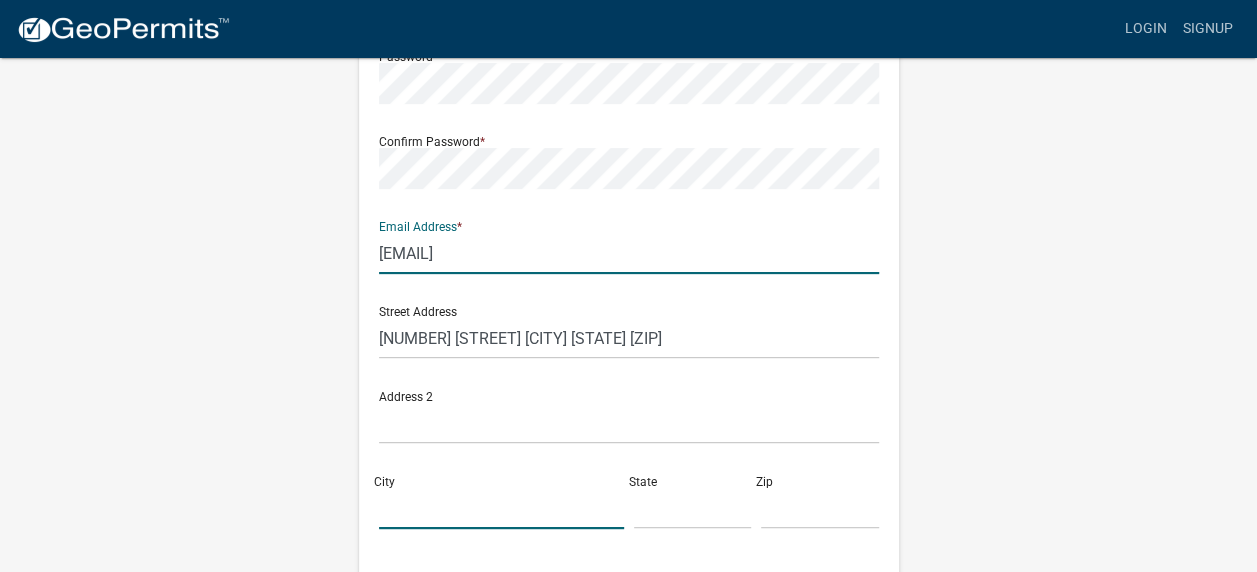 type on "Jeffersonville" 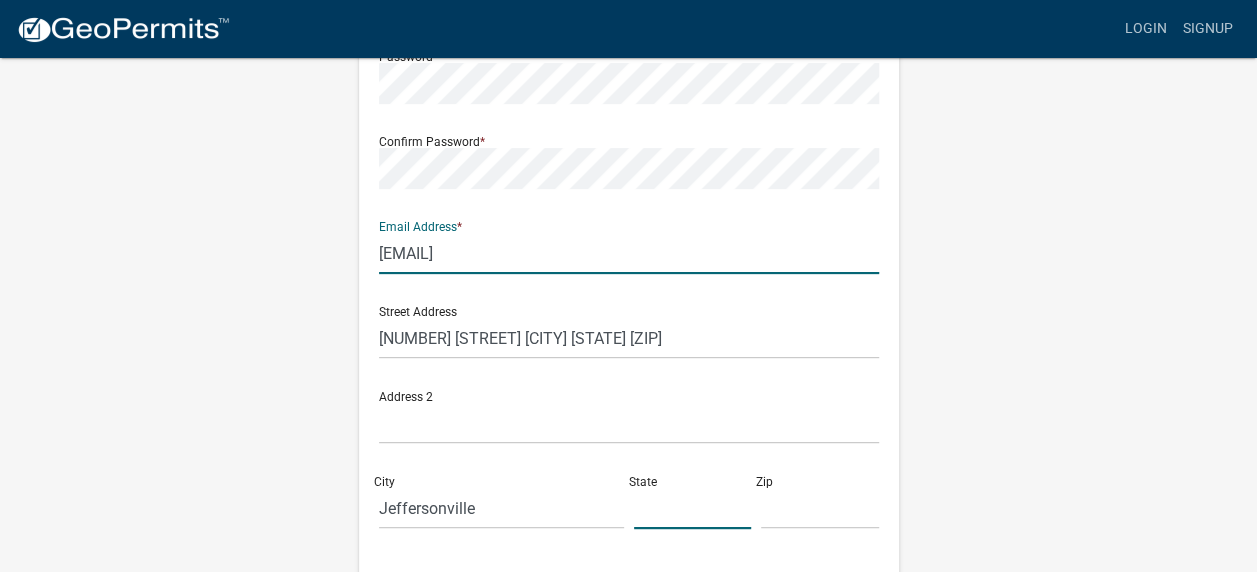type on "IN" 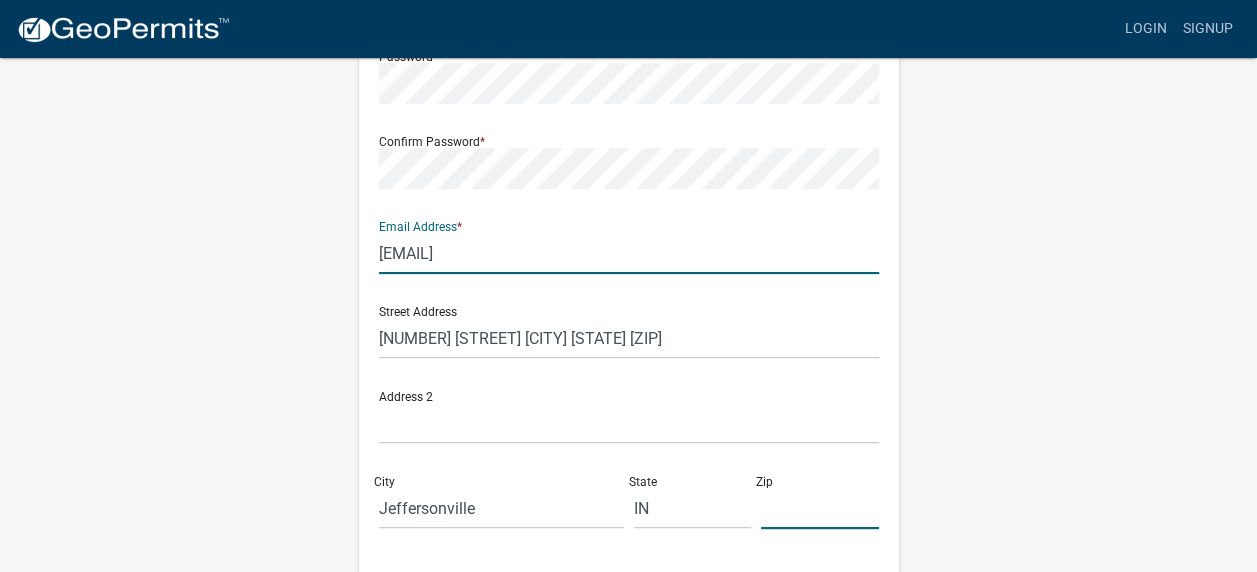 type on "47130" 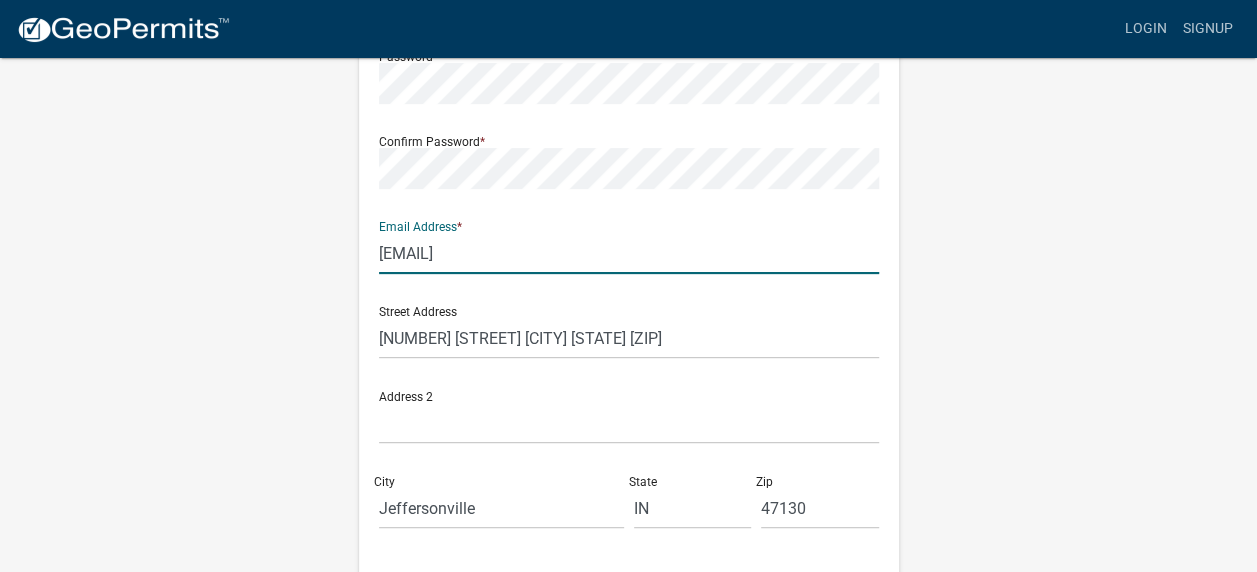 type on "[PHONE]" 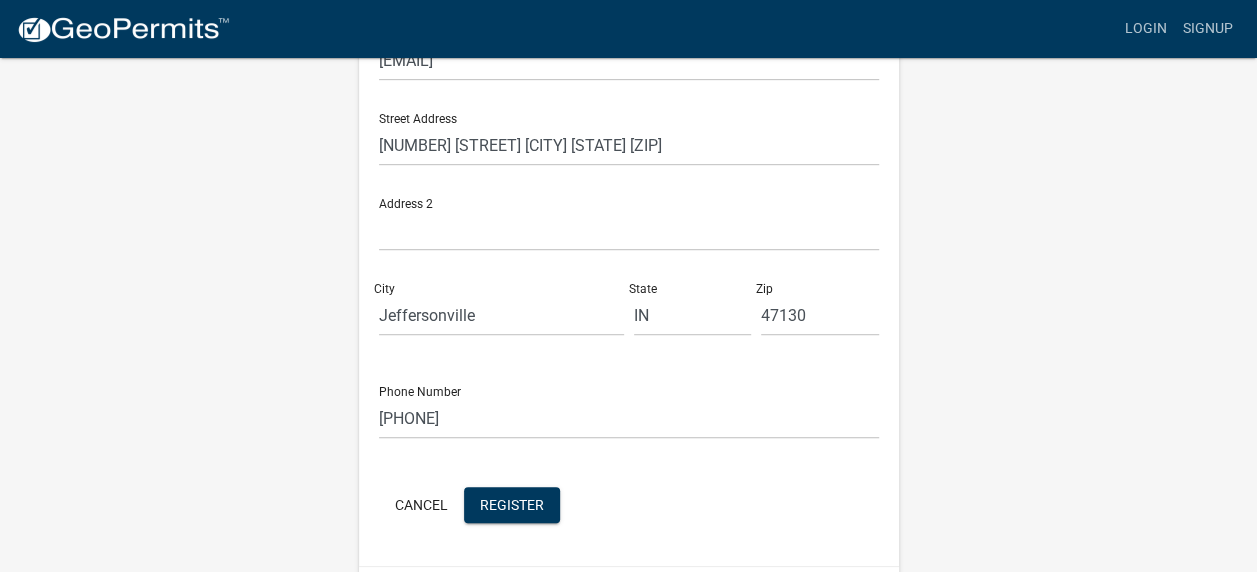 scroll, scrollTop: 500, scrollLeft: 0, axis: vertical 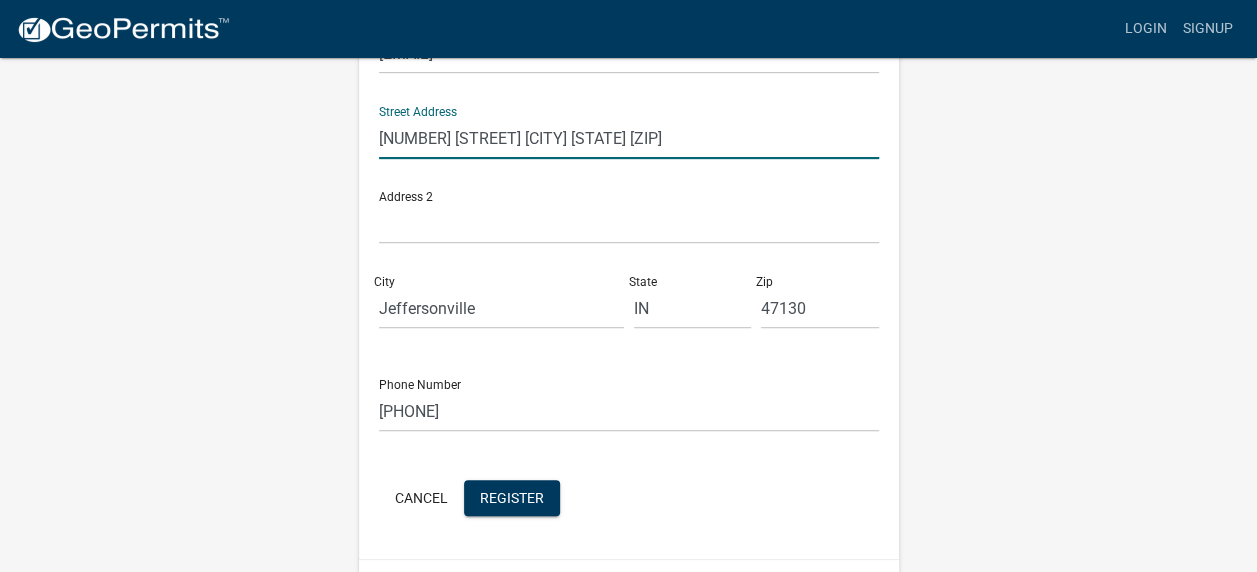 drag, startPoint x: 774, startPoint y: 134, endPoint x: 549, endPoint y: 189, distance: 231.6247 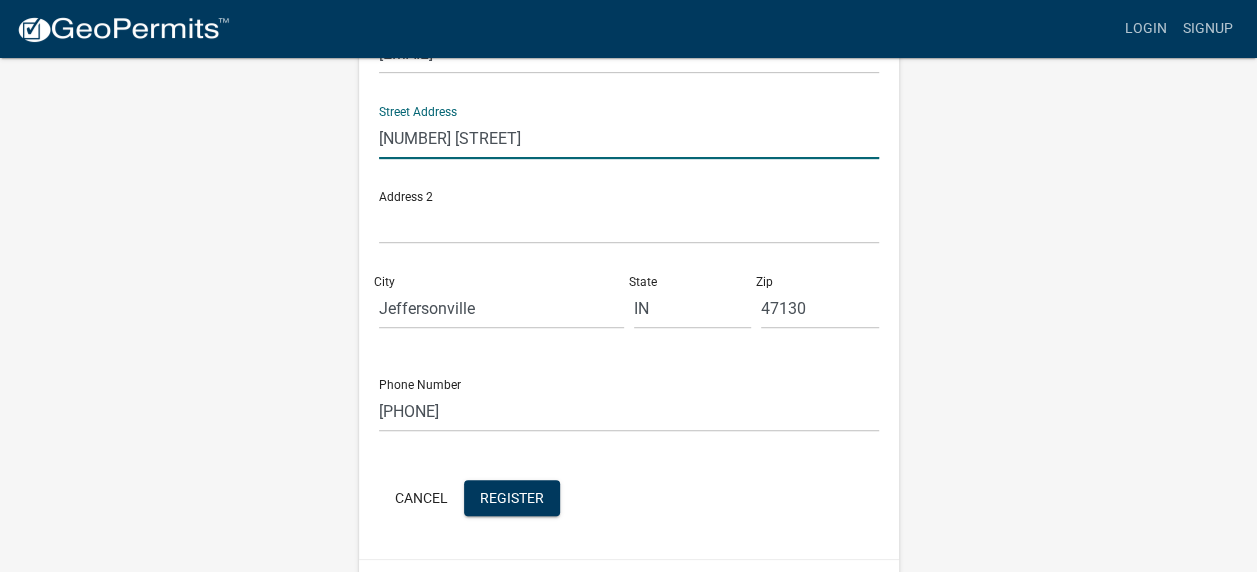 scroll, scrollTop: 501, scrollLeft: 0, axis: vertical 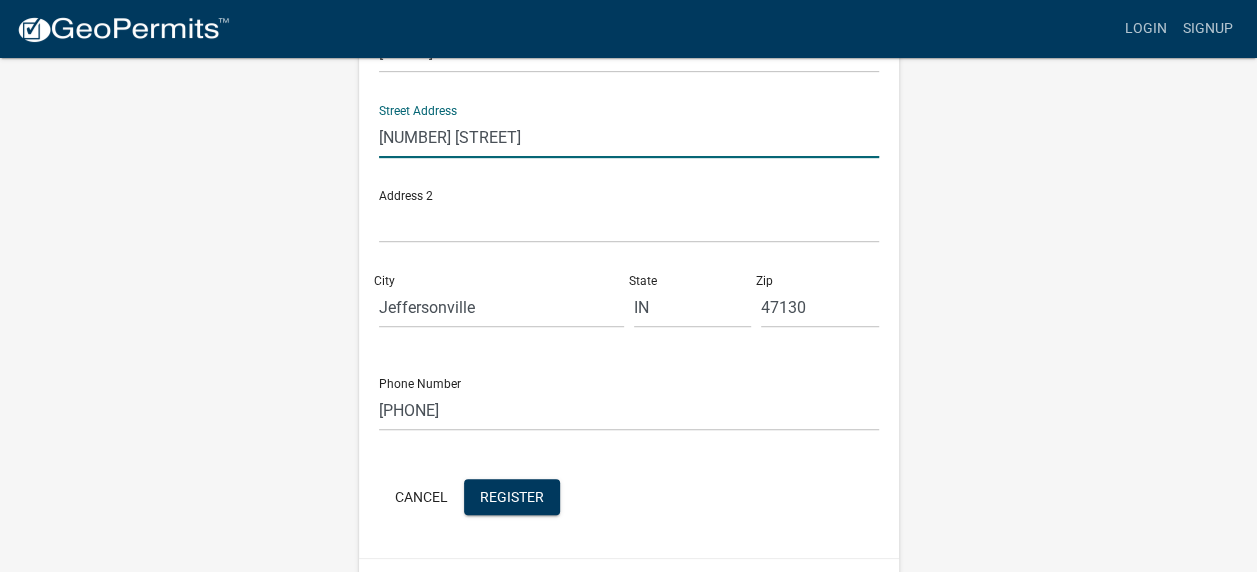 type on "[NUMBER] [PRODUCT_NAME] [STREET_NAME]" 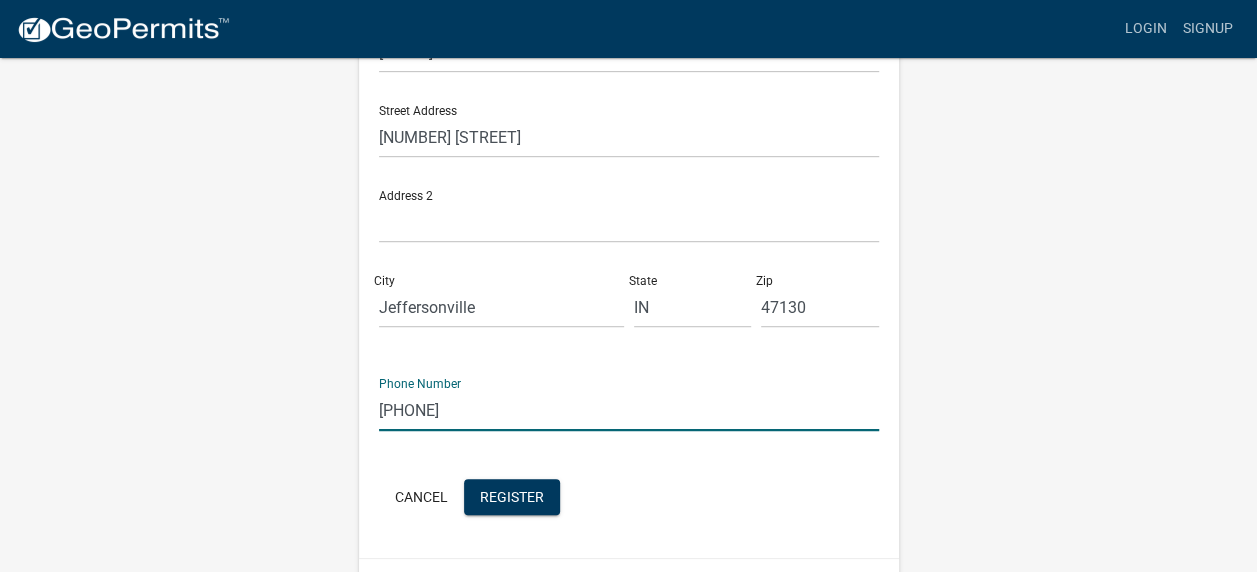 drag, startPoint x: 504, startPoint y: 403, endPoint x: 179, endPoint y: 408, distance: 325.03845 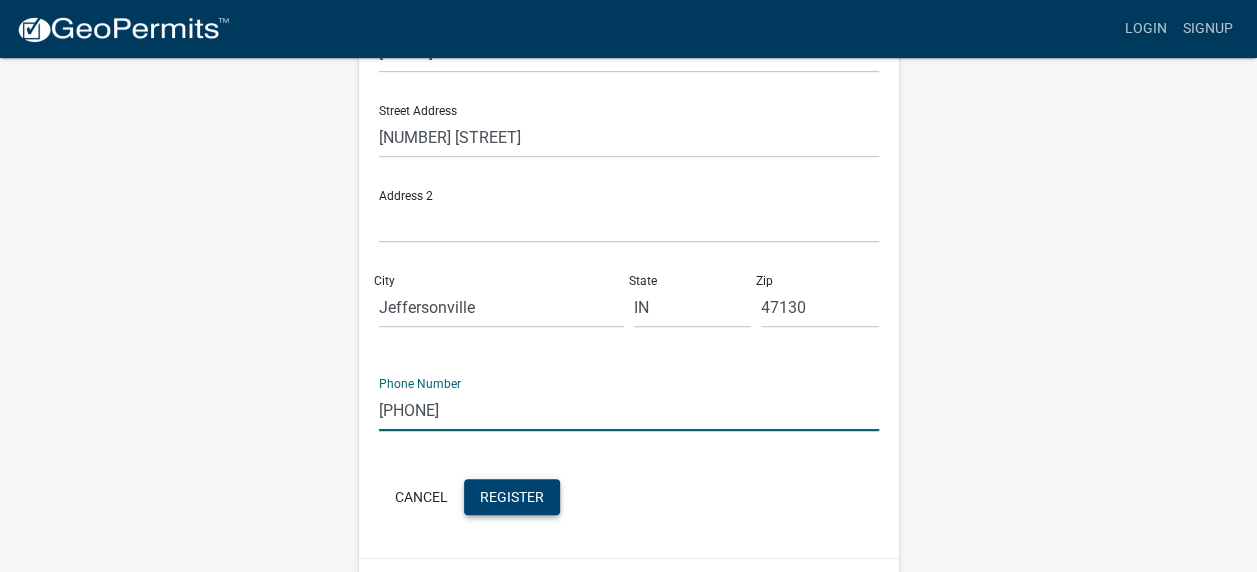 click on "Register" 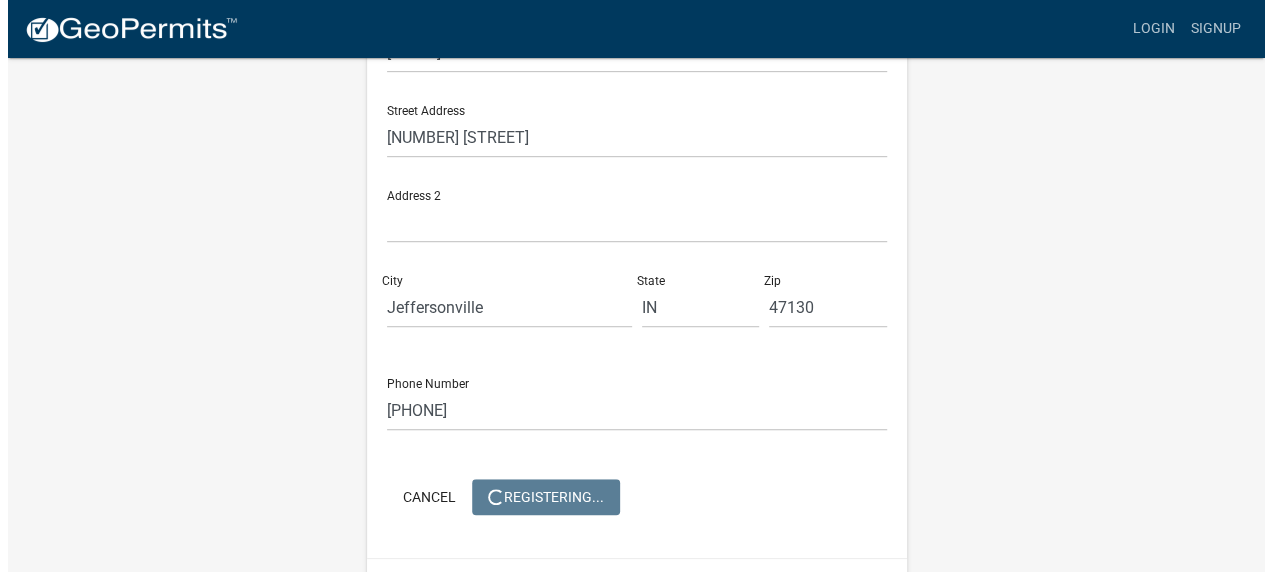 scroll, scrollTop: 0, scrollLeft: 0, axis: both 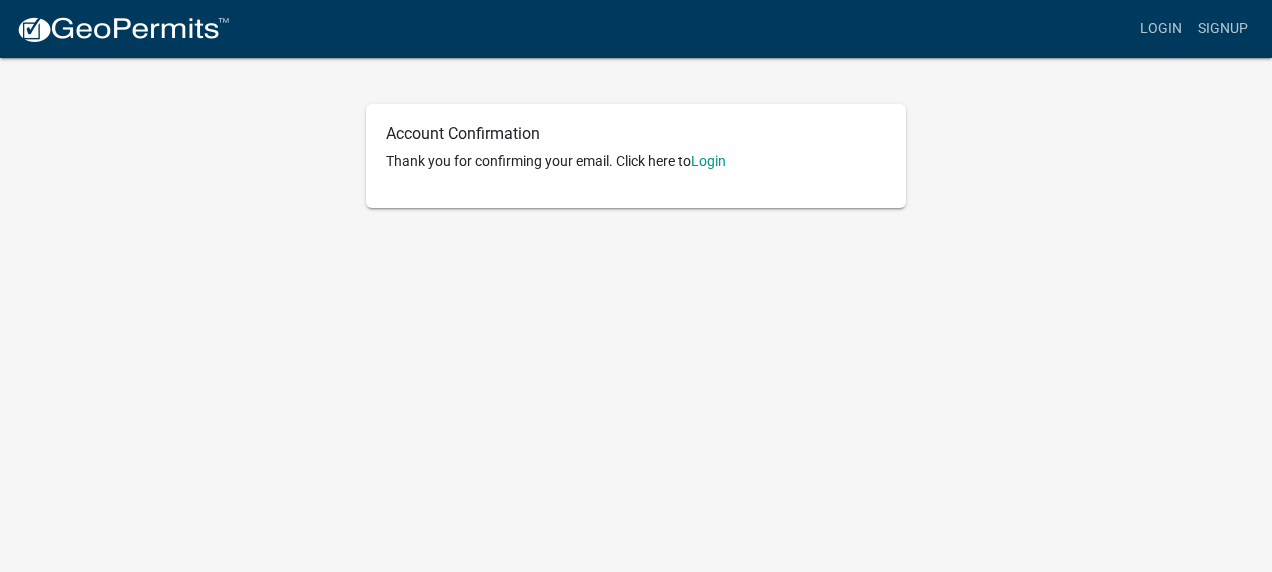 click on "Login" 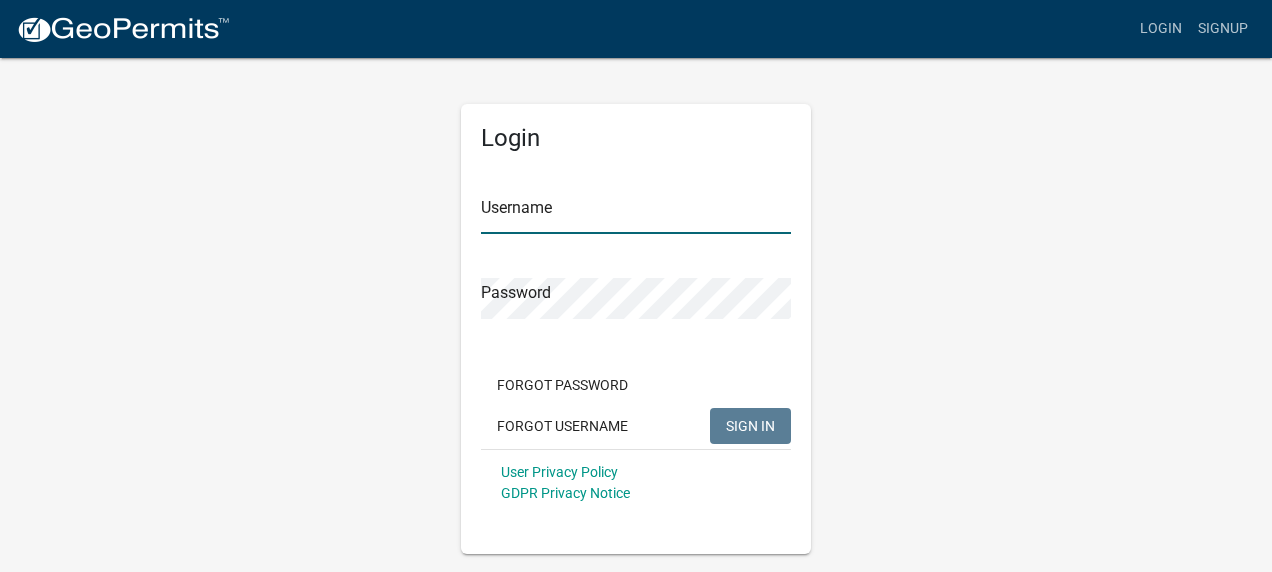 type on "[INITIAL][LAST][NUMBER]" 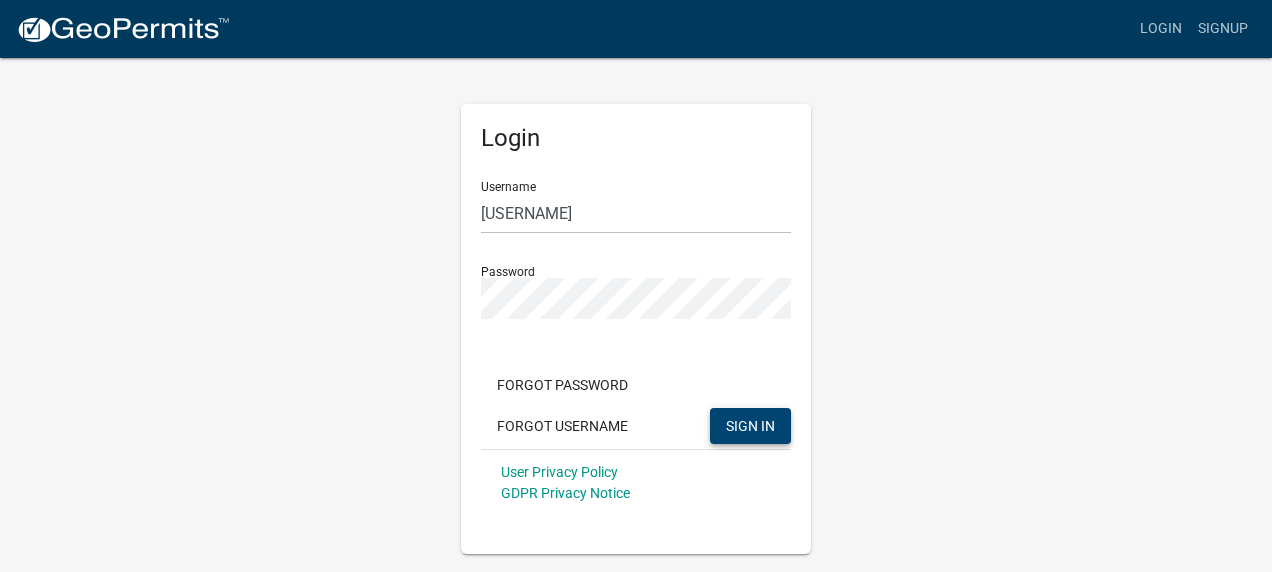 click on "SIGN IN" 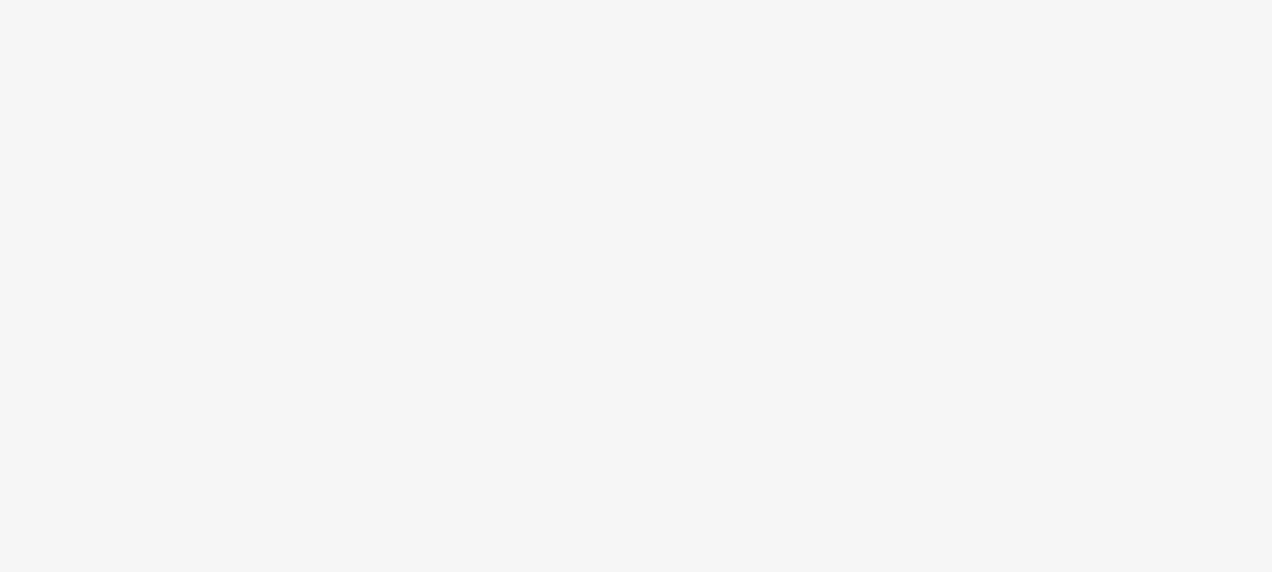 scroll, scrollTop: 0, scrollLeft: 0, axis: both 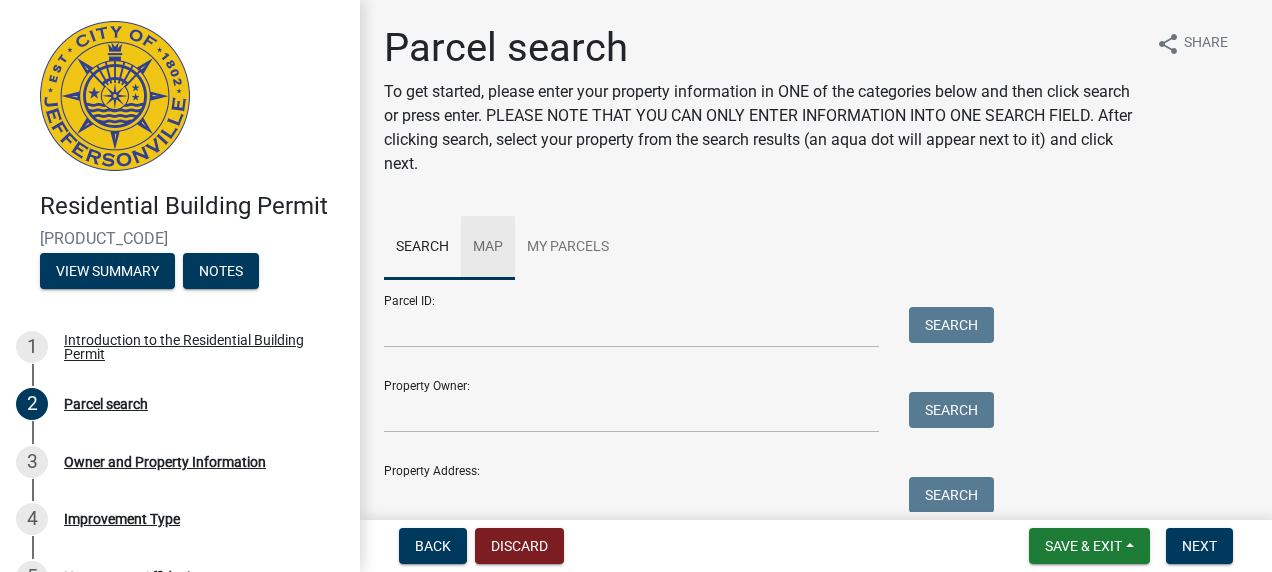 click on "Map" at bounding box center (488, 248) 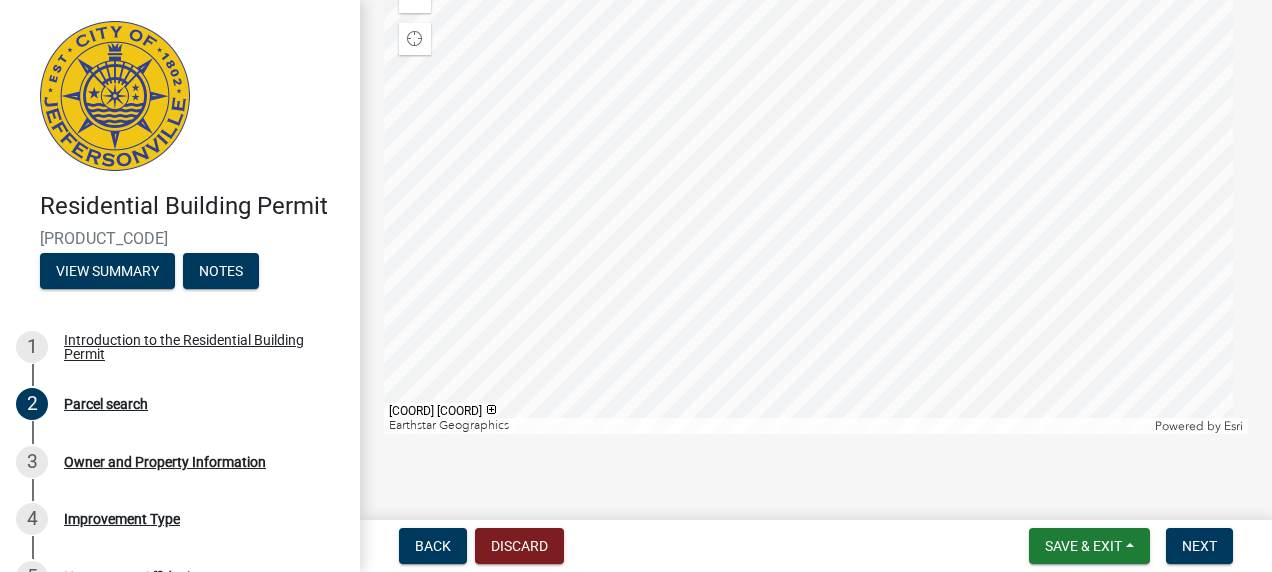 scroll, scrollTop: 0, scrollLeft: 0, axis: both 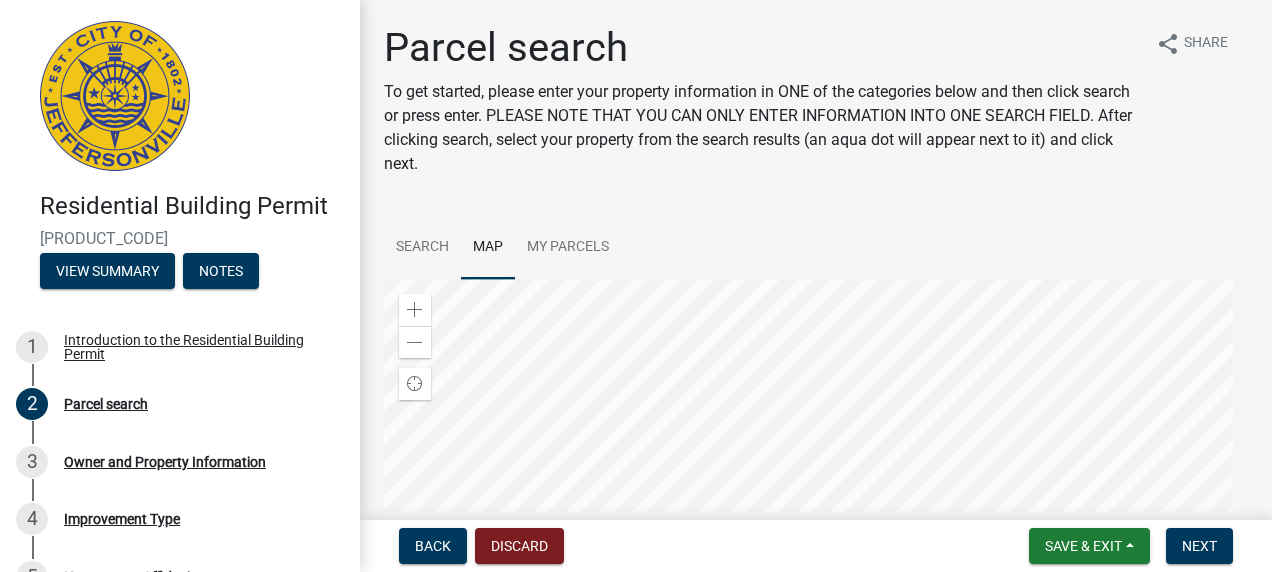 click at bounding box center [816, 529] 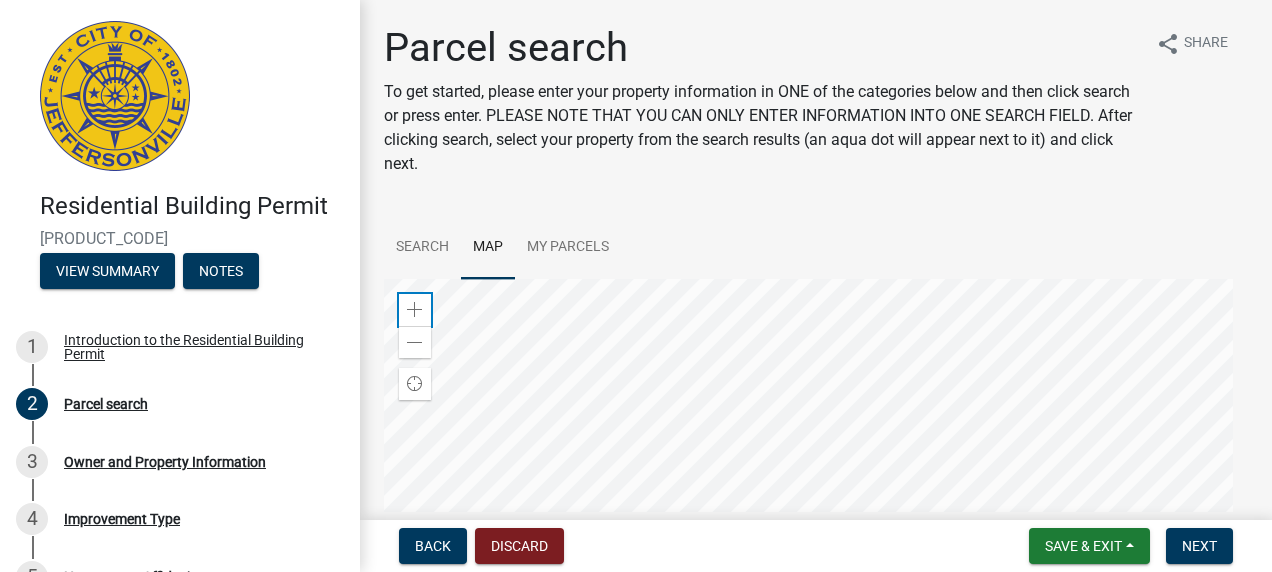 click at bounding box center (415, 310) 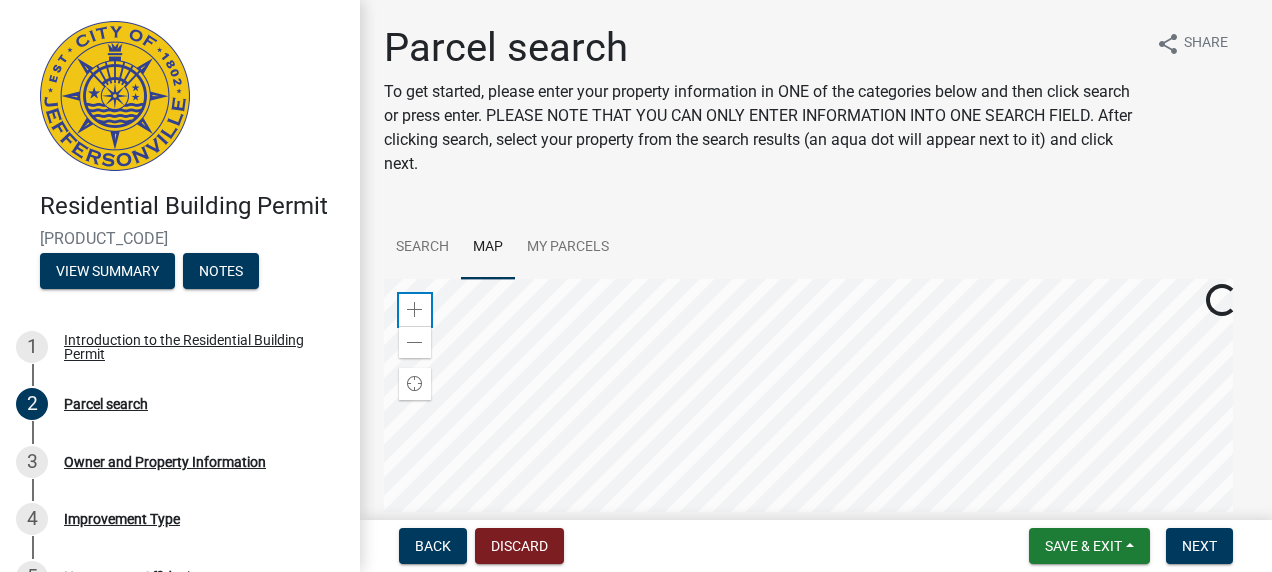 click at bounding box center (415, 310) 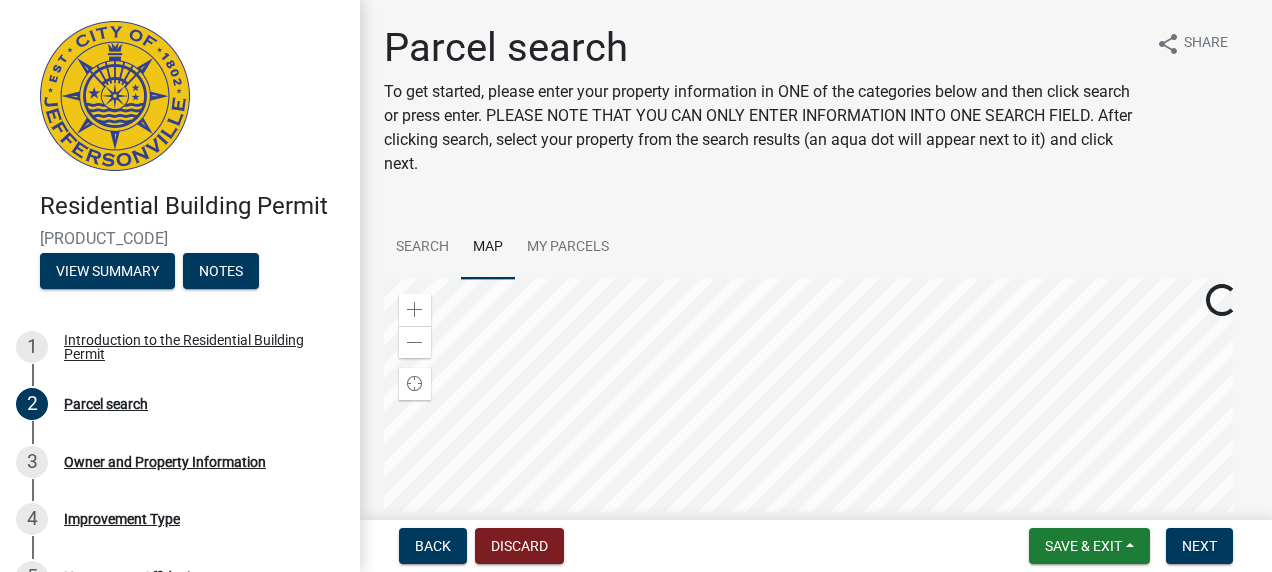 click at bounding box center [816, 529] 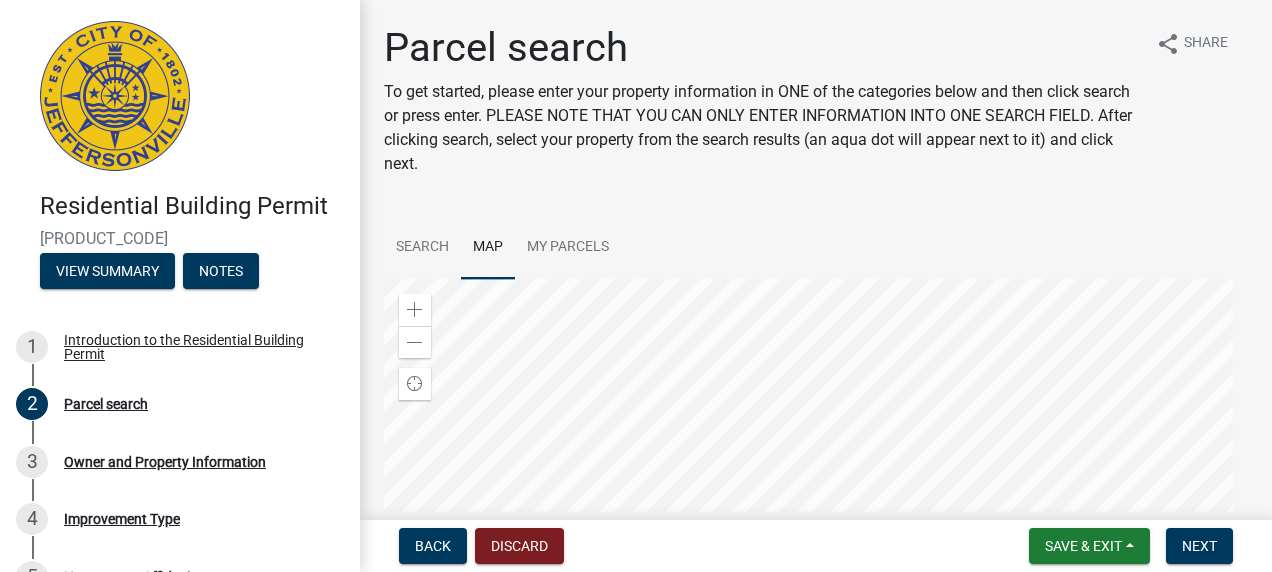 click at bounding box center [816, 529] 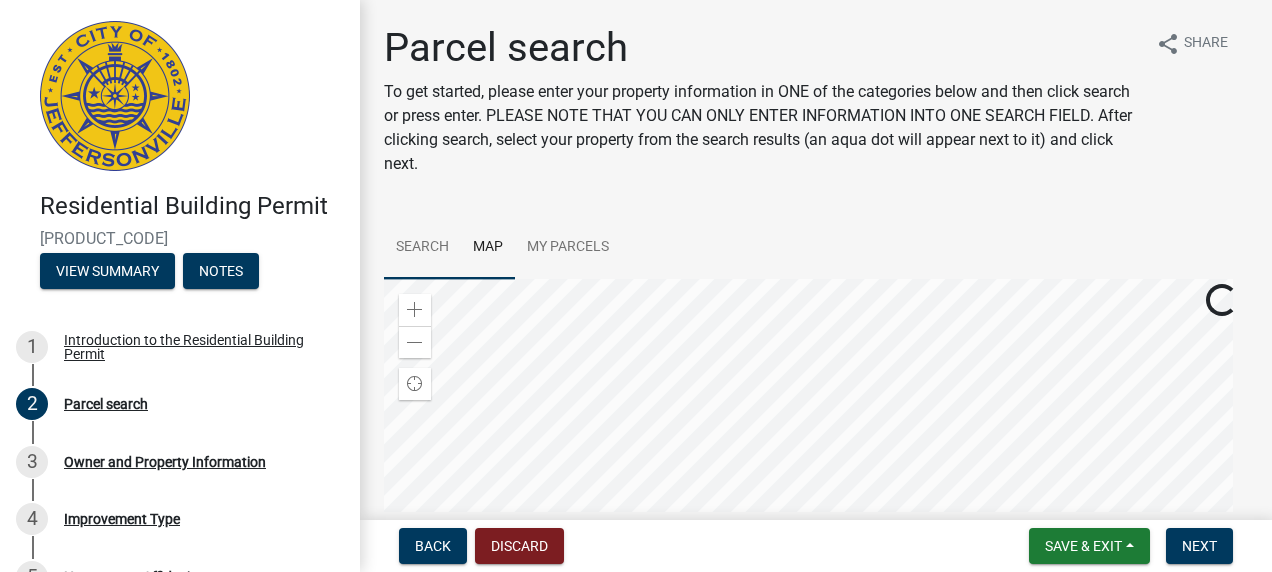 click on "Search" at bounding box center [422, 248] 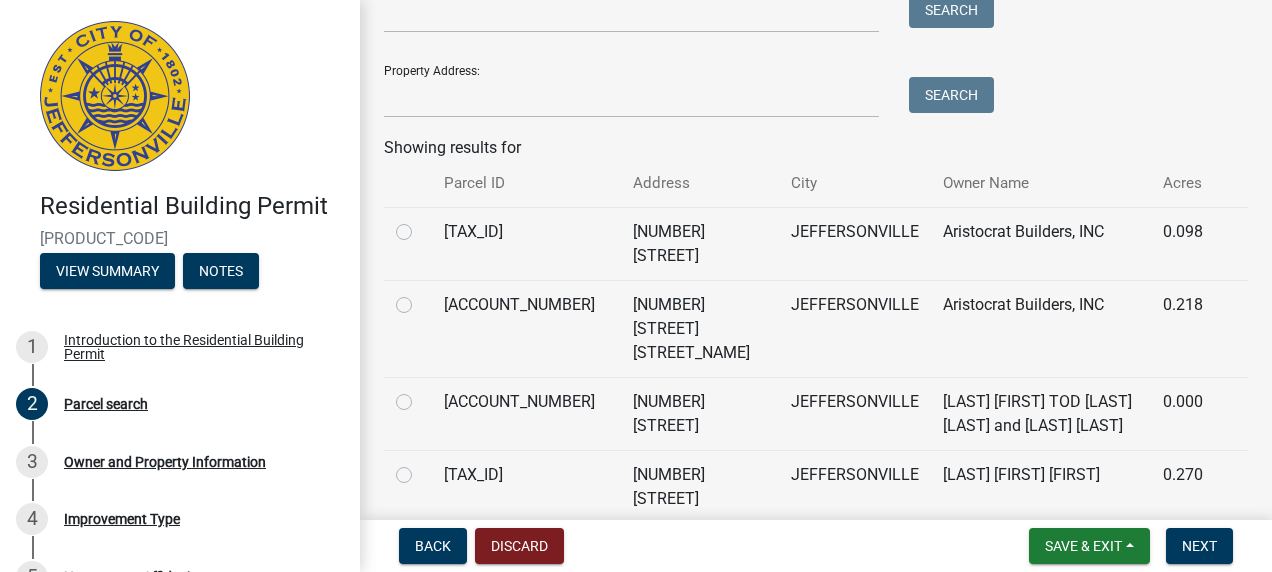 scroll, scrollTop: 0, scrollLeft: 0, axis: both 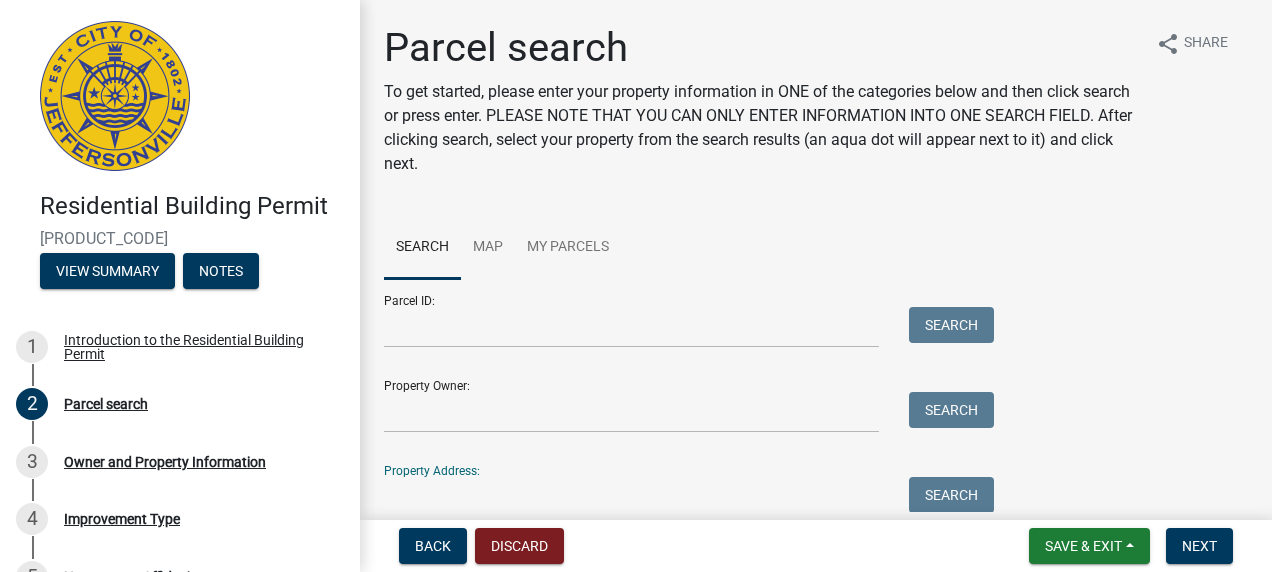 click on "Property Address:" at bounding box center (631, 497) 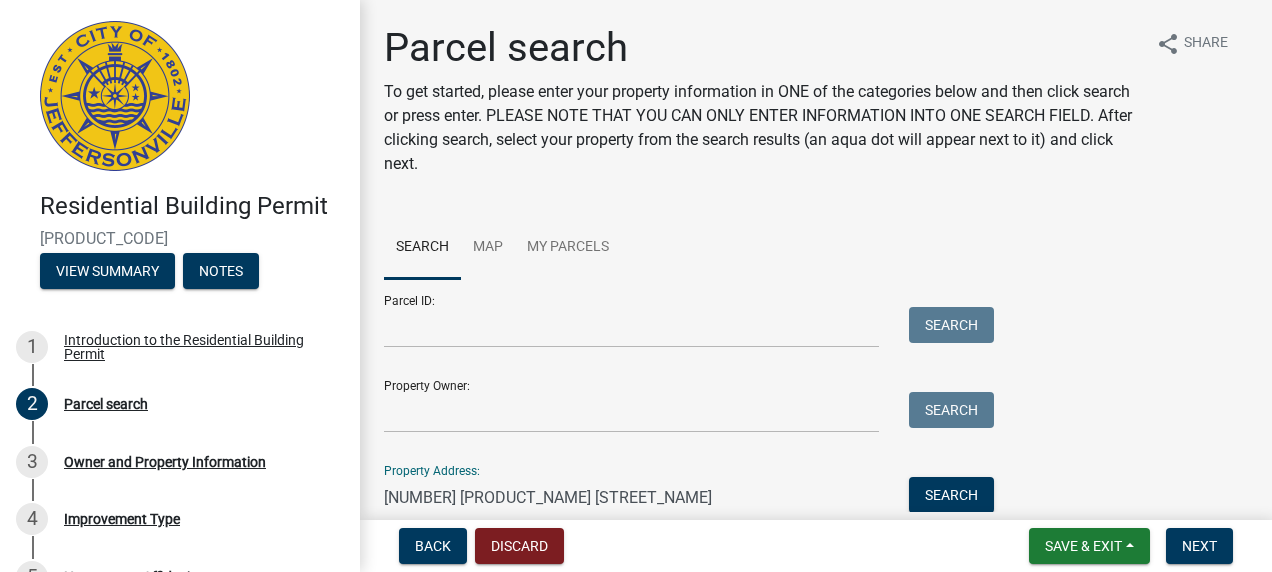 type on "[NUMBER] [PRODUCT_NAME] [STREET_NAME]" 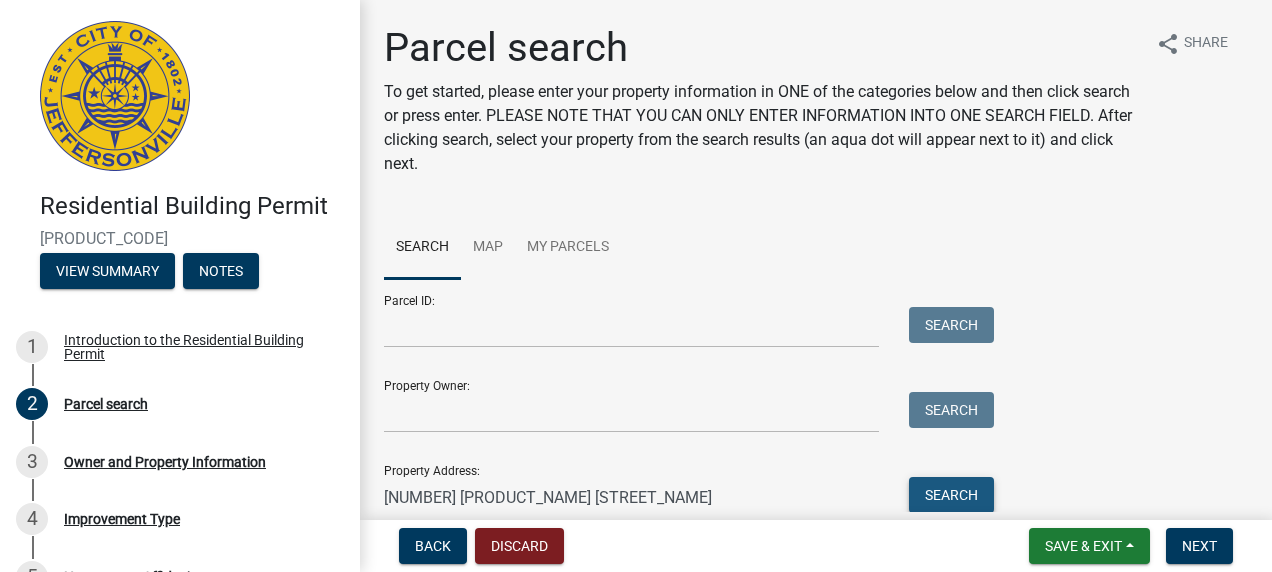 click on "Search" at bounding box center [951, 495] 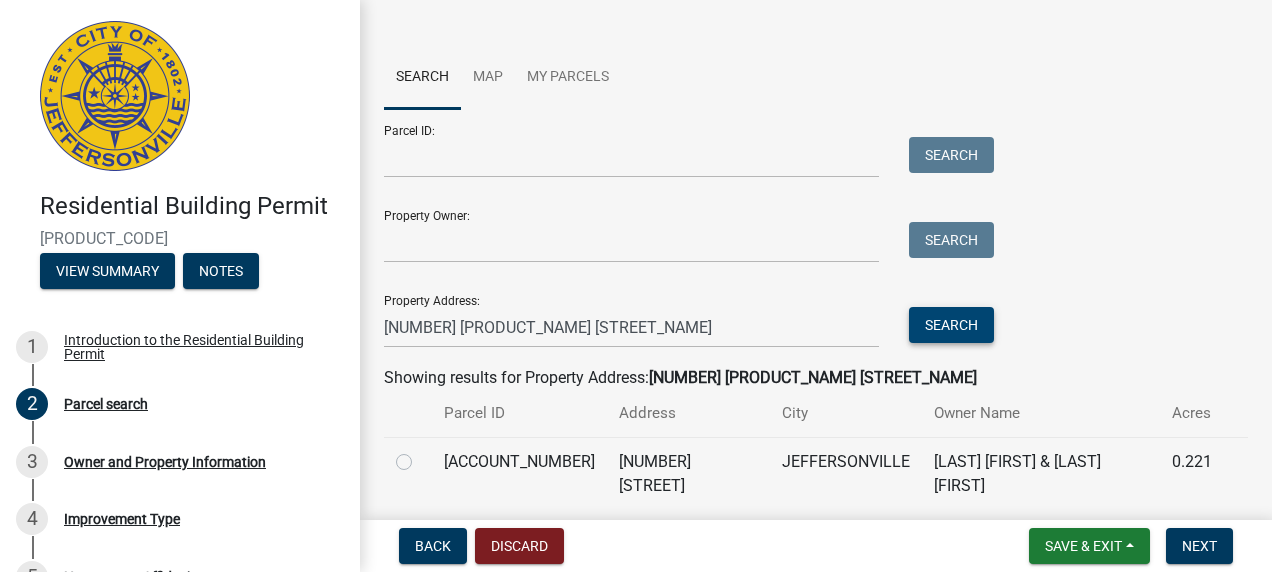 scroll, scrollTop: 246, scrollLeft: 0, axis: vertical 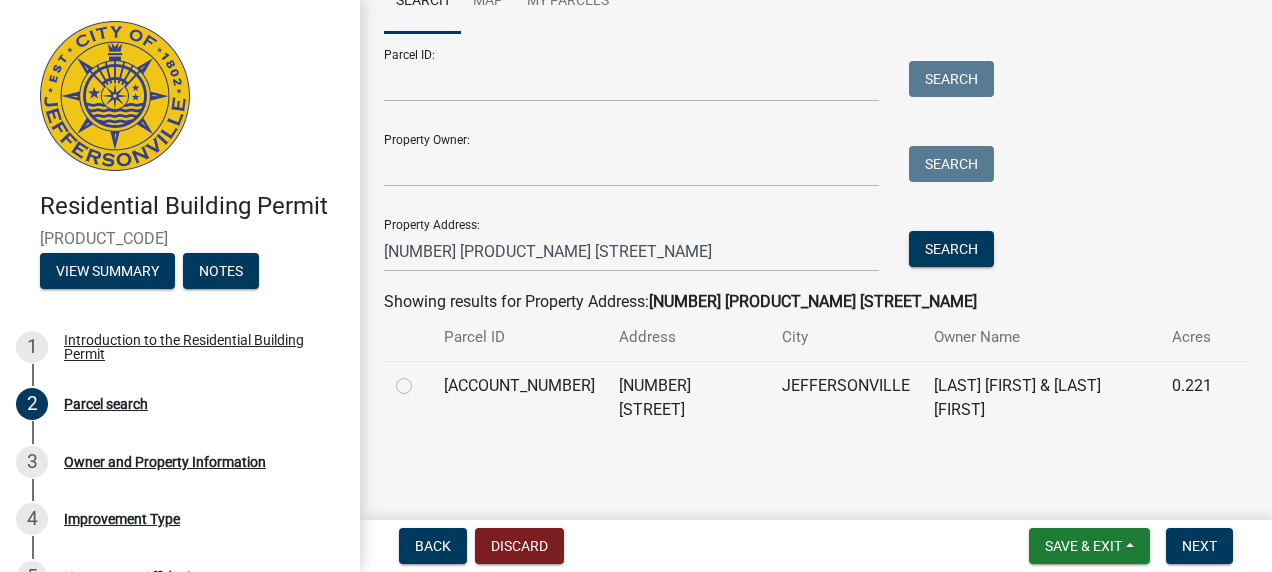 click 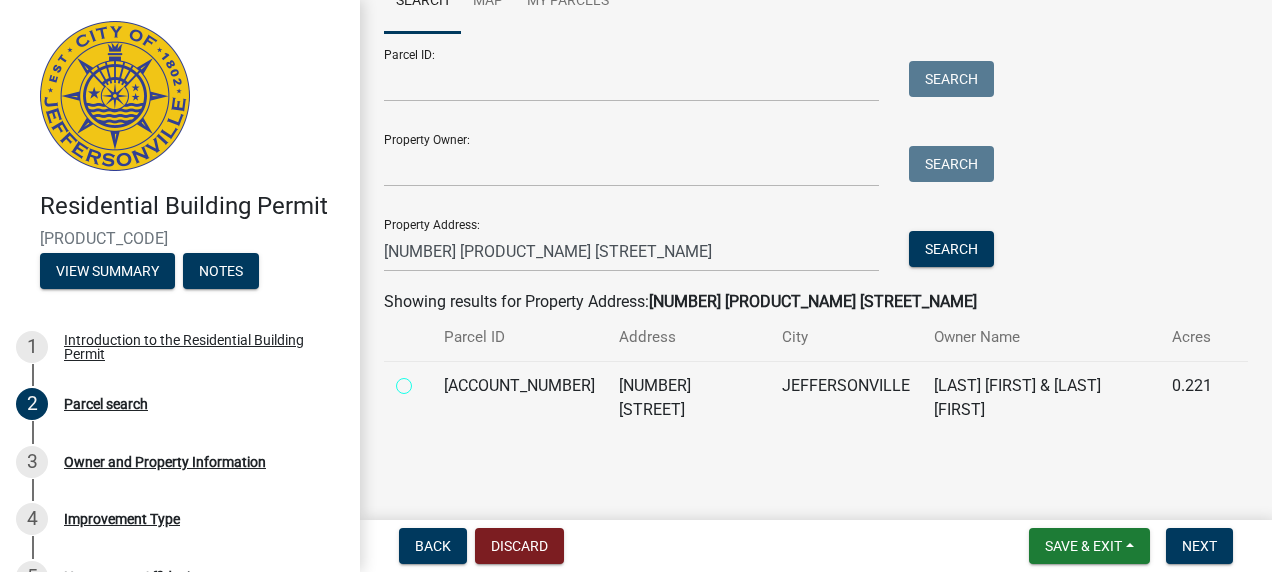click at bounding box center (426, 380) 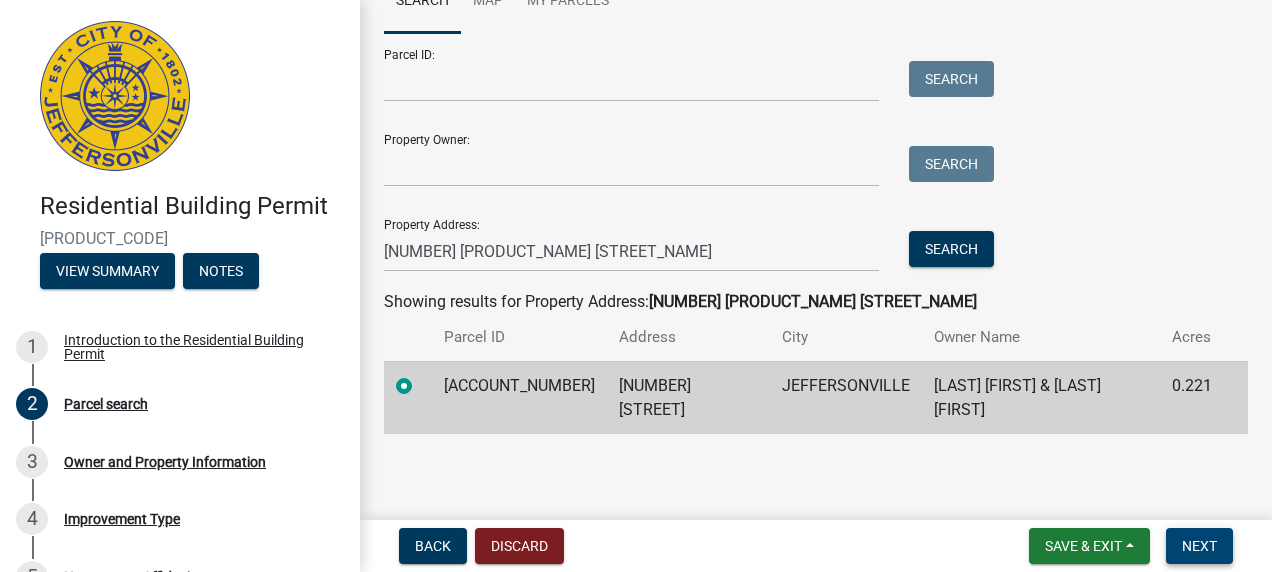 click on "Next" at bounding box center [1199, 546] 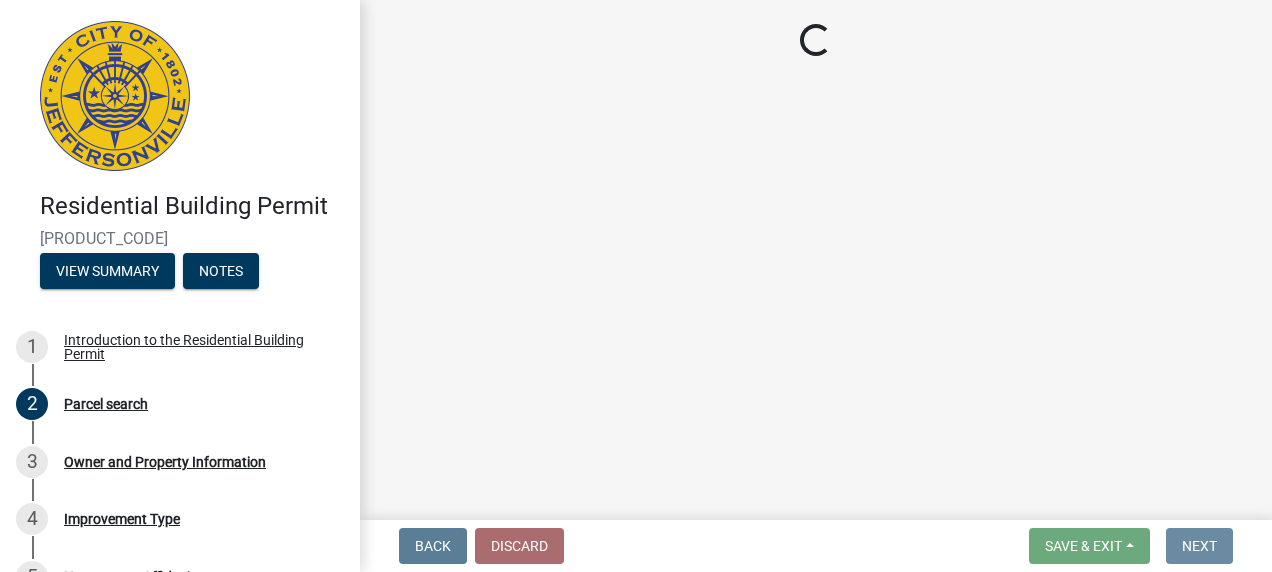 scroll, scrollTop: 0, scrollLeft: 0, axis: both 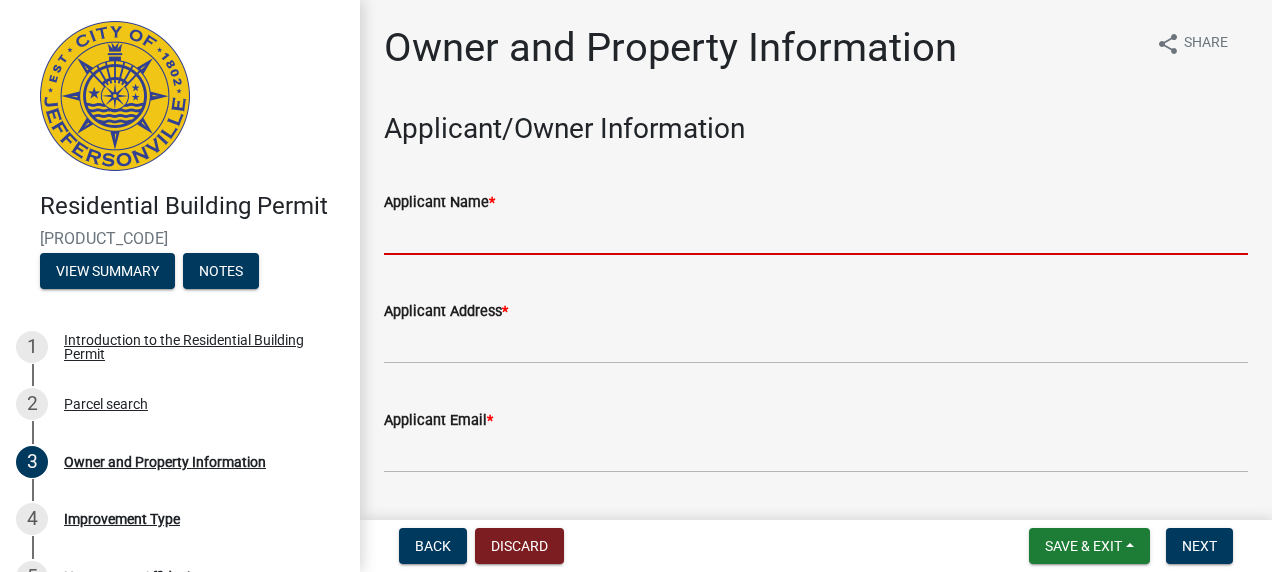 click on "Applicant Name  *" at bounding box center [816, 234] 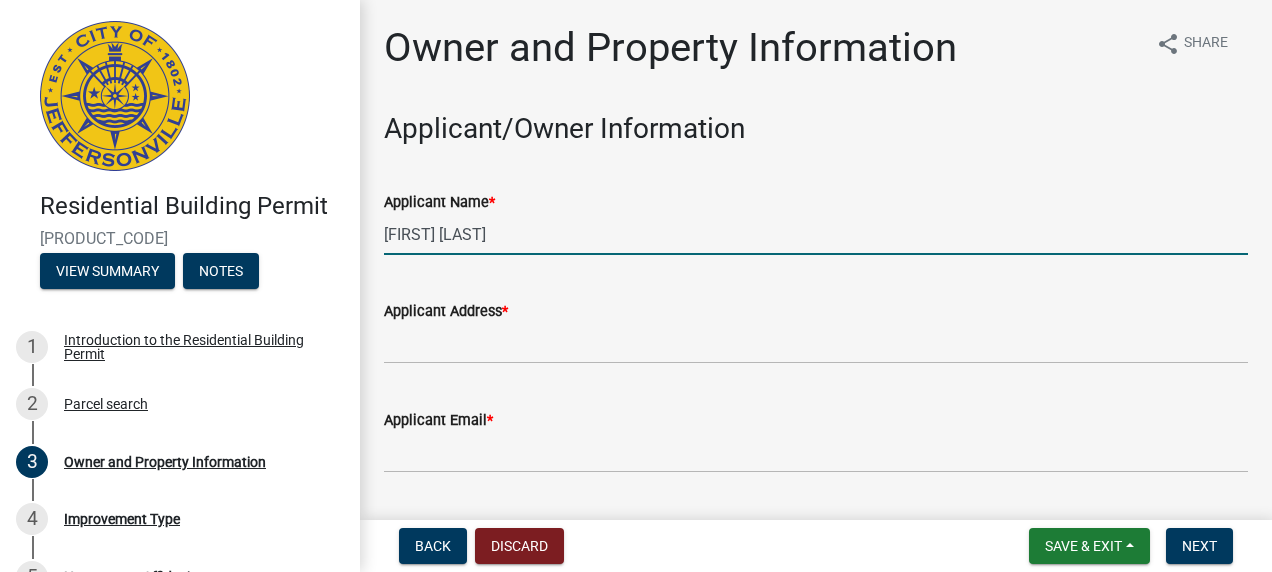 type on "[FIRST] [LAST]" 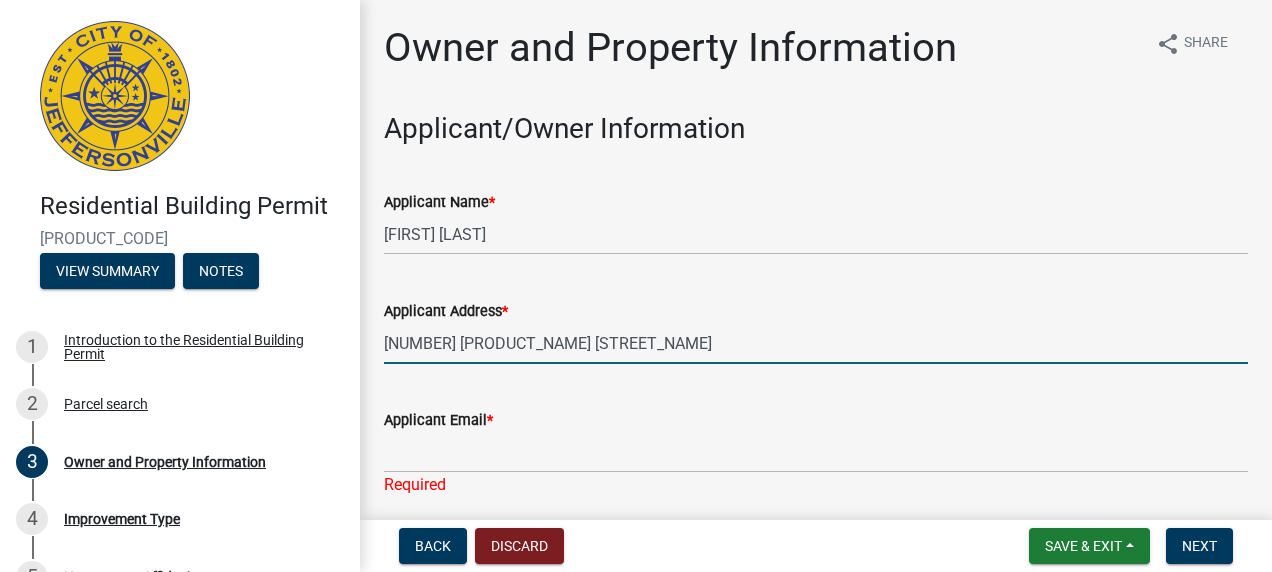 click on "[NUMBER] [PRODUCT_NAME] [STREET_NAME]" at bounding box center [816, 343] 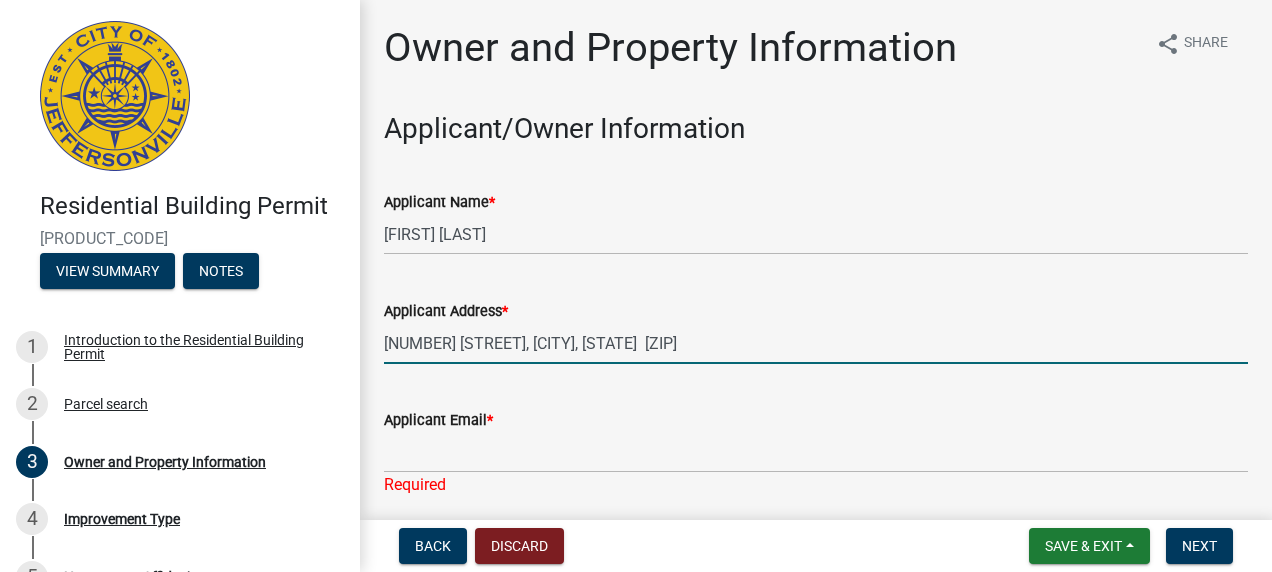 type on "[NUMBER] [STREET], [CITY], [STATE]  [ZIP]" 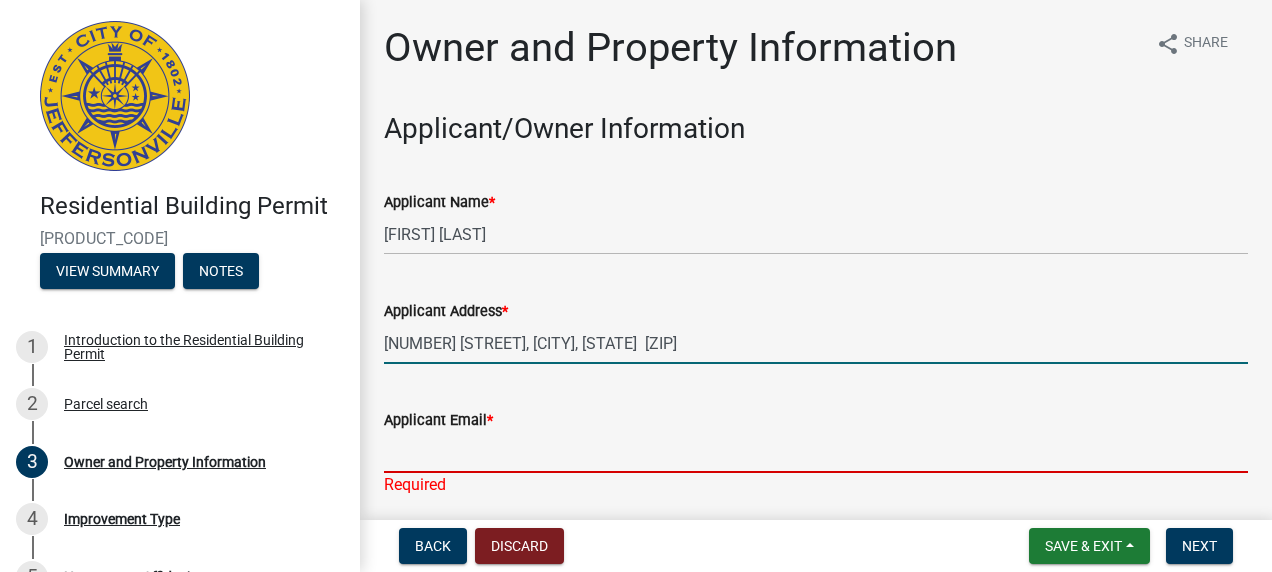 click on "Applicant Email  *" at bounding box center (816, 452) 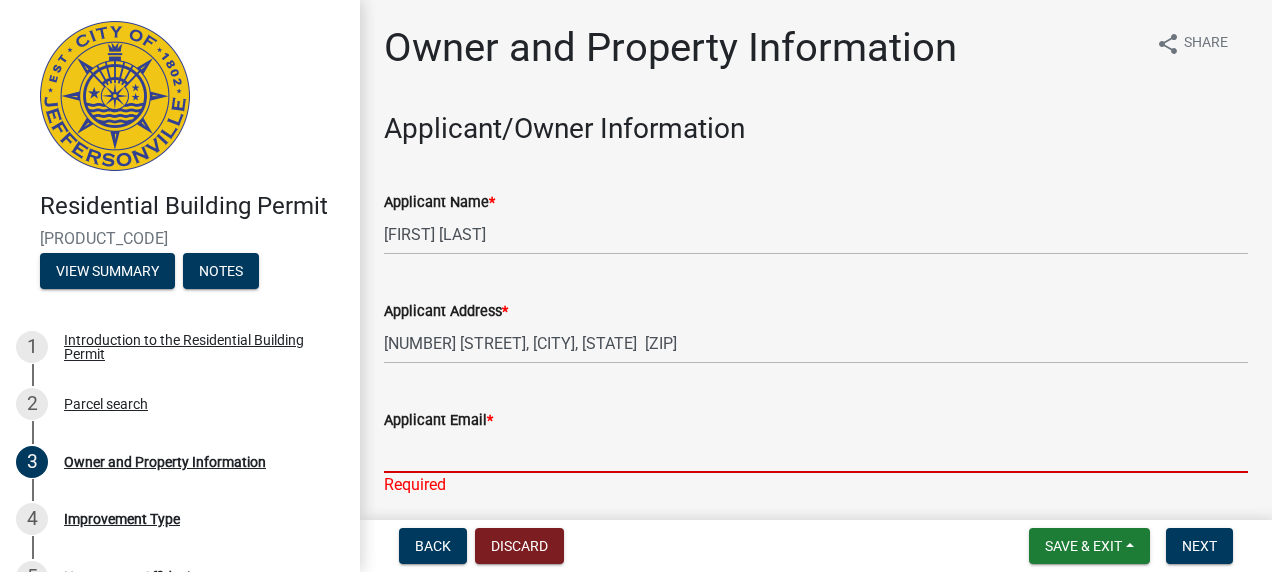 type on "[EMAIL]" 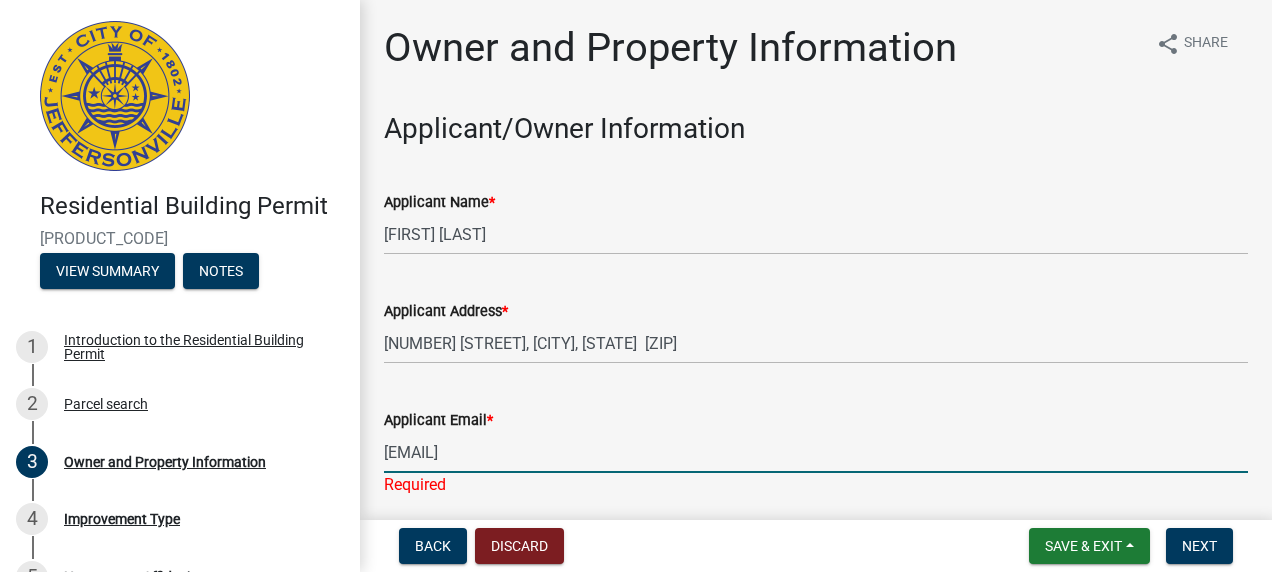 type on "[PHONE]" 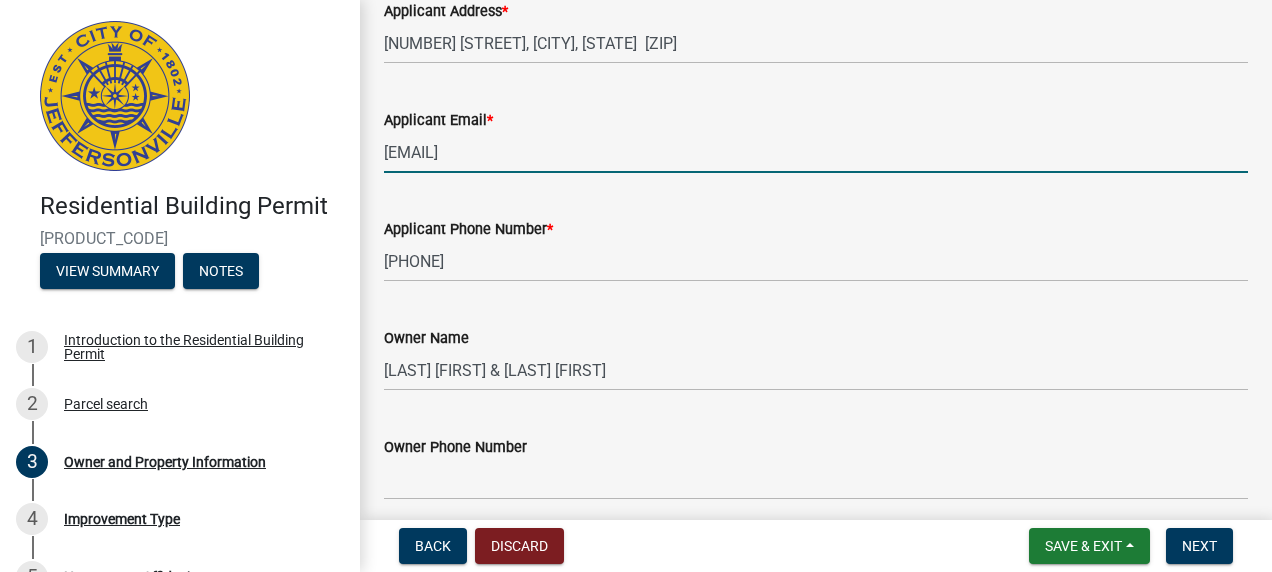 scroll, scrollTop: 100, scrollLeft: 0, axis: vertical 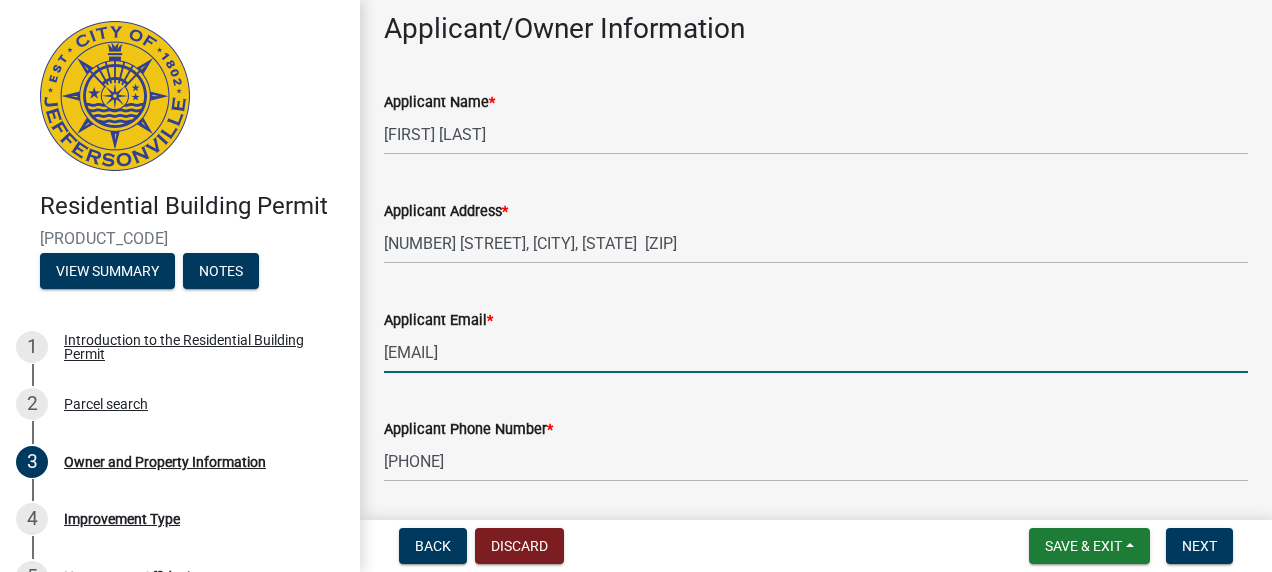 drag, startPoint x: 585, startPoint y: 352, endPoint x: 157, endPoint y: 342, distance: 428.11682 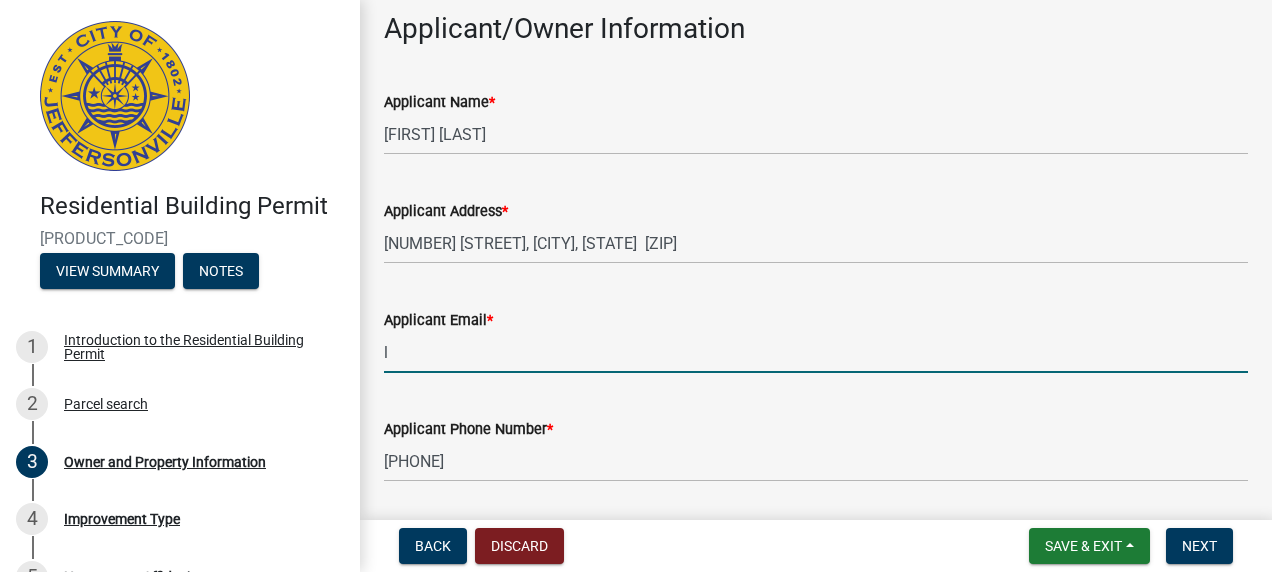 type on "[EMAIL]" 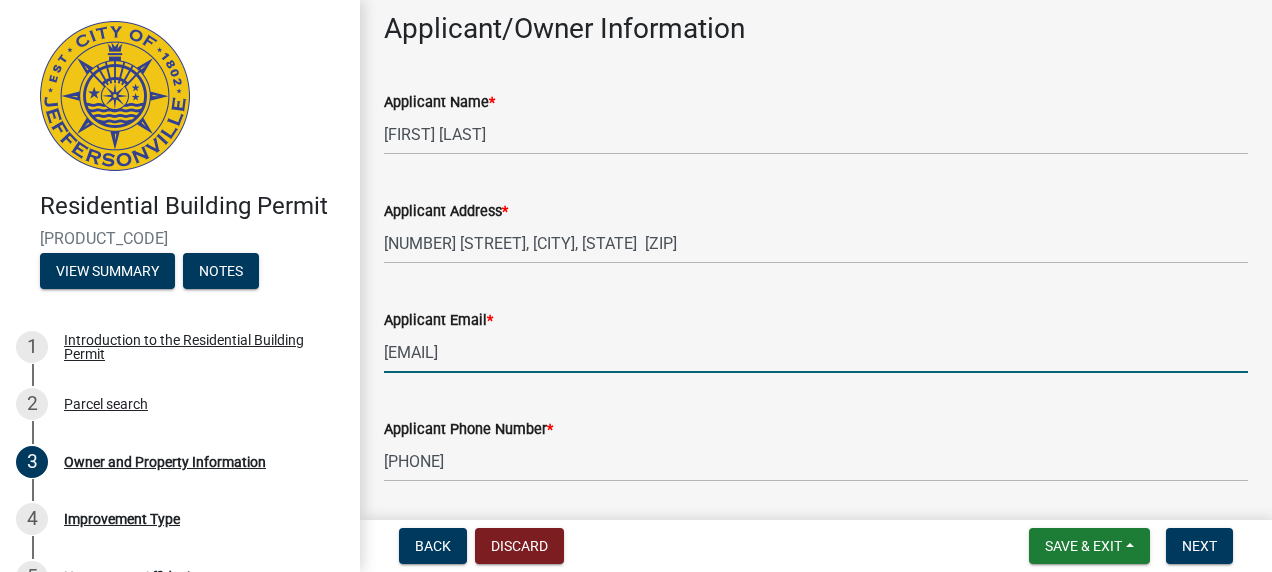 click on "[EMAIL]" at bounding box center [816, 352] 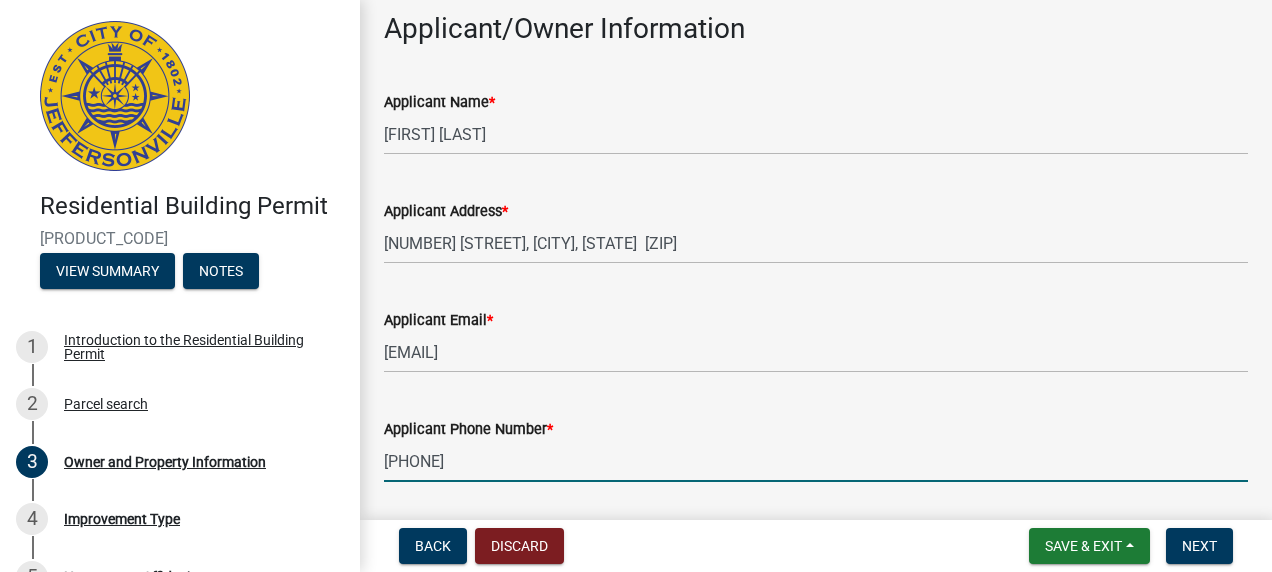 click on "[PHONE]" at bounding box center [816, 461] 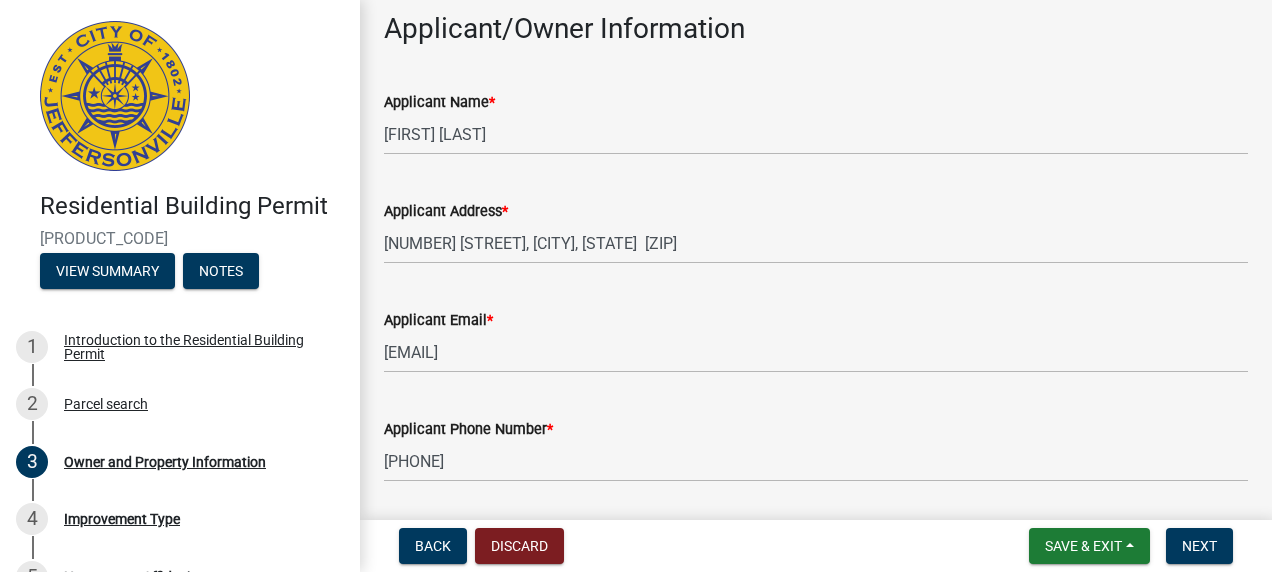 click on "Applicant Email  * [EMAIL]" 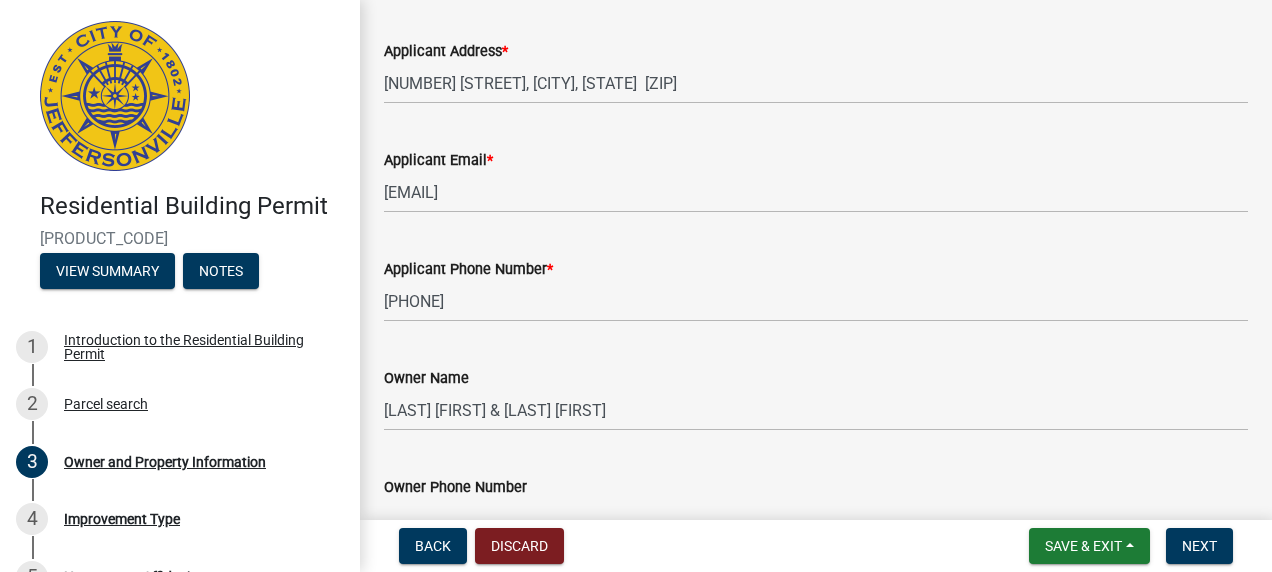 scroll, scrollTop: 400, scrollLeft: 0, axis: vertical 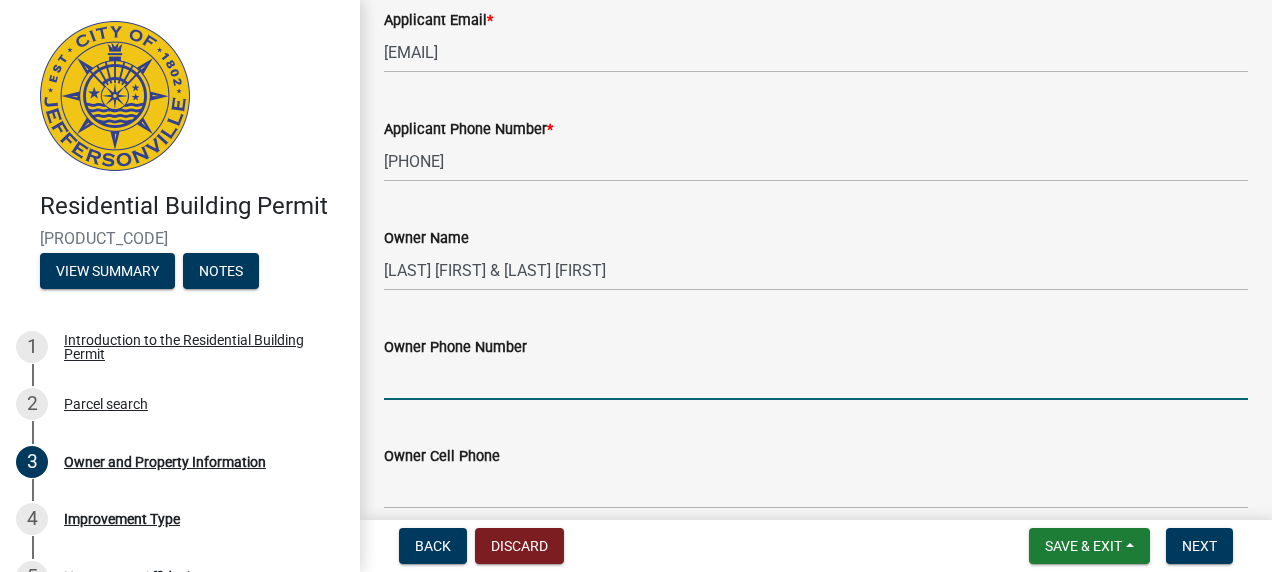 click on "Owner Phone Number" at bounding box center (816, 379) 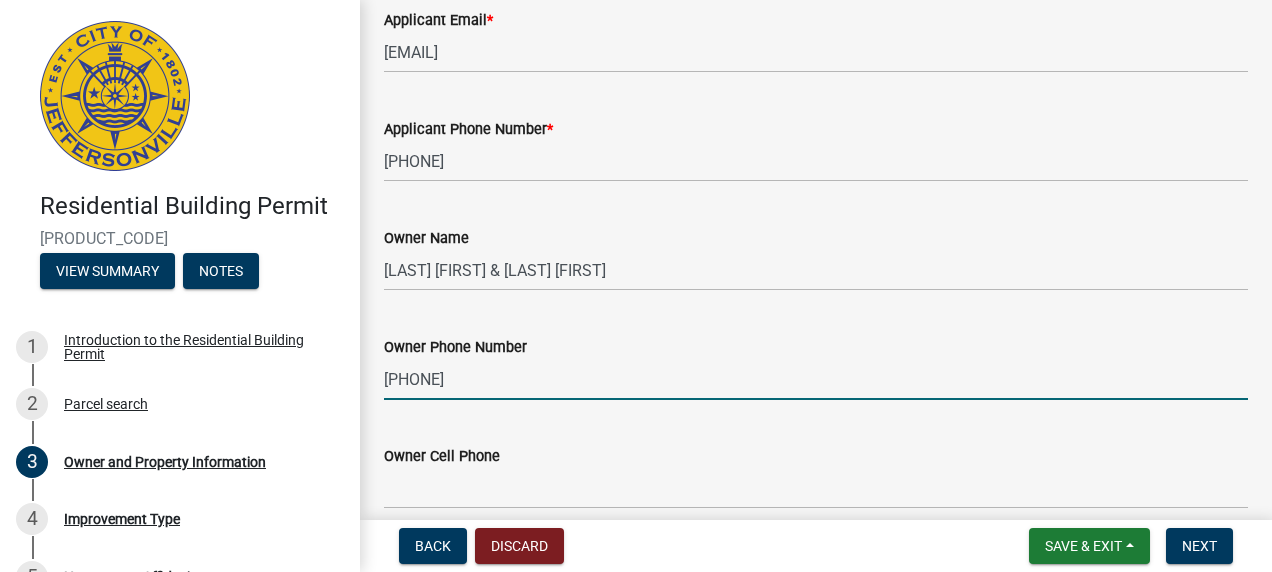 click on "Owner Cell Phone" 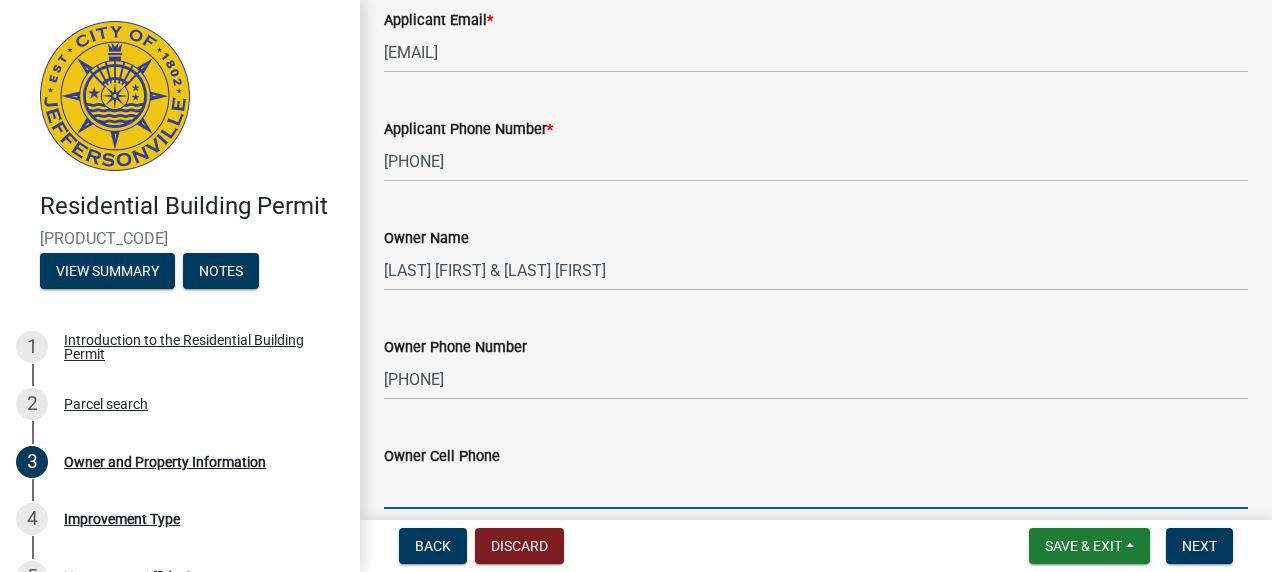click on "Owner Cell Phone" at bounding box center (816, 488) 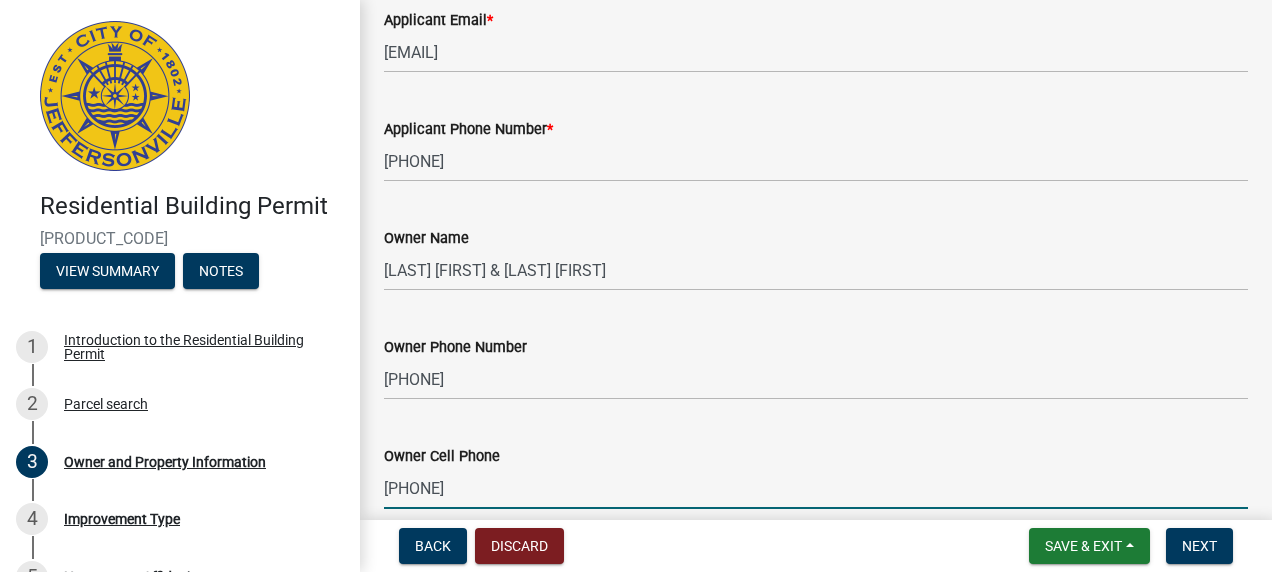 click on "Owner Phone Number" 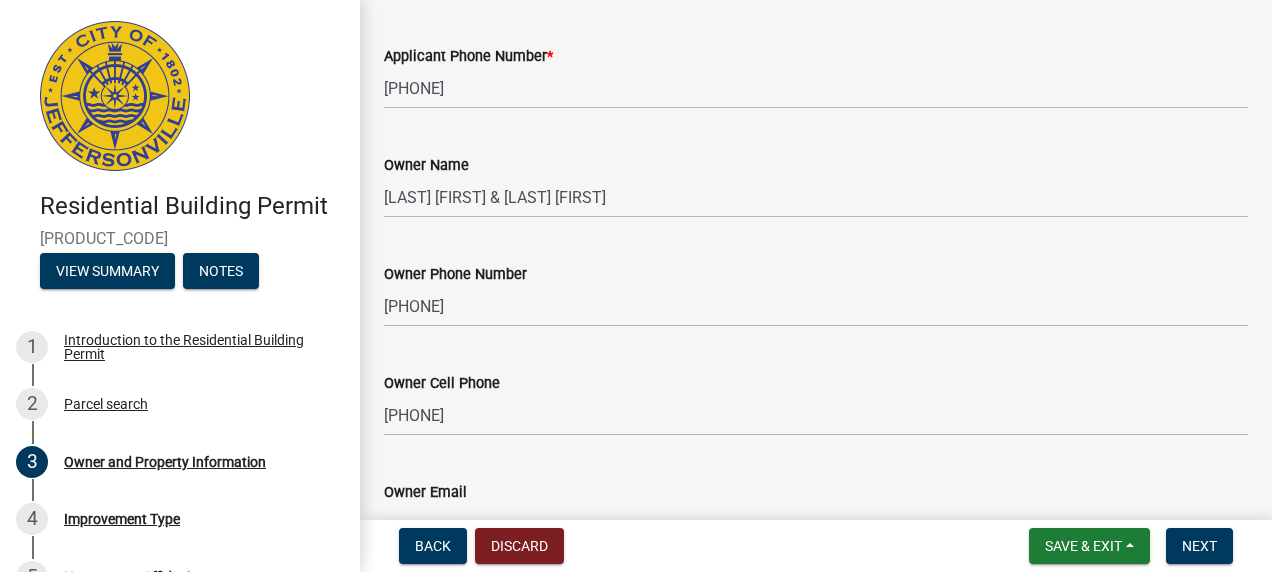 scroll, scrollTop: 600, scrollLeft: 0, axis: vertical 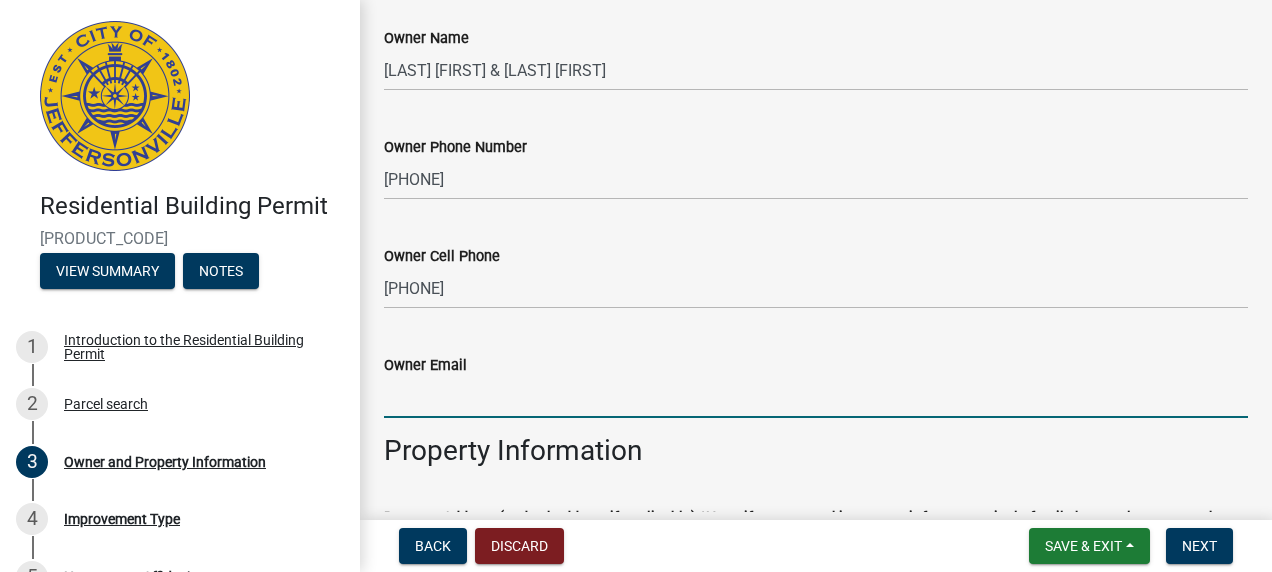 click on "Owner Email" at bounding box center [816, 397] 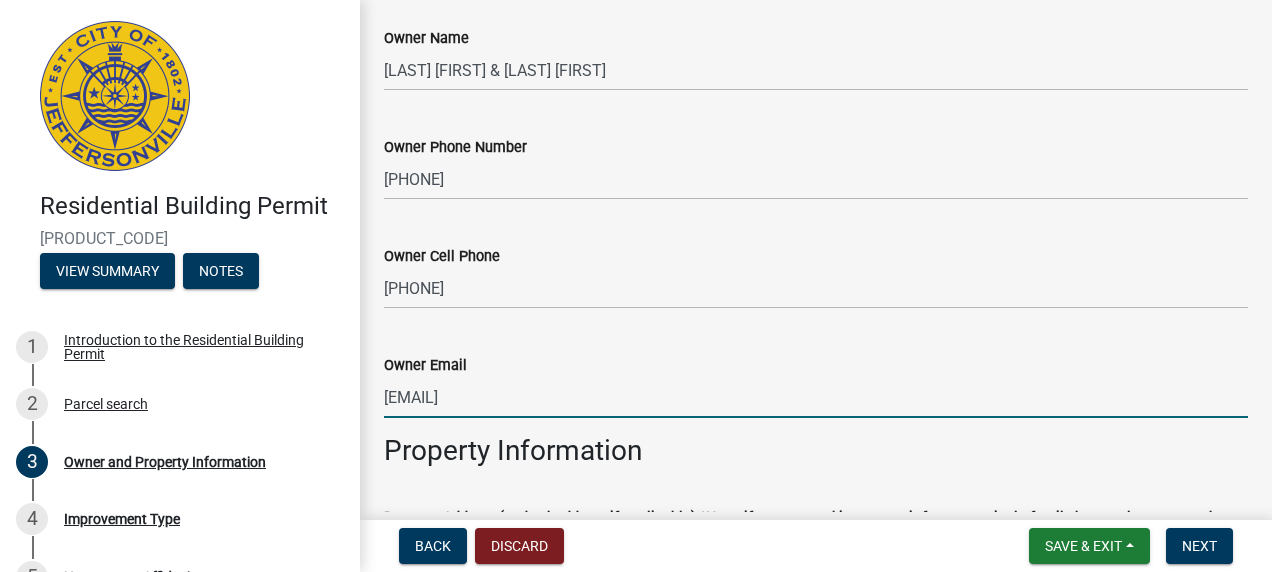 click on "Owner Email  [EMAIL]" 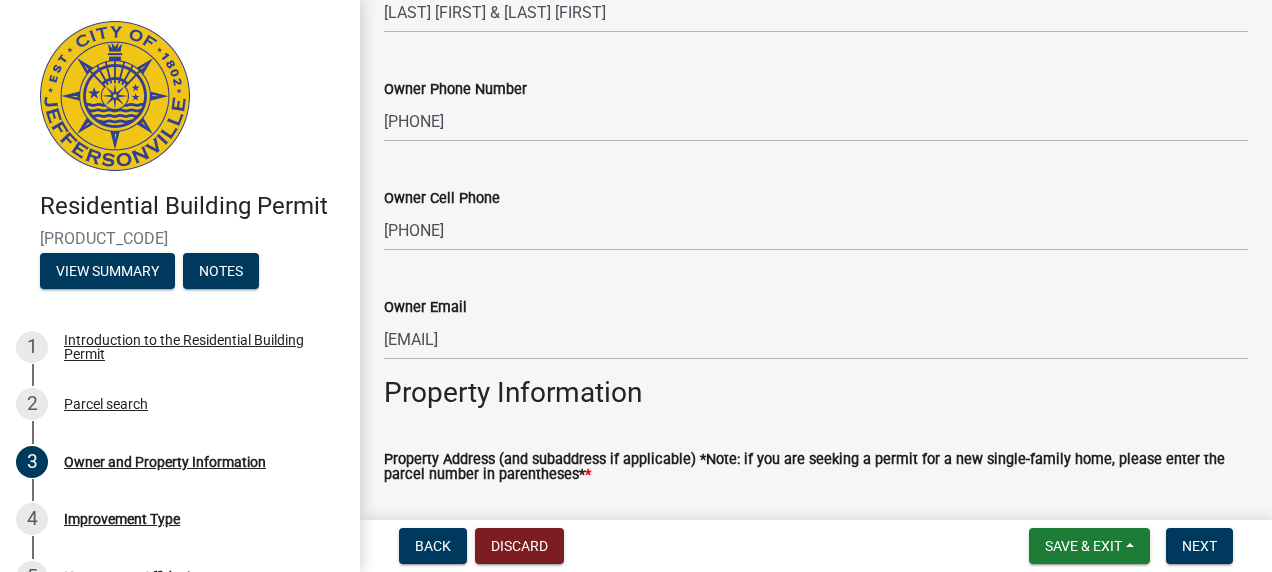 scroll, scrollTop: 1000, scrollLeft: 0, axis: vertical 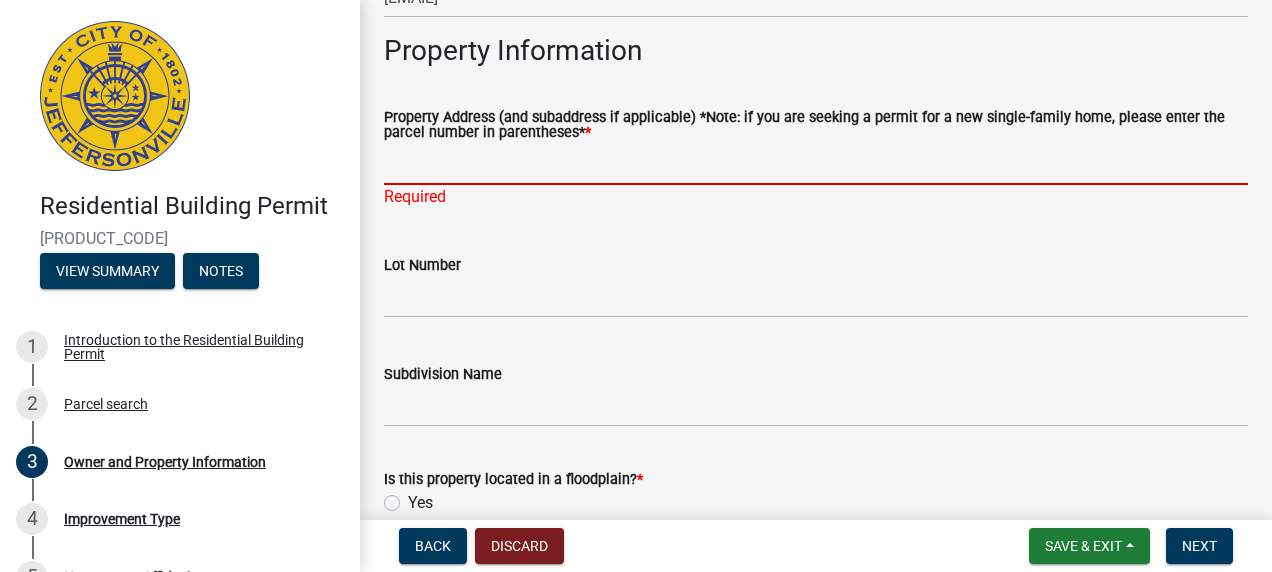 click on "Property Address (and subaddress if applicable) *Note: if you are seeking a permit for a new single-family home, please enter the parcel number in parentheses*  *" at bounding box center [816, 164] 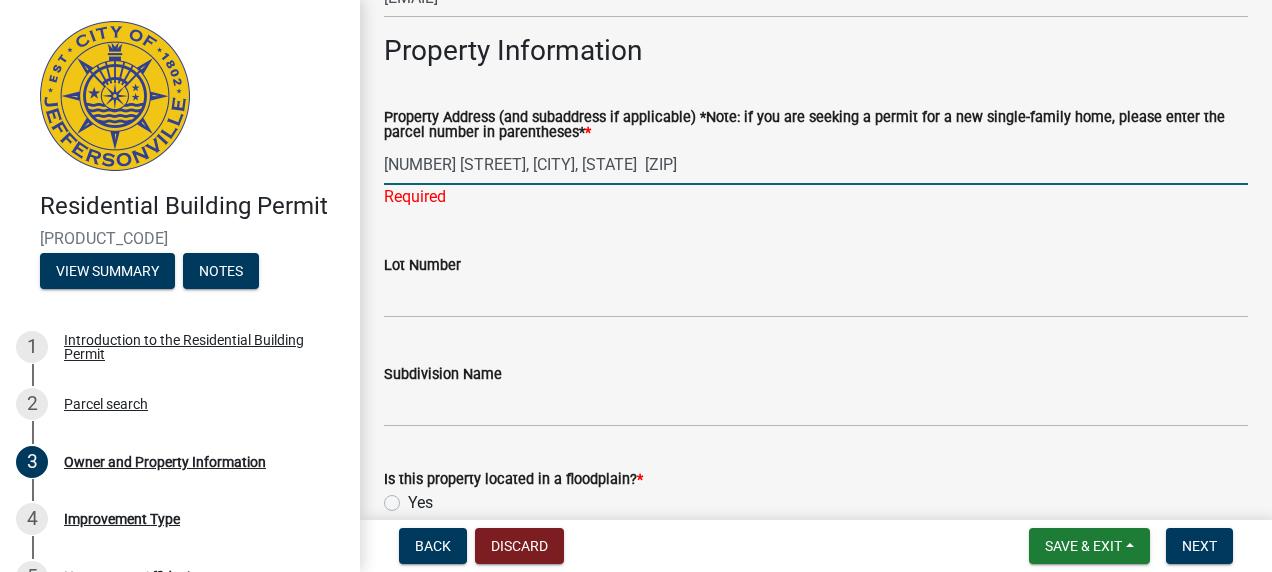 type on "[NUMBER] [STREET], [CITY], [STATE]  [ZIP]" 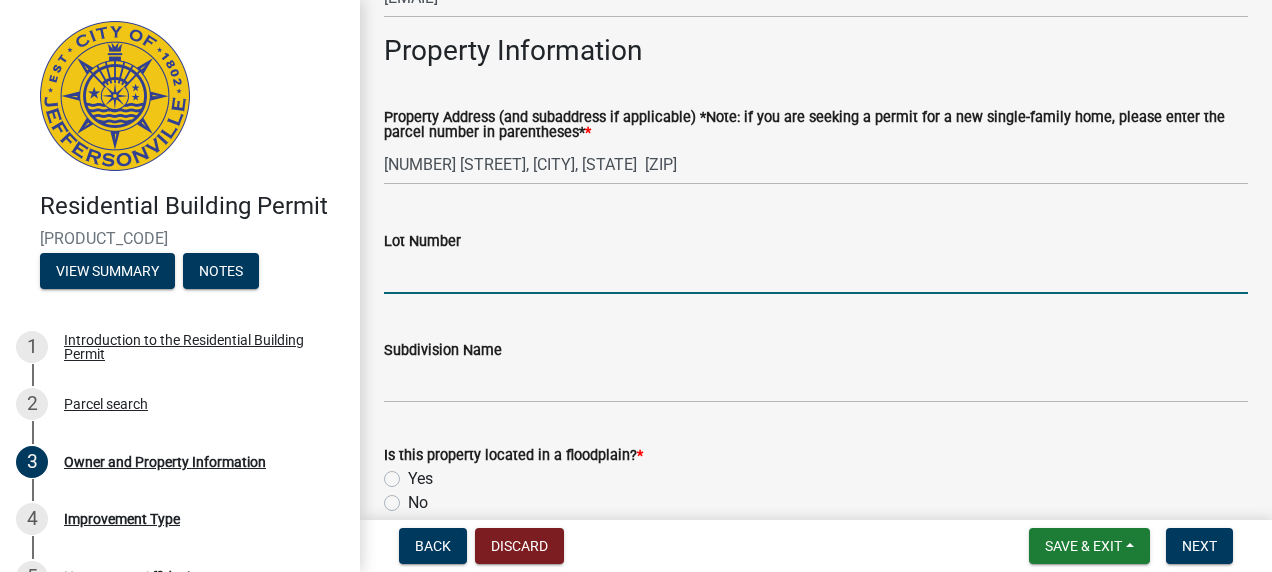 click on "Lot Number" at bounding box center [816, 273] 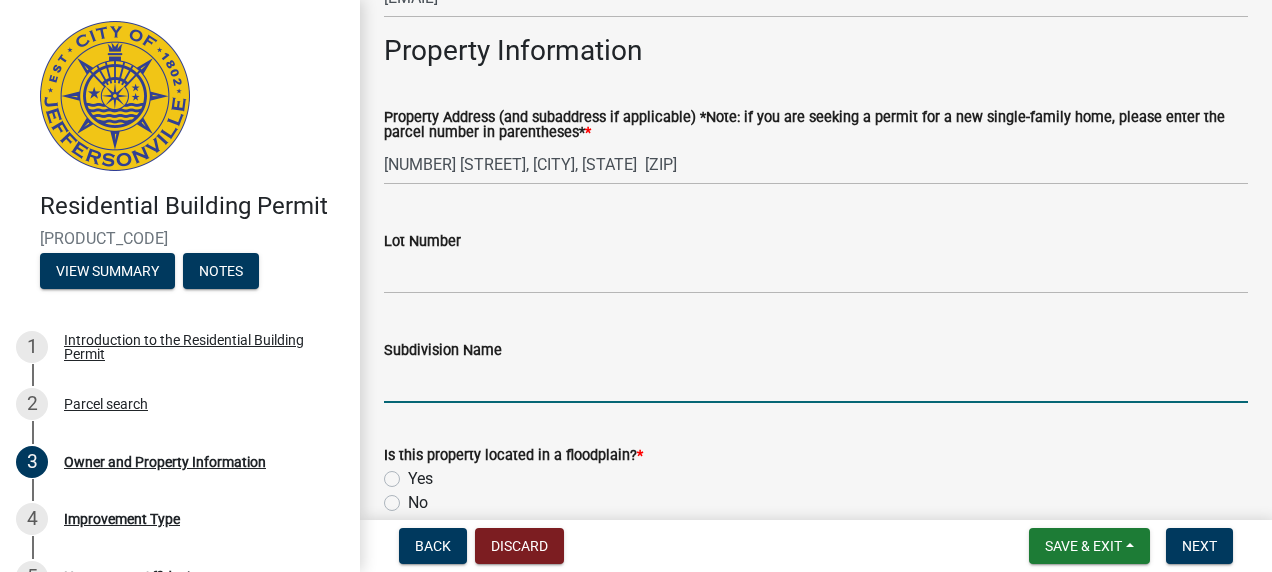 click on "Subdivision Name" at bounding box center (816, 382) 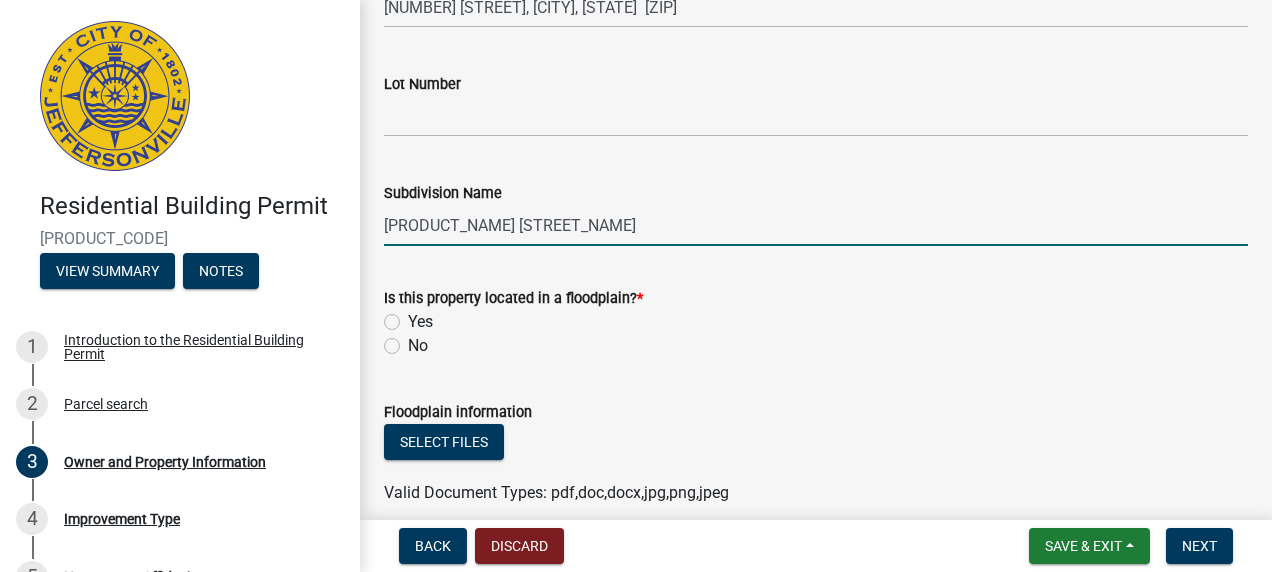scroll, scrollTop: 1200, scrollLeft: 0, axis: vertical 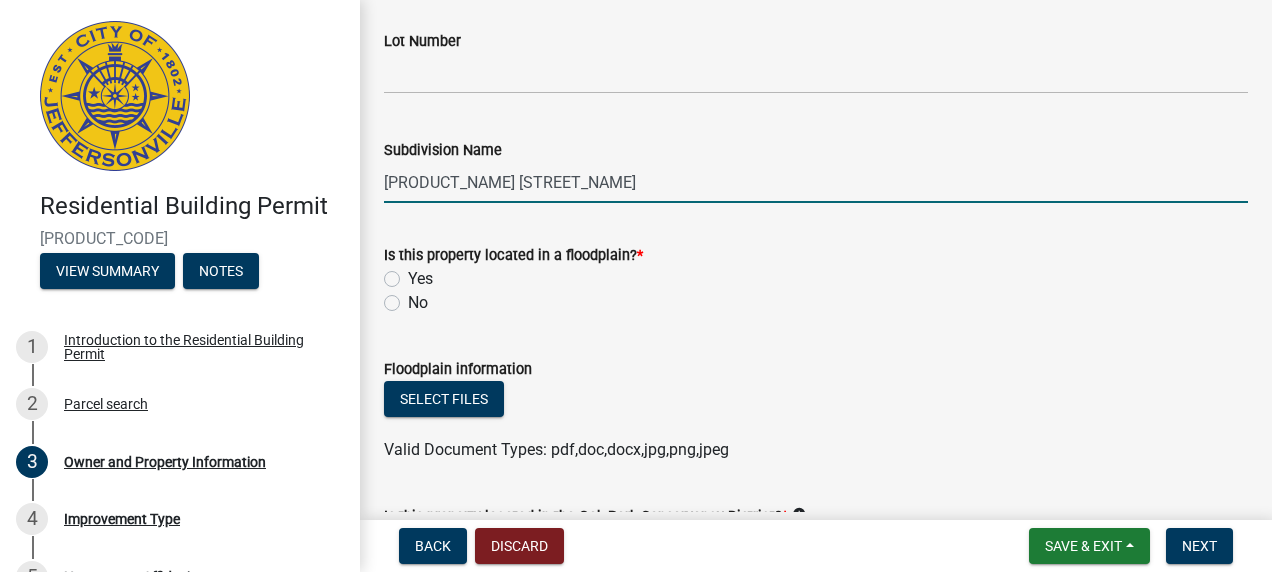 type on "[PRODUCT_NAME] [STREET_NAME]" 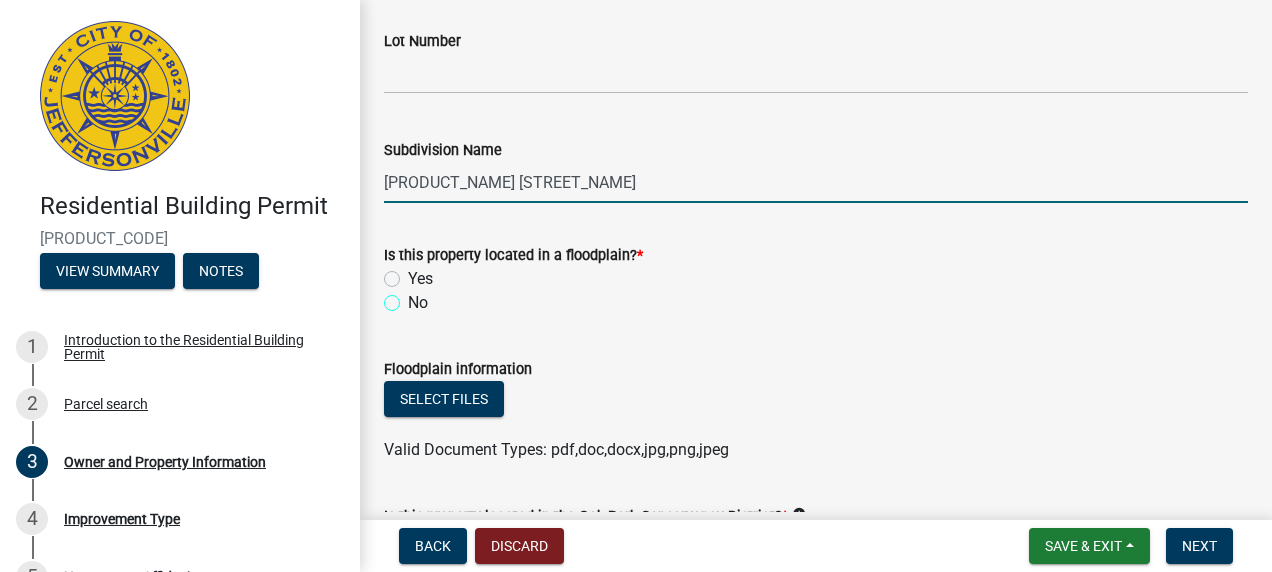 click on "No" at bounding box center [414, 297] 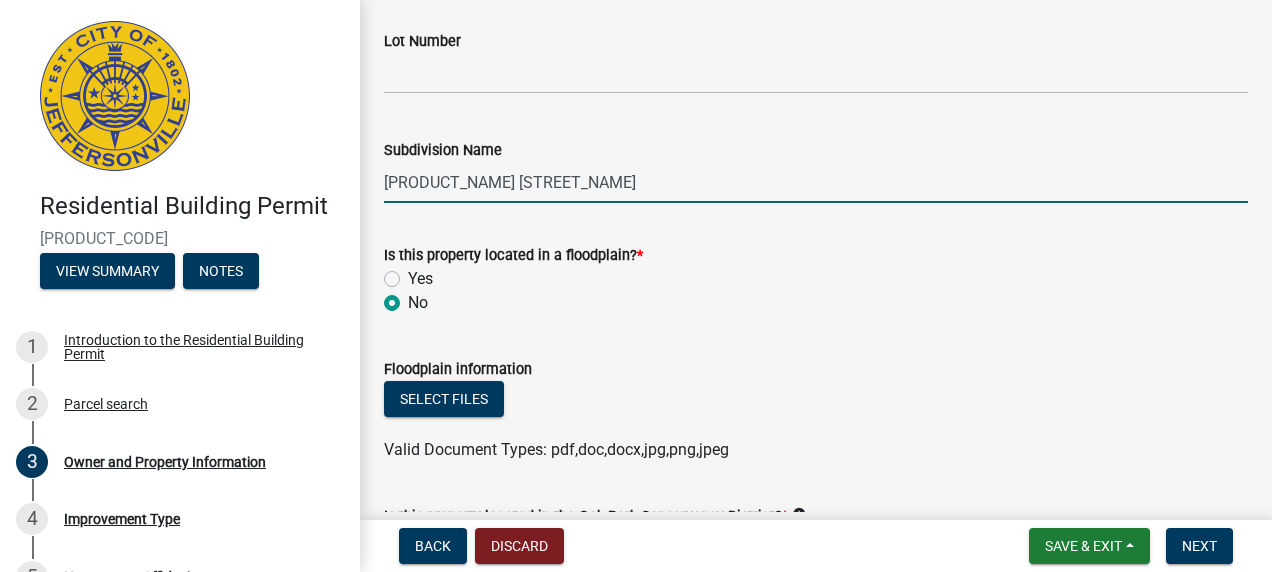 radio on "true" 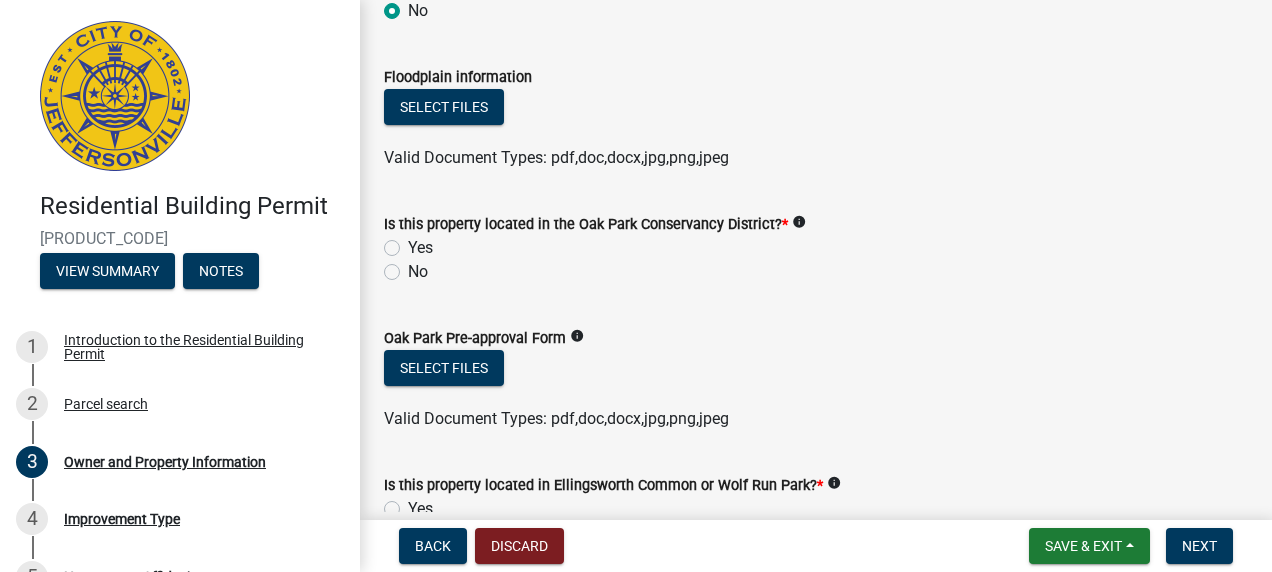 scroll, scrollTop: 1500, scrollLeft: 0, axis: vertical 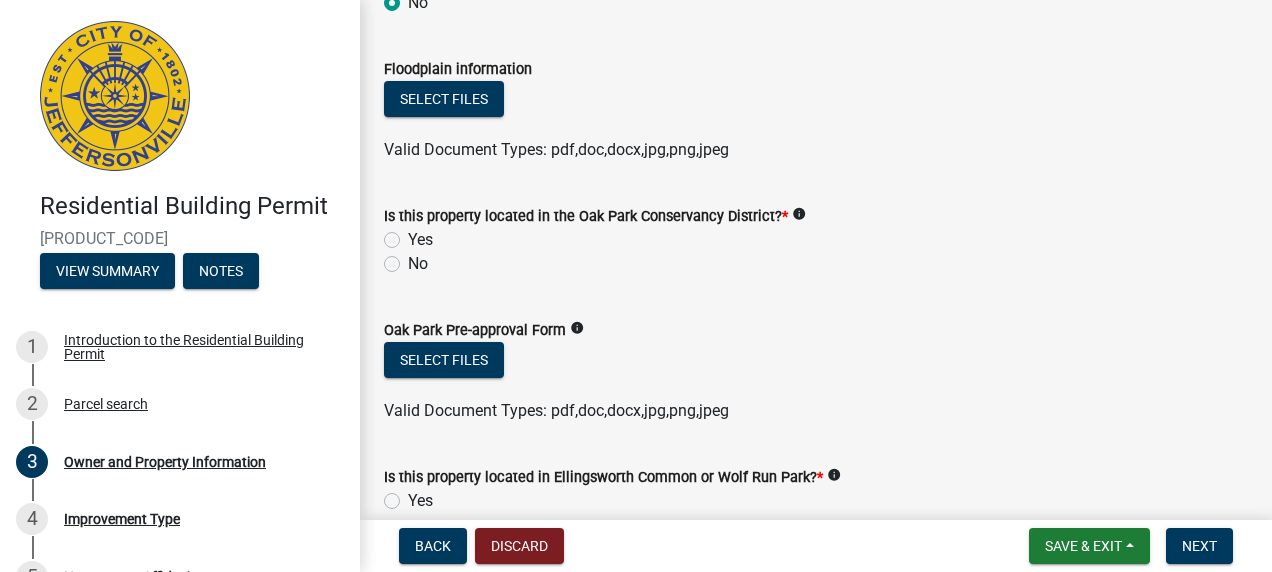click on "No" 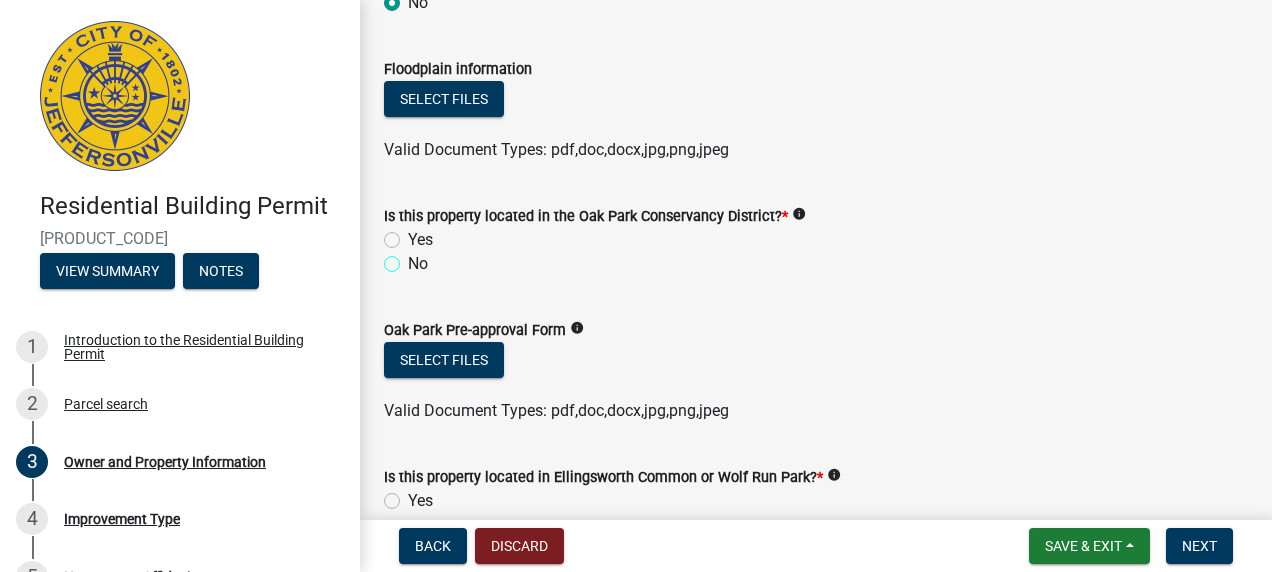 click on "No" at bounding box center (414, 258) 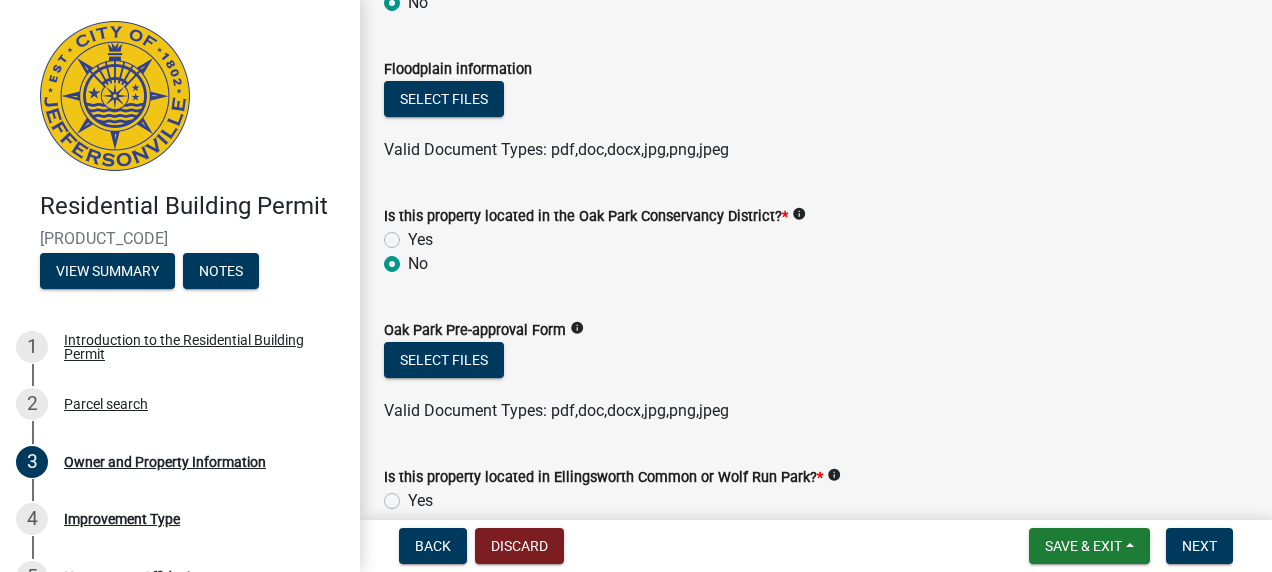 radio on "true" 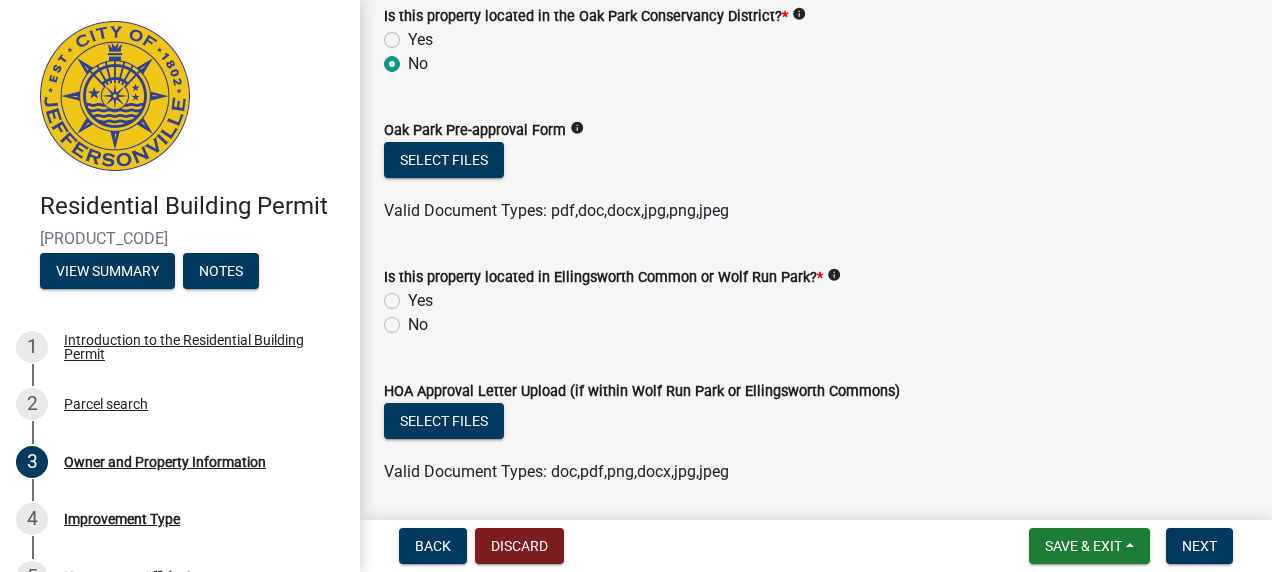 scroll, scrollTop: 1900, scrollLeft: 0, axis: vertical 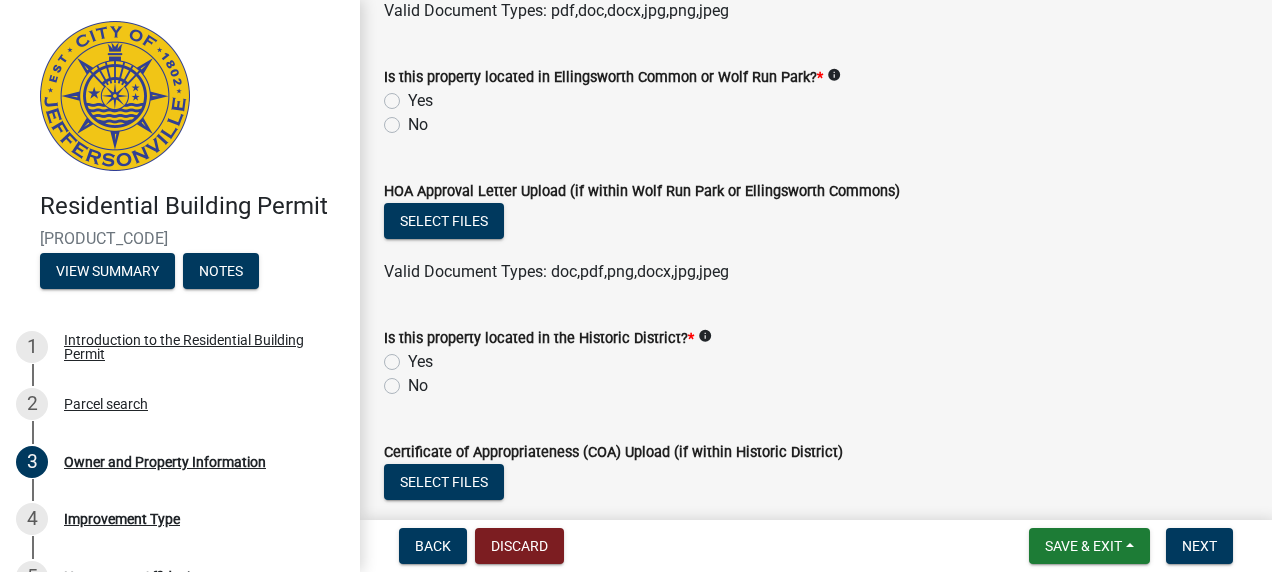 click on "No" 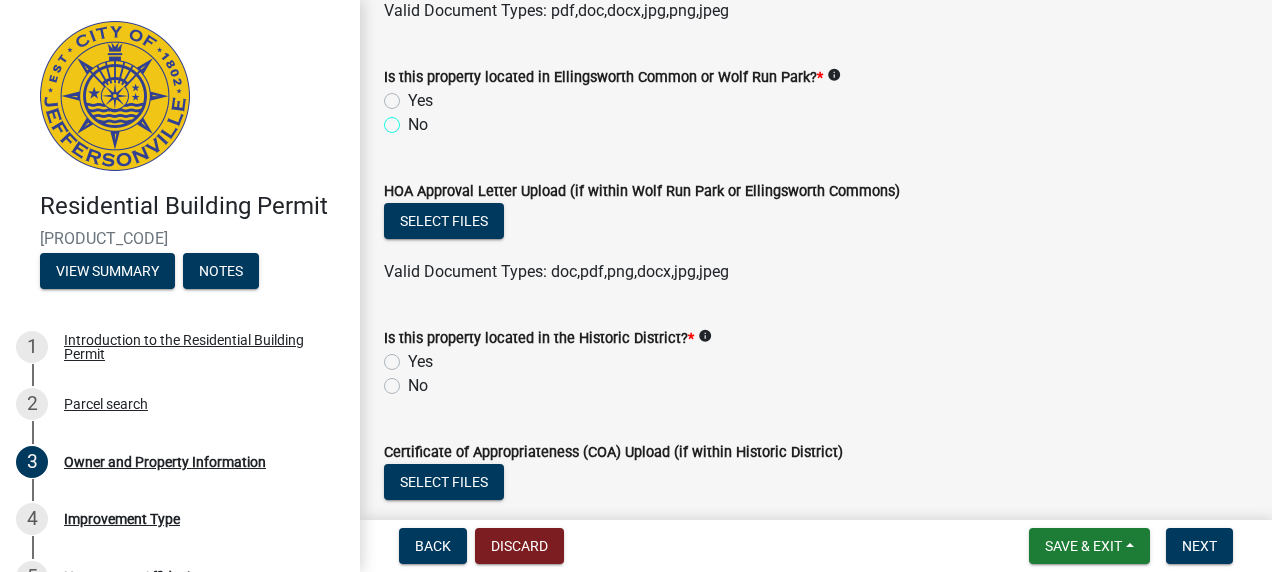 click on "No" at bounding box center (414, 119) 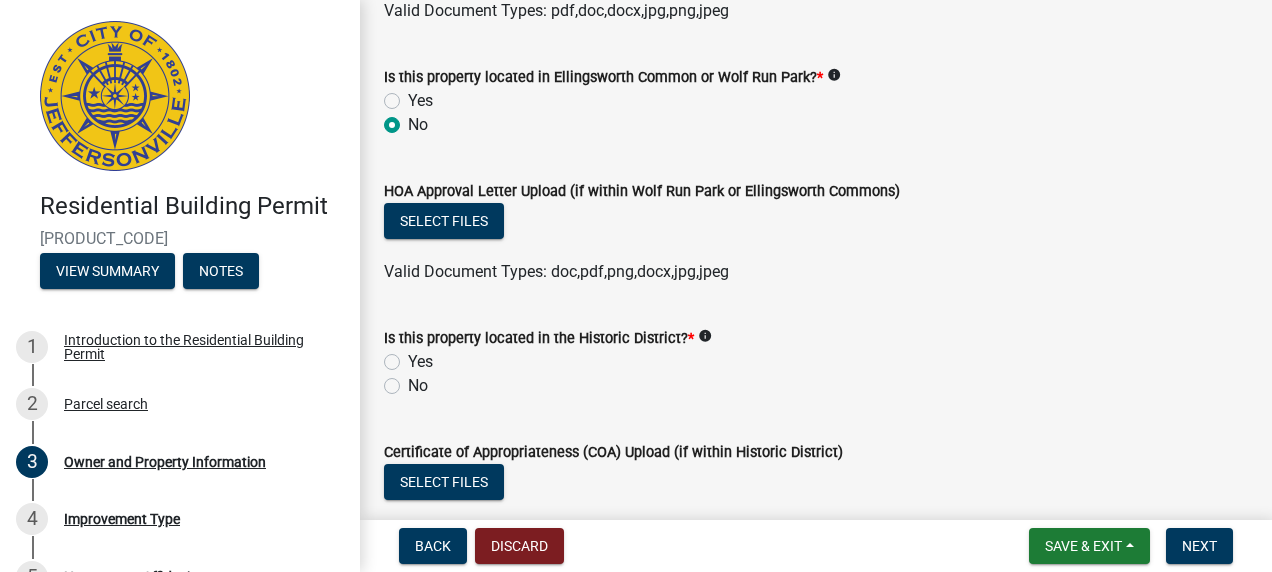 radio on "true" 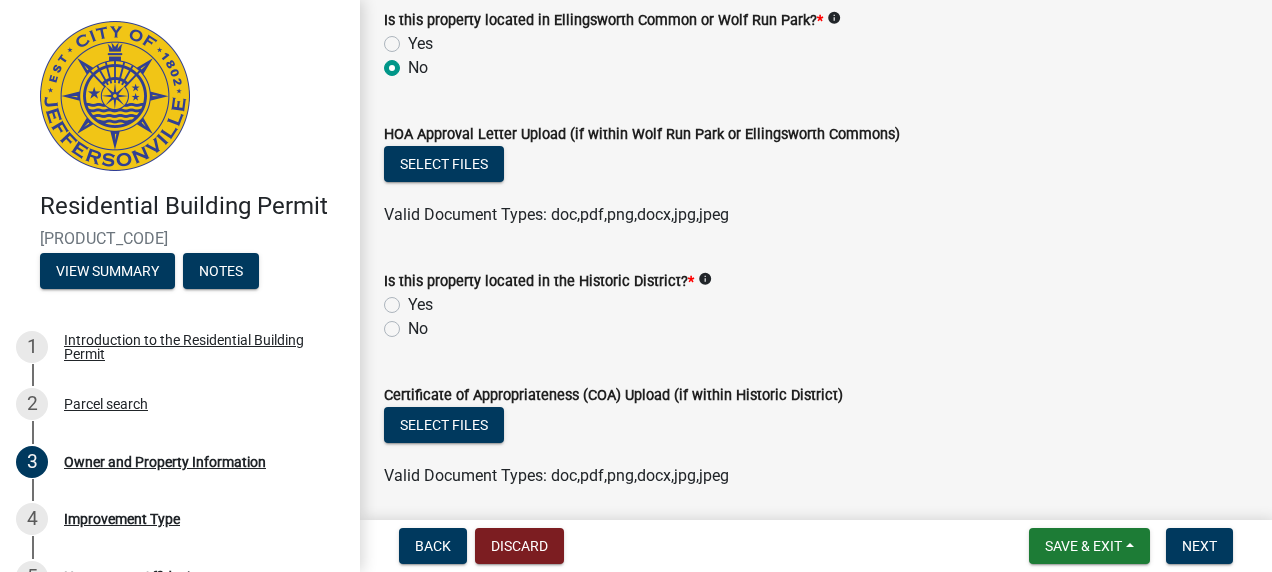 scroll, scrollTop: 2000, scrollLeft: 0, axis: vertical 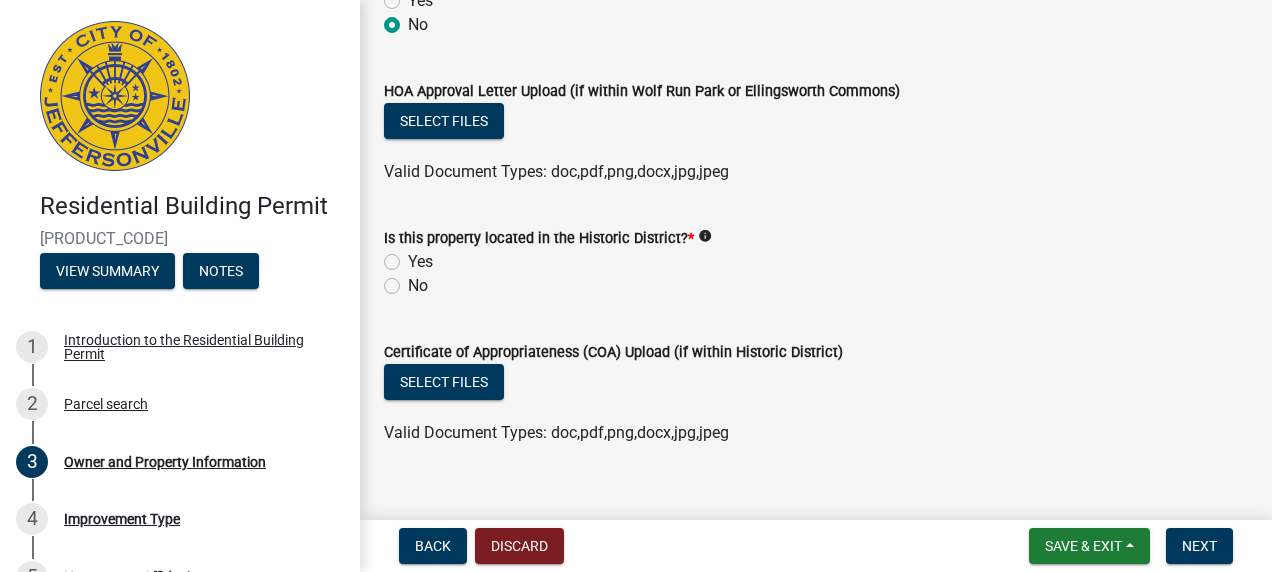 click on "No" 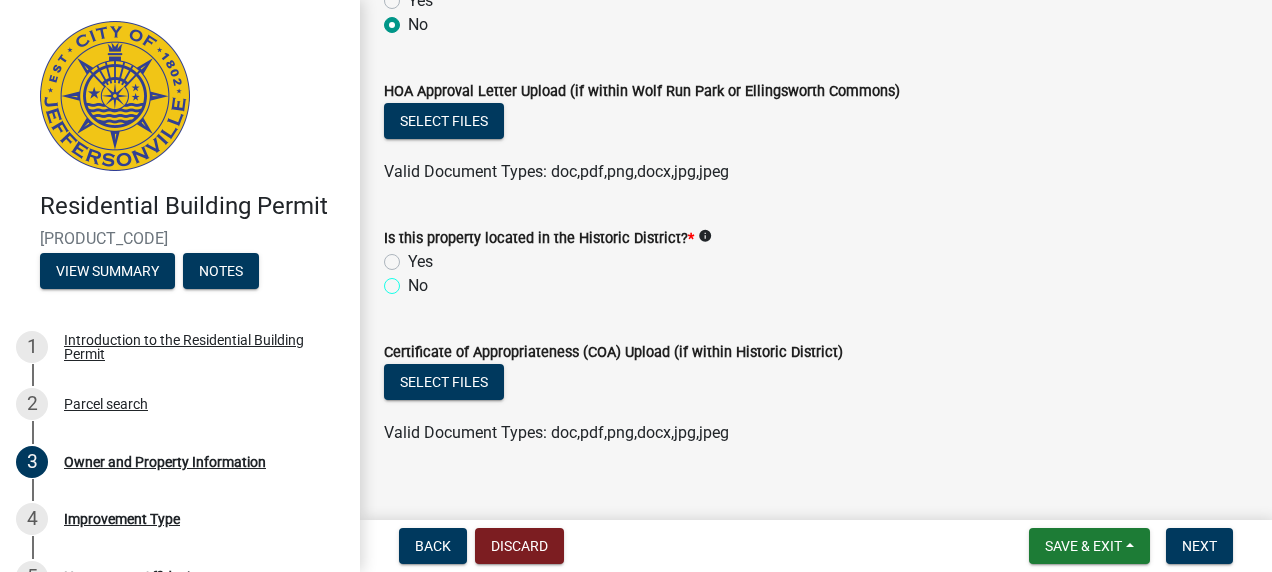 click on "No" at bounding box center [414, 280] 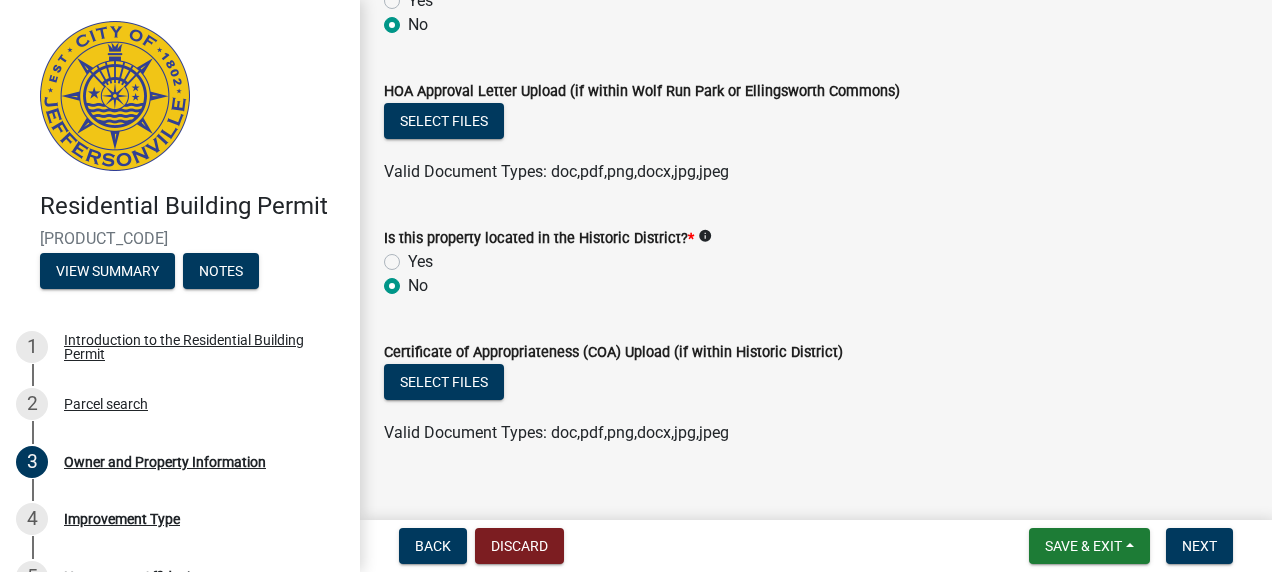 radio on "true" 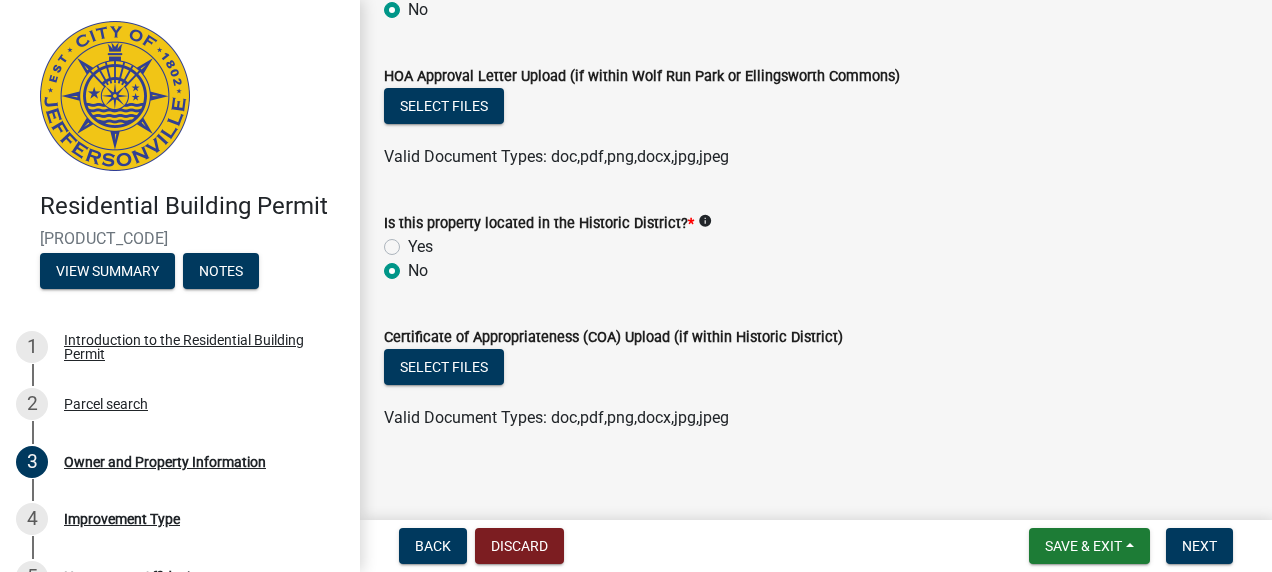scroll, scrollTop: 2029, scrollLeft: 0, axis: vertical 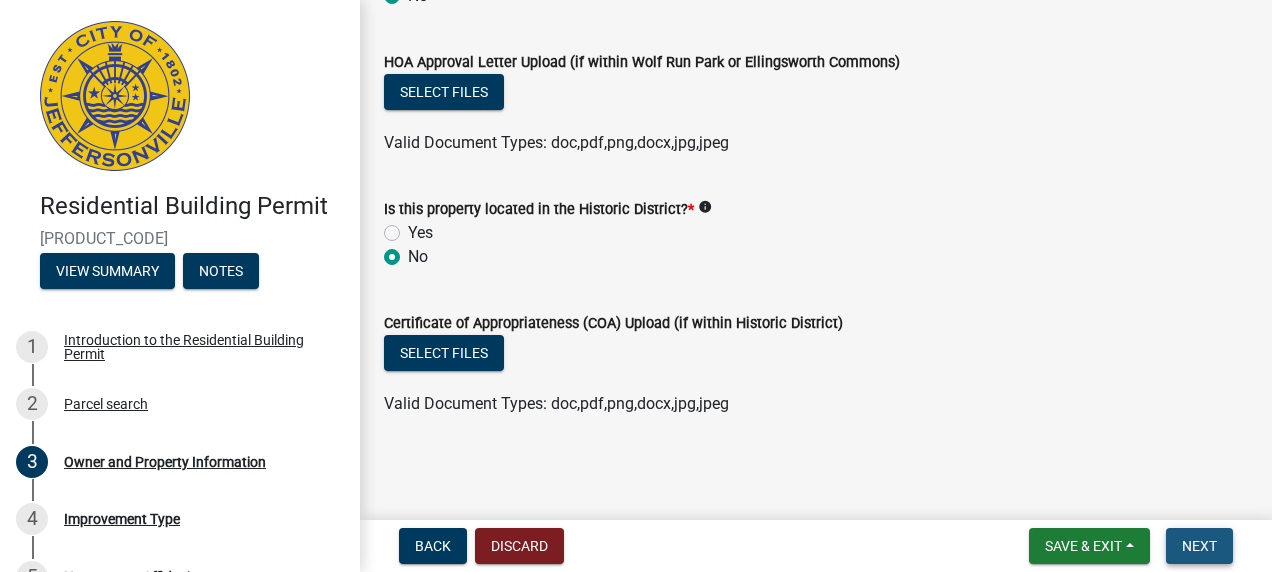 click on "Next" at bounding box center [1199, 546] 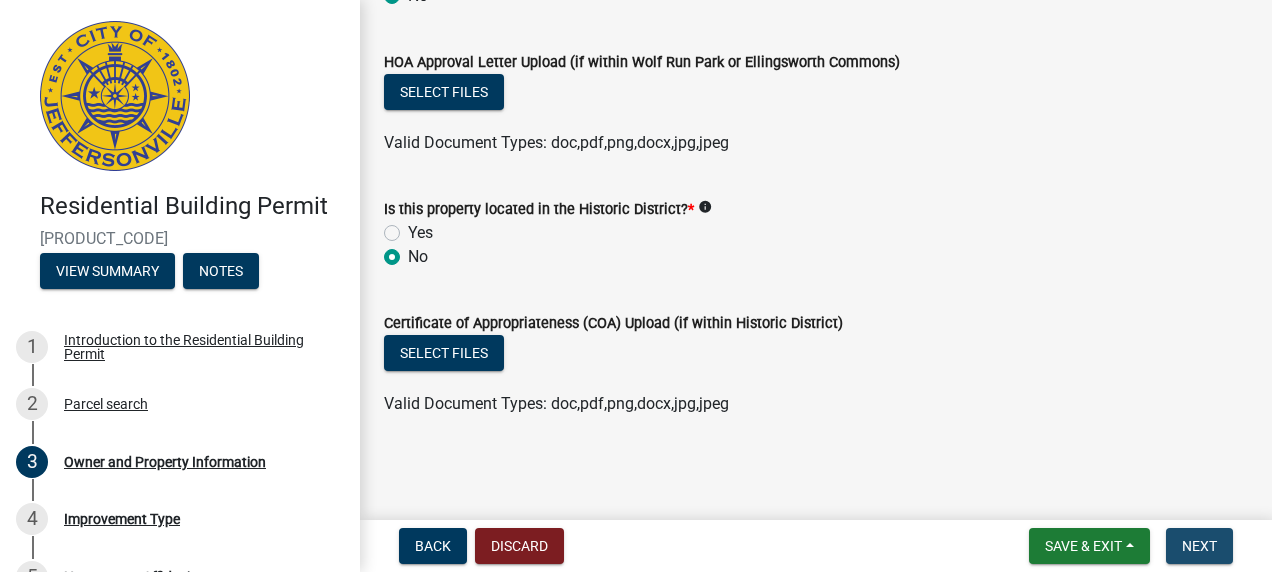 scroll, scrollTop: 0, scrollLeft: 0, axis: both 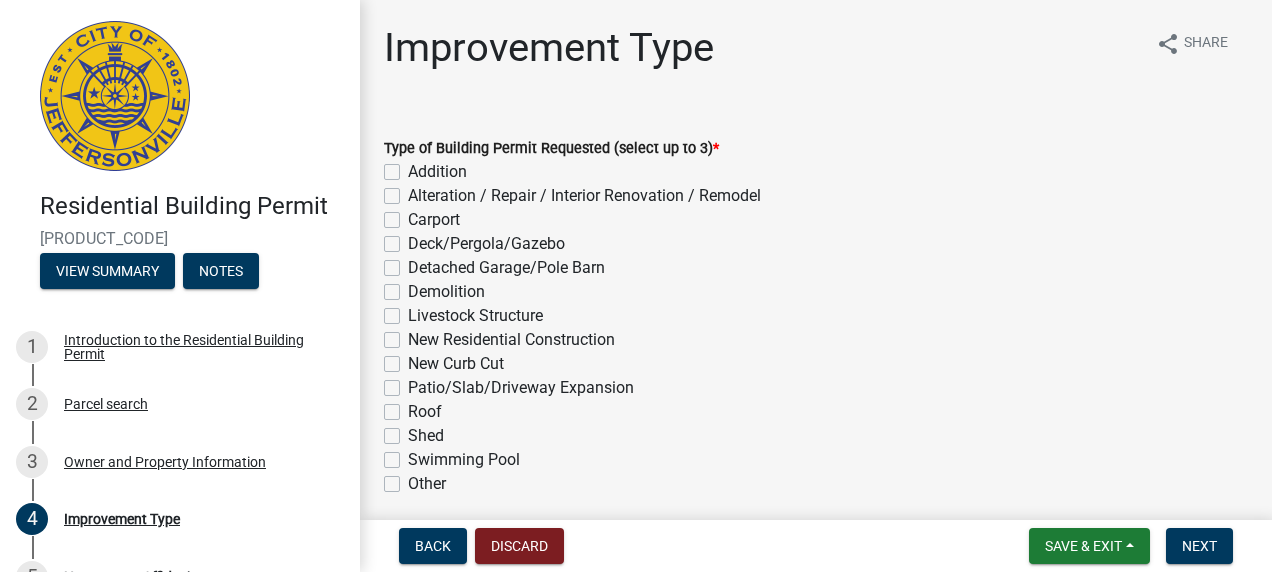 click on "Deck/Pergola/Gazebo" 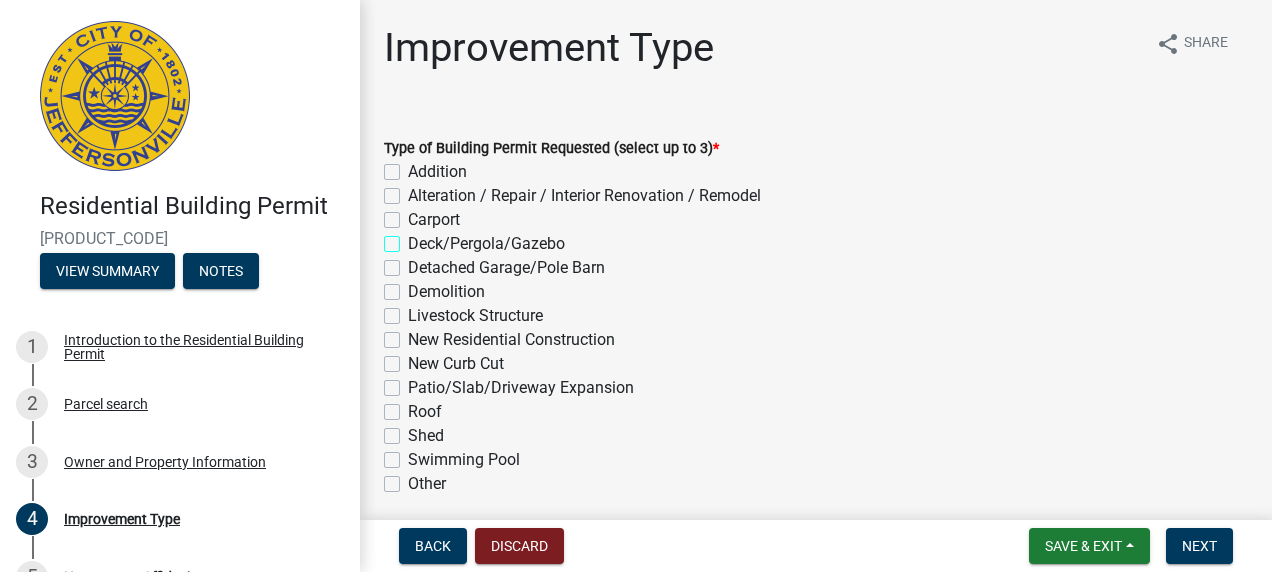 click on "Deck/Pergola/Gazebo" at bounding box center (414, 238) 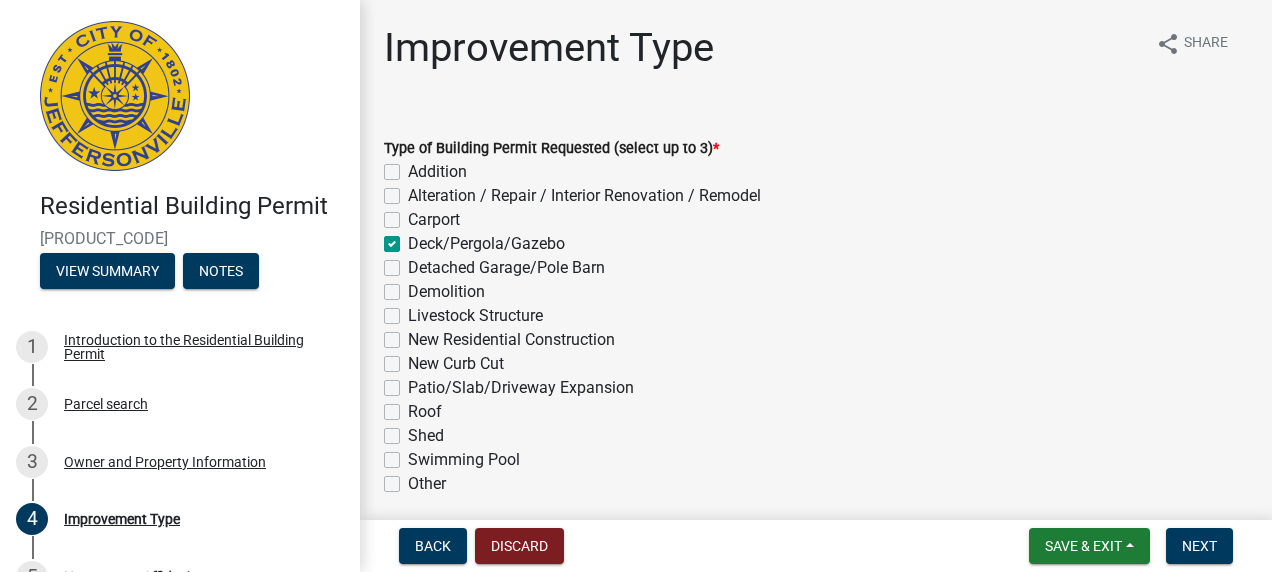 checkbox on "false" 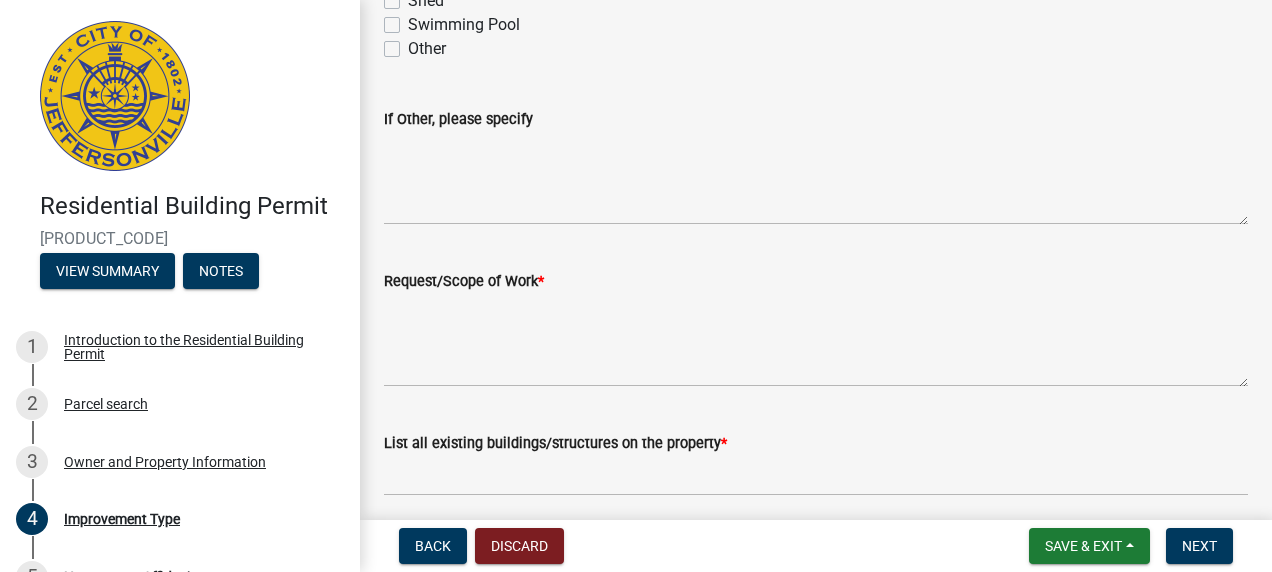 scroll, scrollTop: 513, scrollLeft: 0, axis: vertical 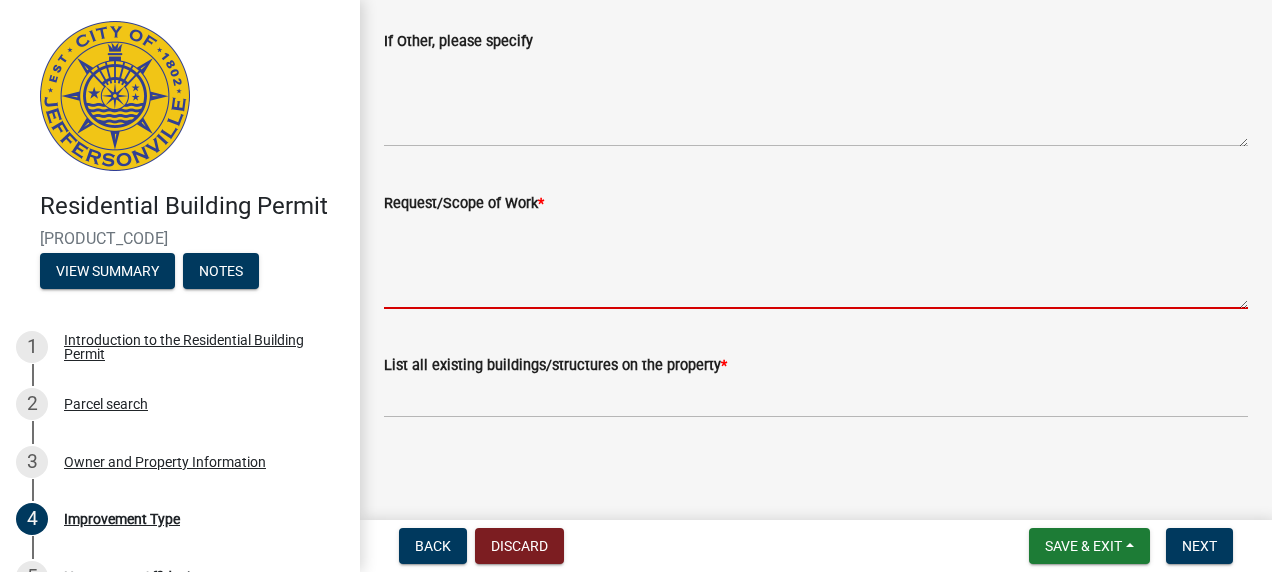 click on "Request/Scope of Work  *" at bounding box center (816, 262) 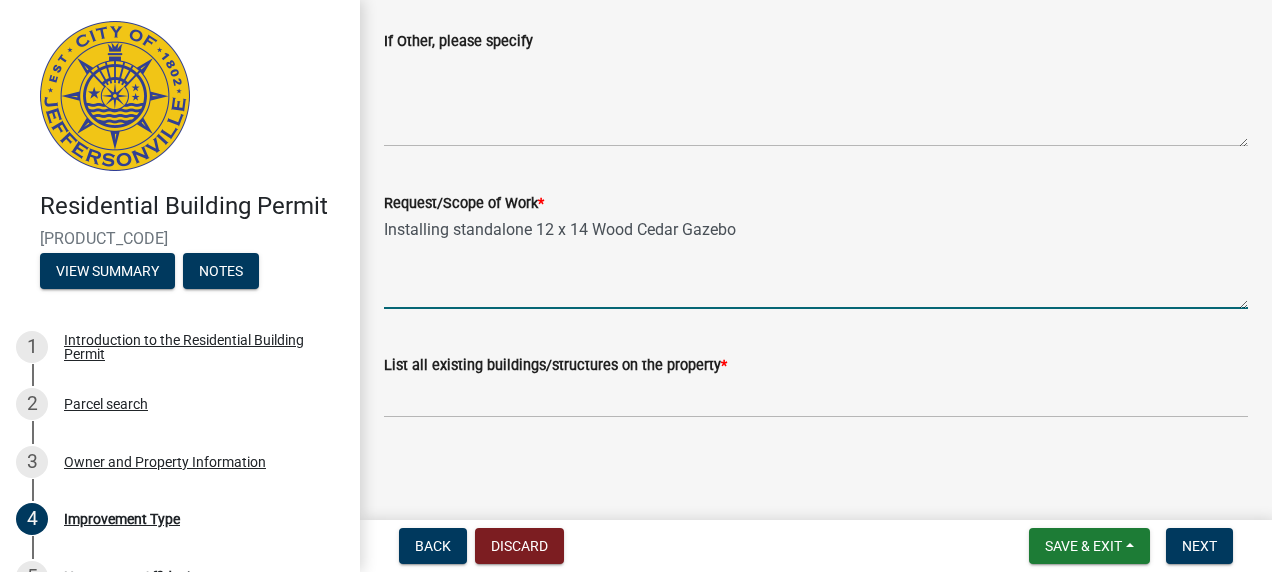 type on "Installing standalone 12 x 14 Wood Cedar Gazebo" 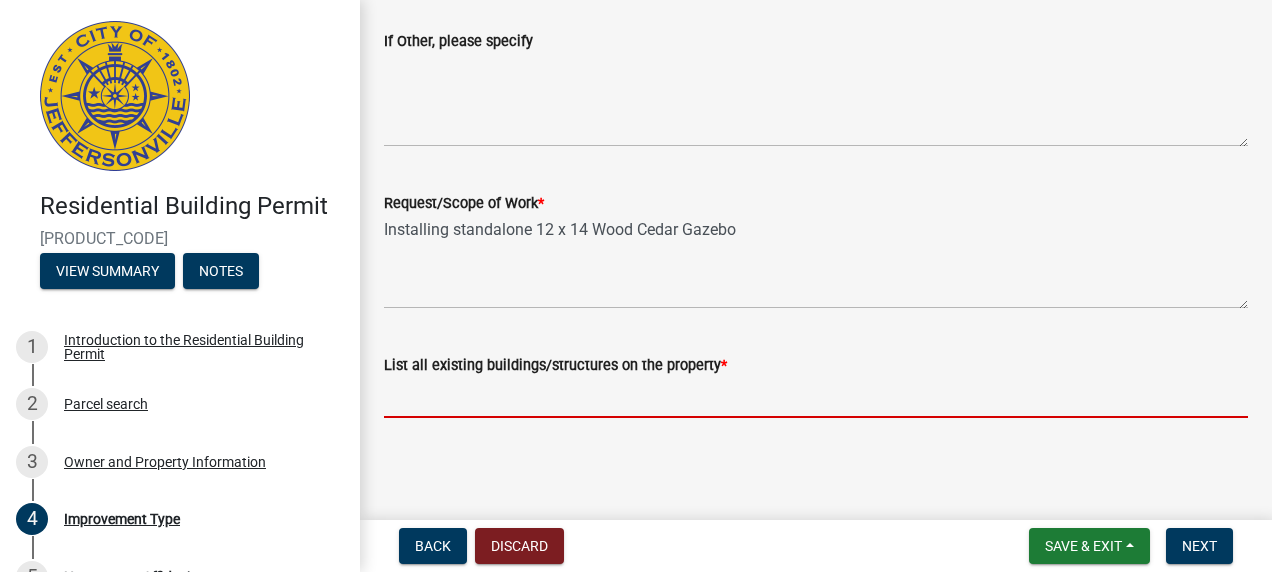 click on "List all existing buildings/structures on the property  *" at bounding box center [816, 397] 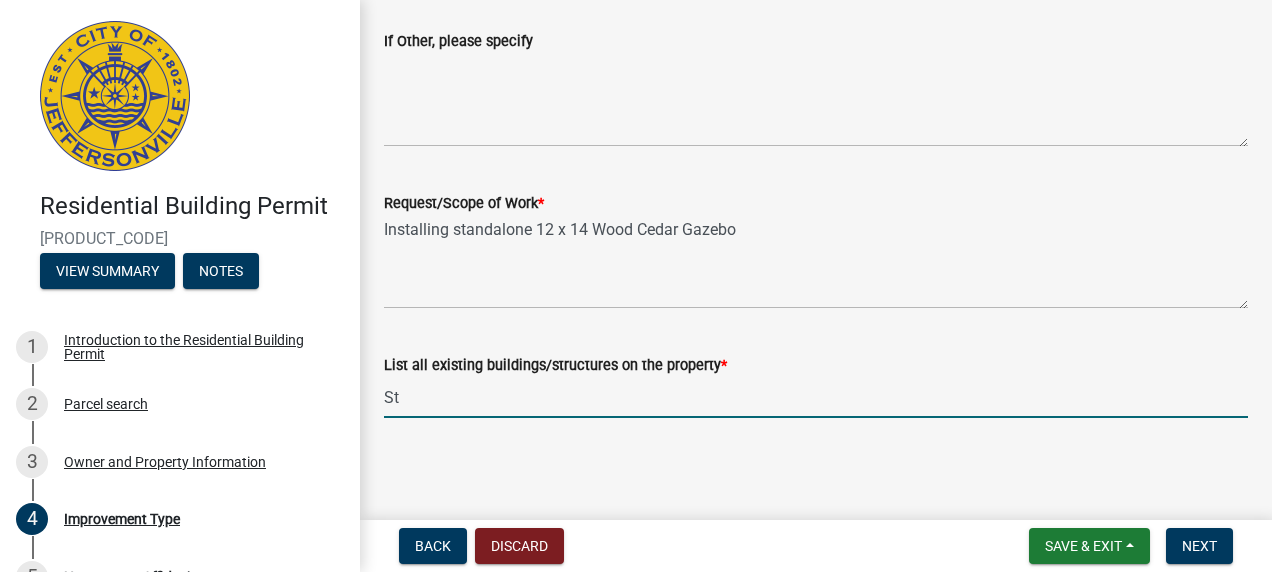 type on "S" 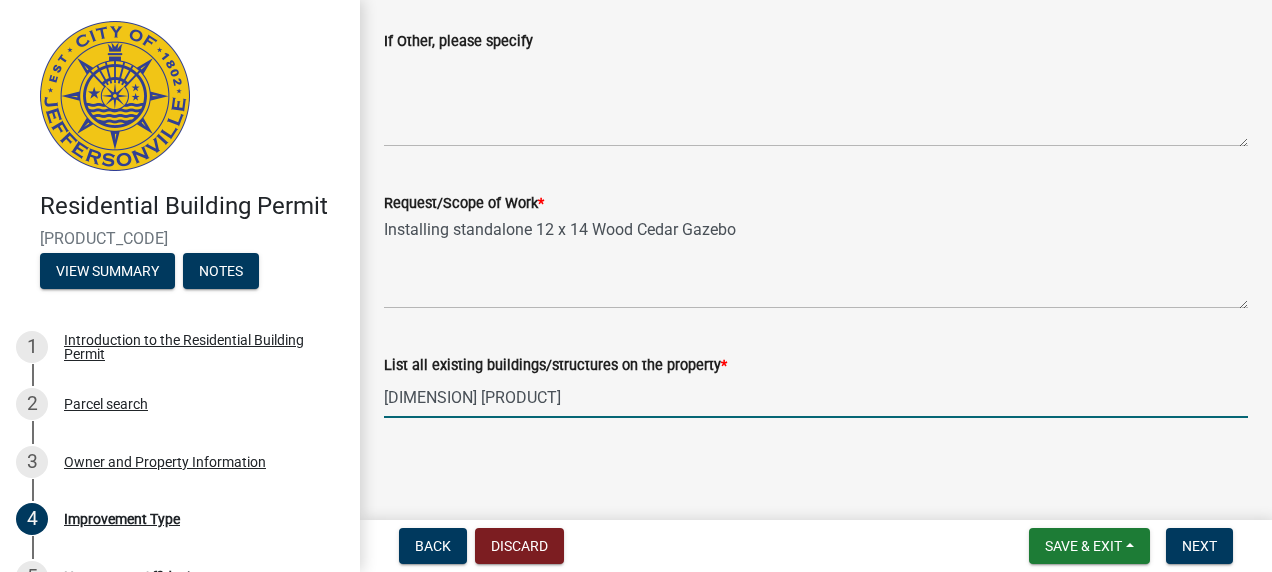 click on "Request/Scope of Work  * [PRODUCT_NAME]" 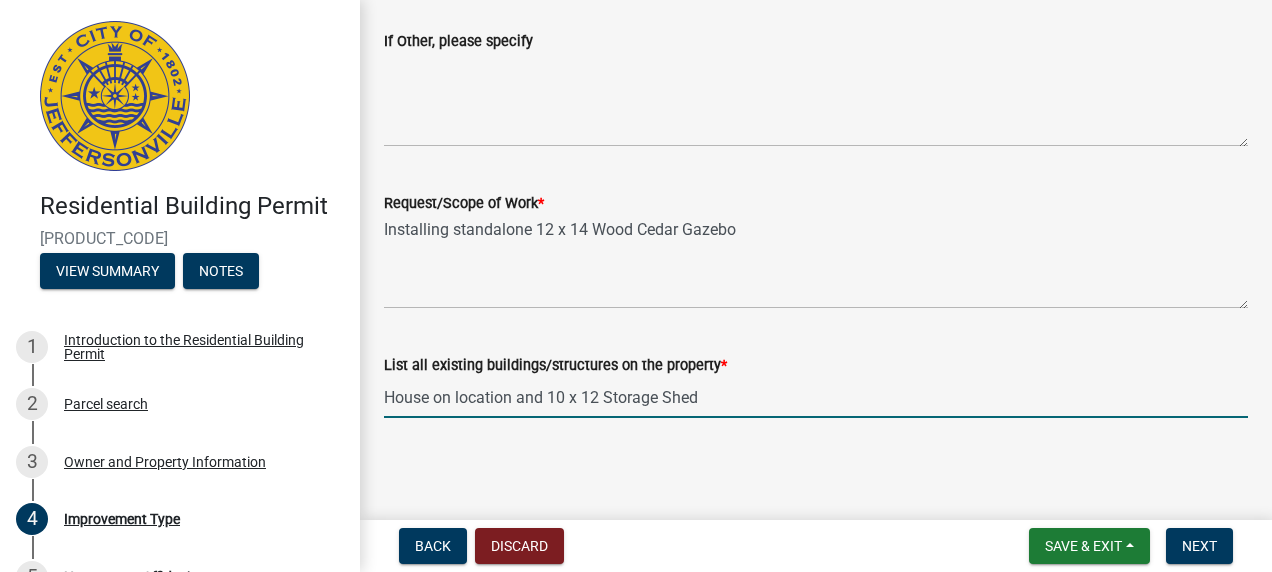 click on "House on location and 10 x 12 Storage Shed" at bounding box center (816, 397) 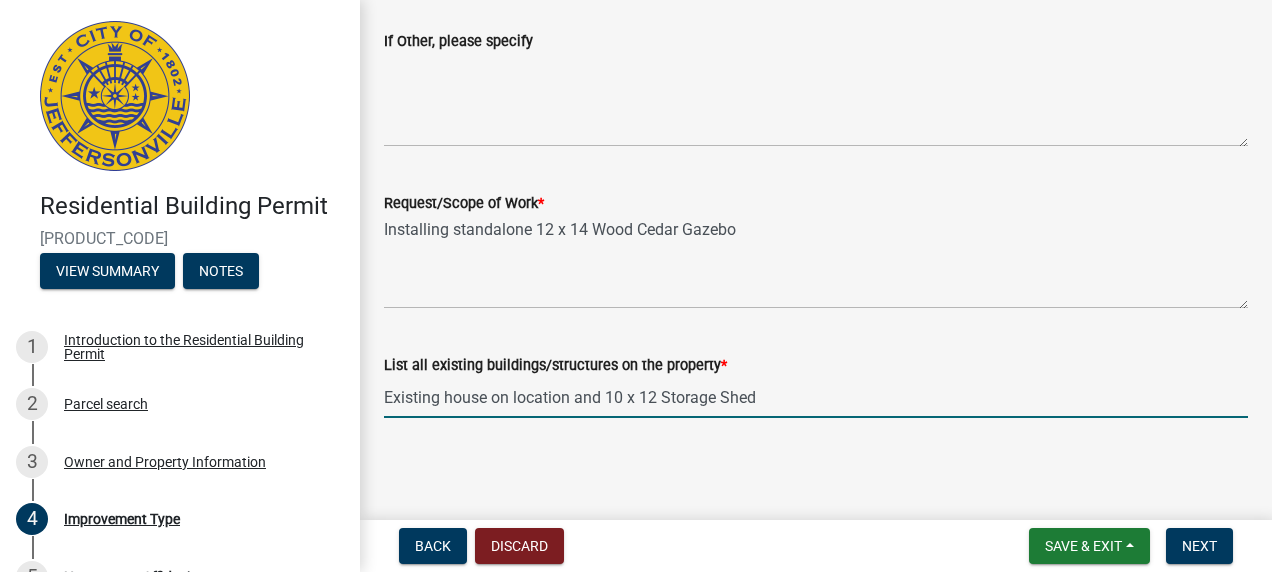type on "Existing house on location and 10 x 12 Storage Shed" 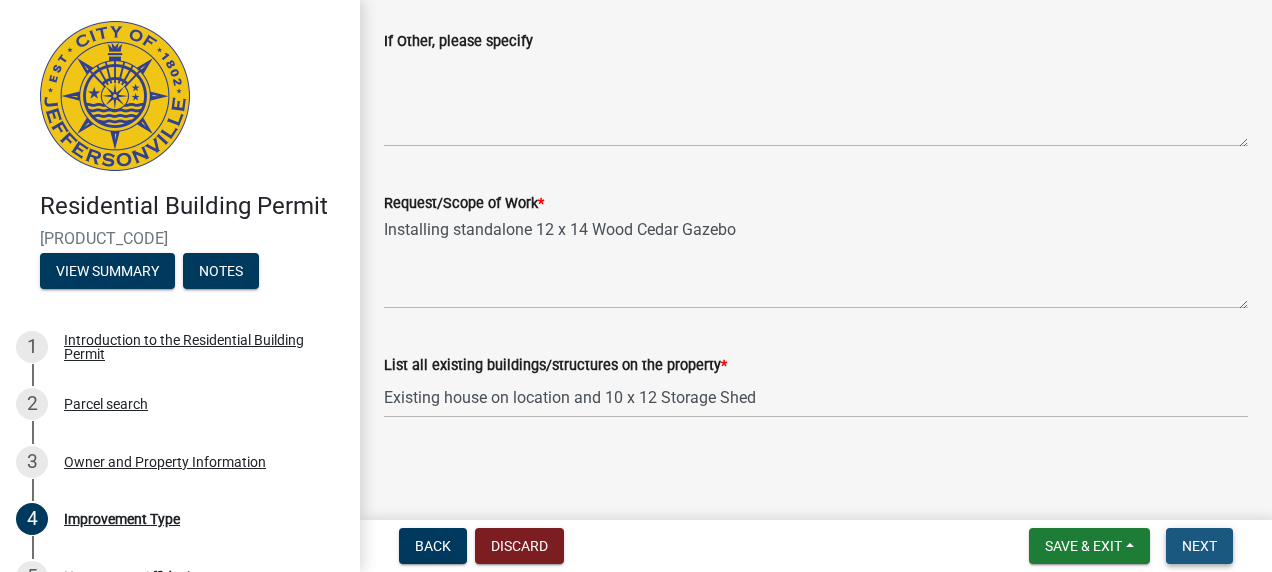 click on "Next" at bounding box center [1199, 546] 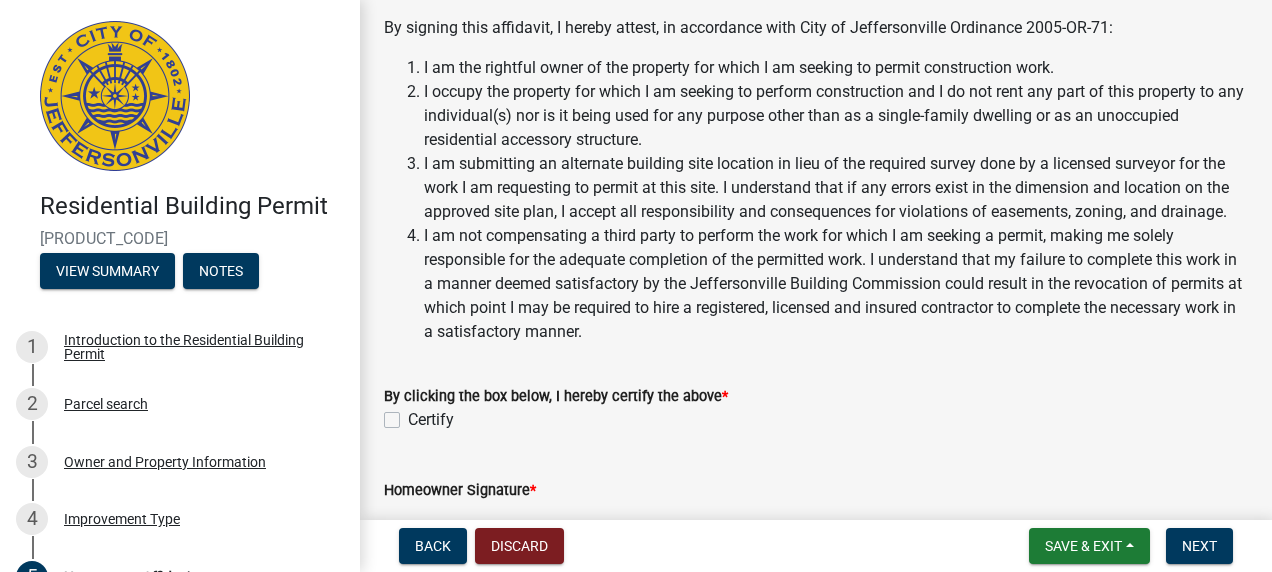scroll, scrollTop: 800, scrollLeft: 0, axis: vertical 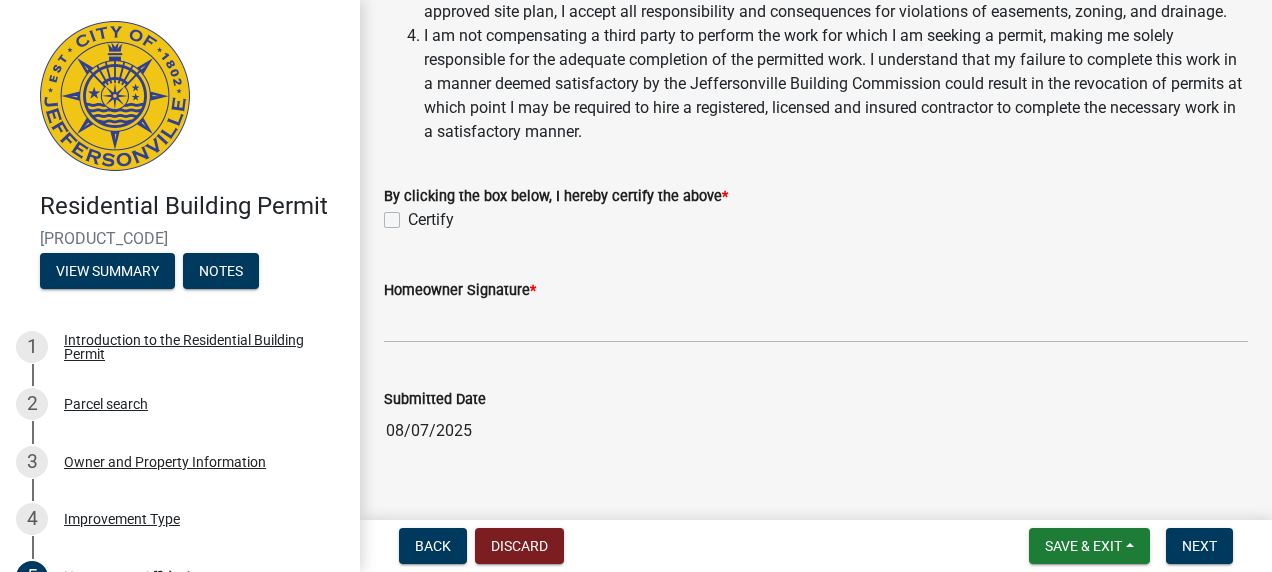 click on "Certify" 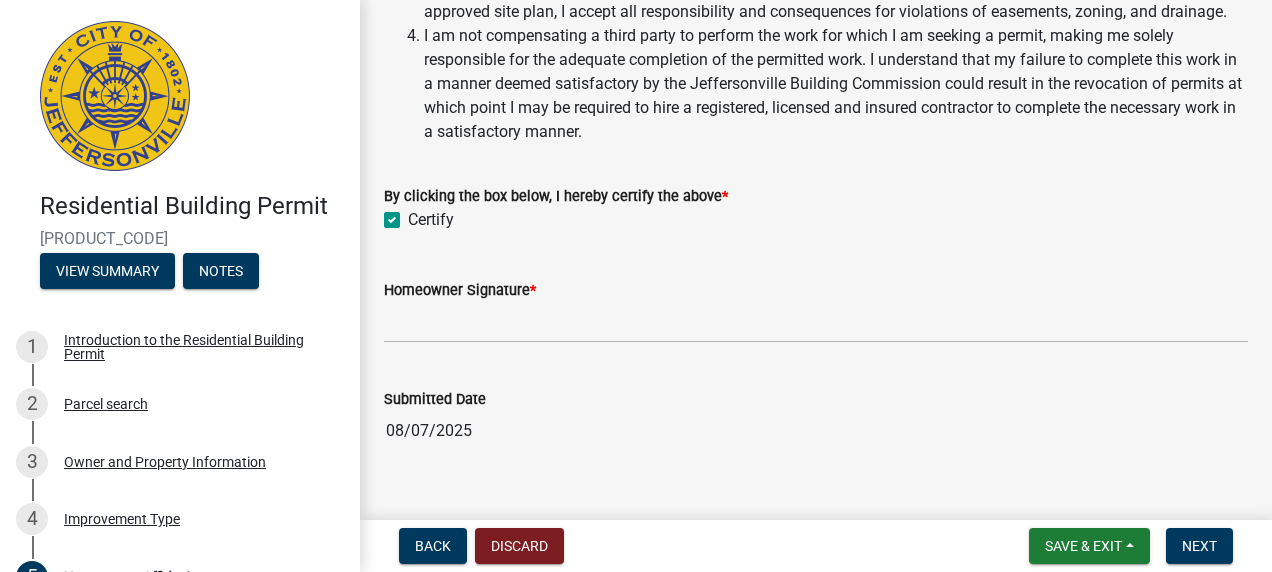 checkbox on "true" 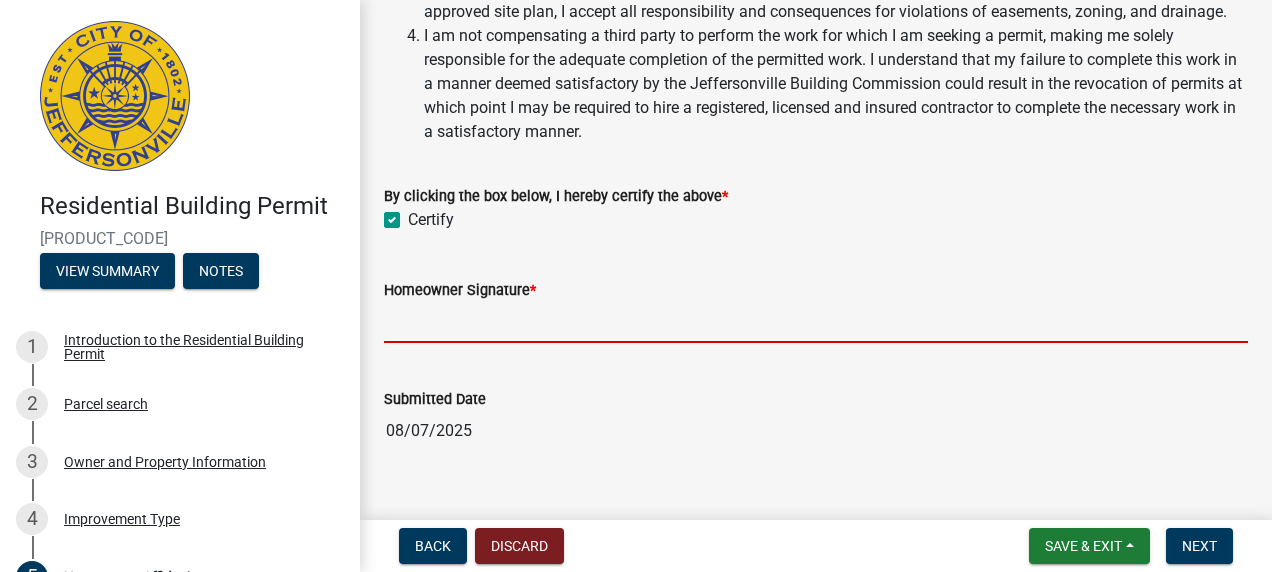 click on "Homeowner Signature  *" at bounding box center [816, 322] 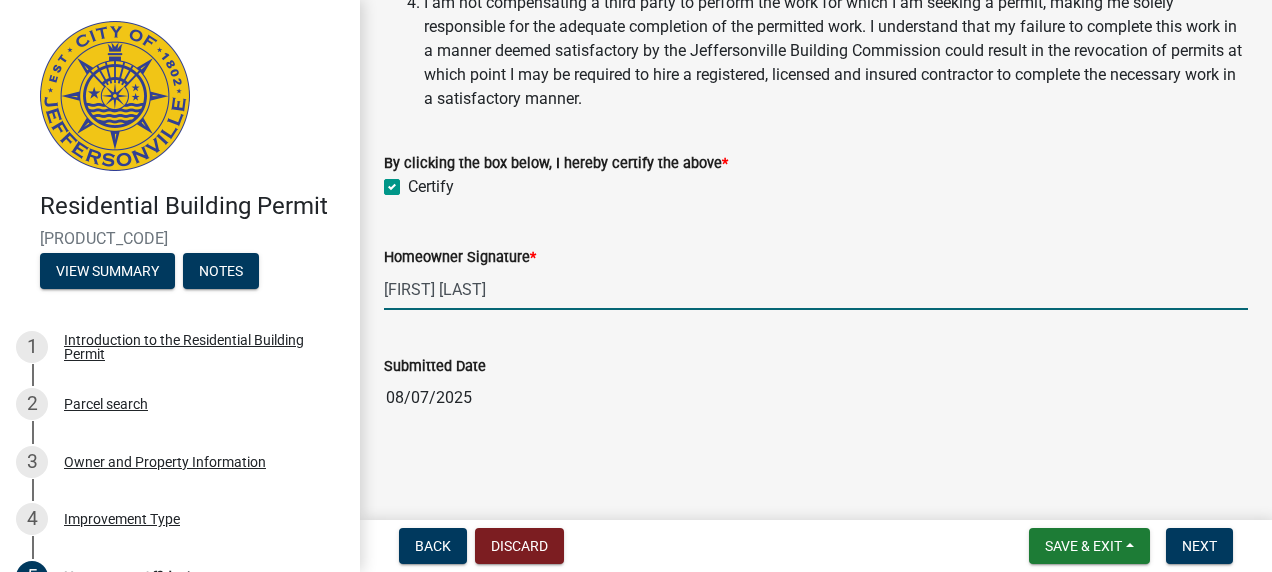 scroll, scrollTop: 856, scrollLeft: 0, axis: vertical 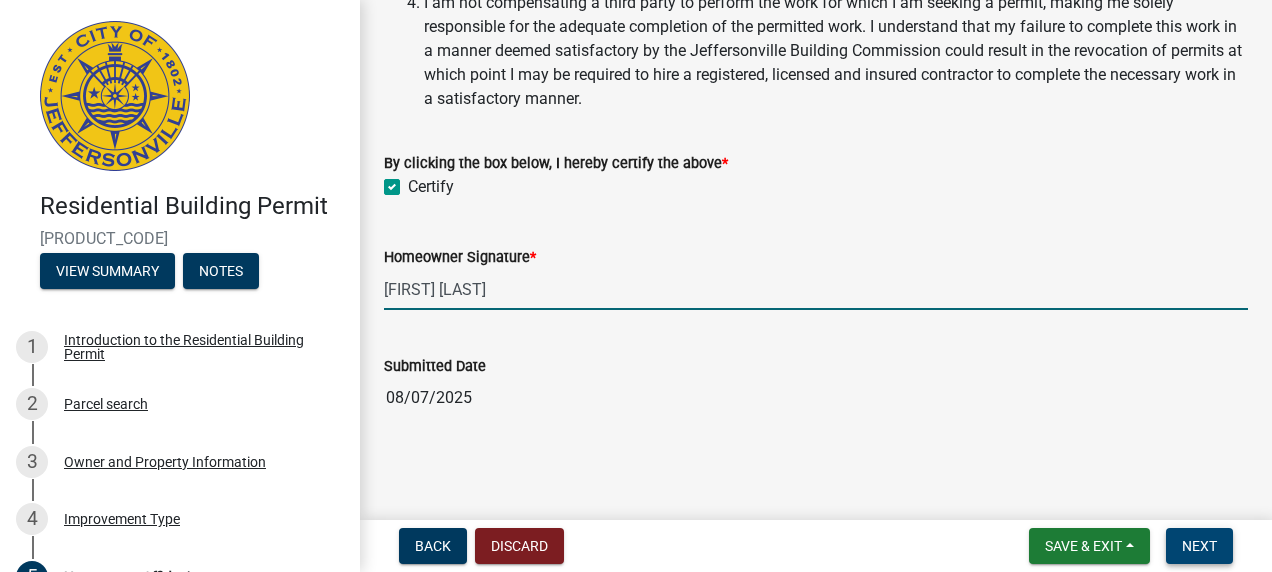 click on "Next" at bounding box center [1199, 546] 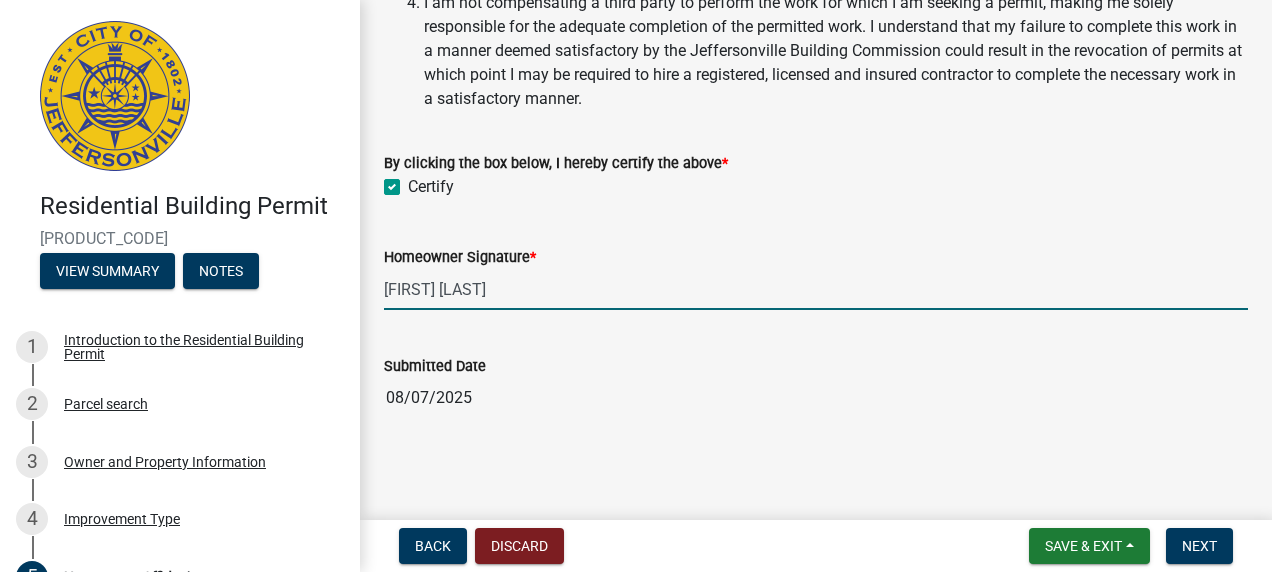 scroll, scrollTop: 0, scrollLeft: 0, axis: both 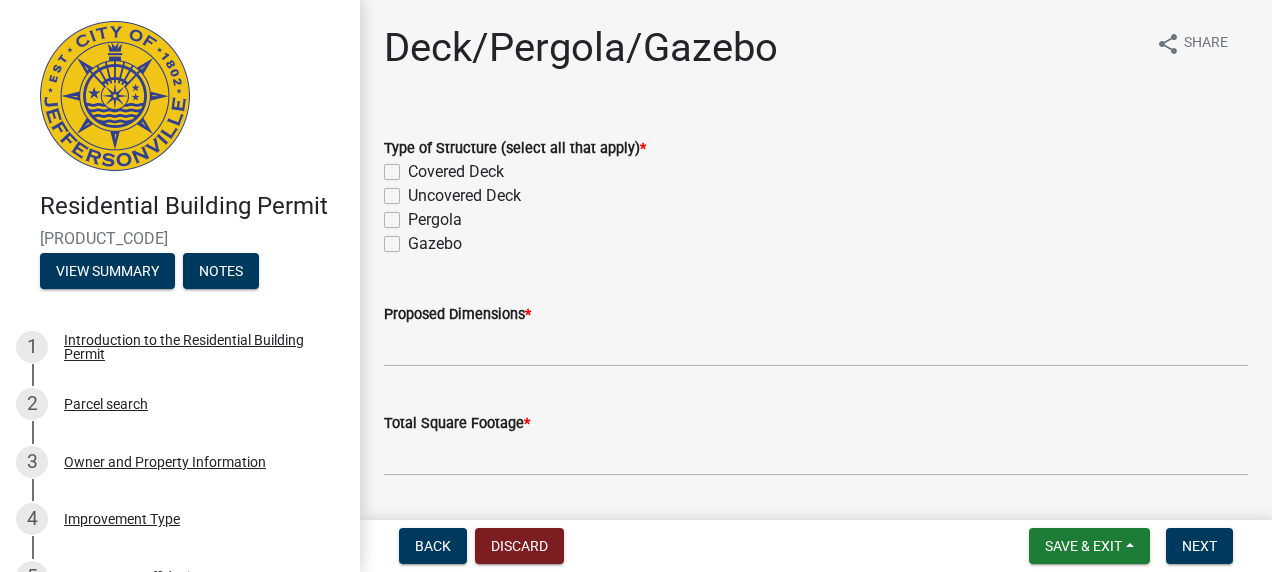 click on "Gazebo" 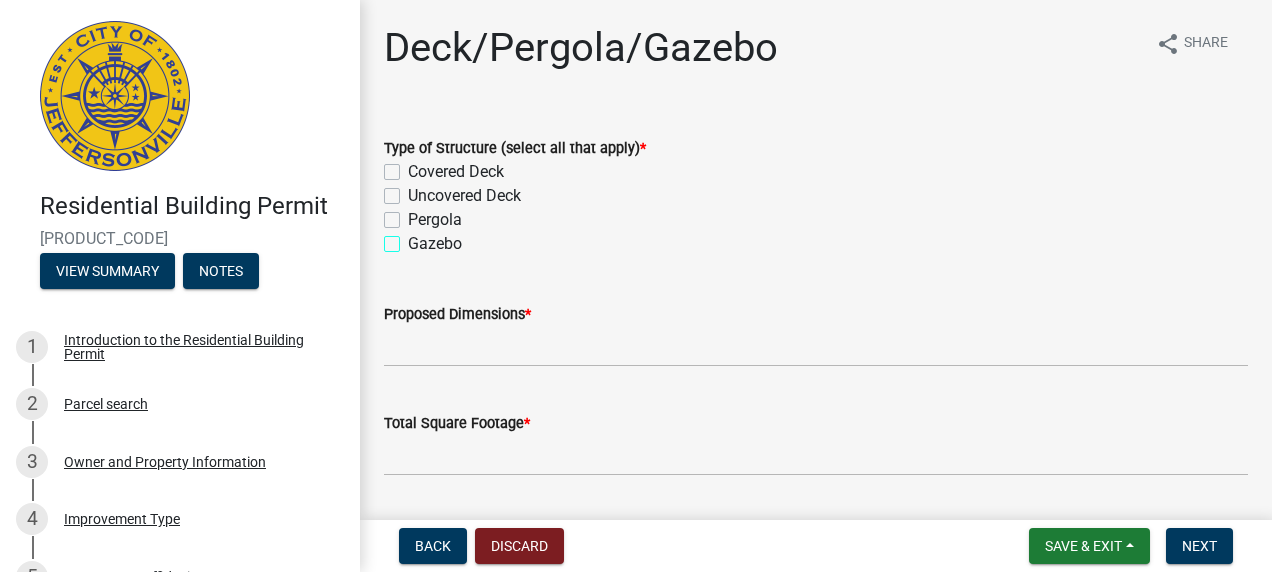 click on "Gazebo" at bounding box center (414, 238) 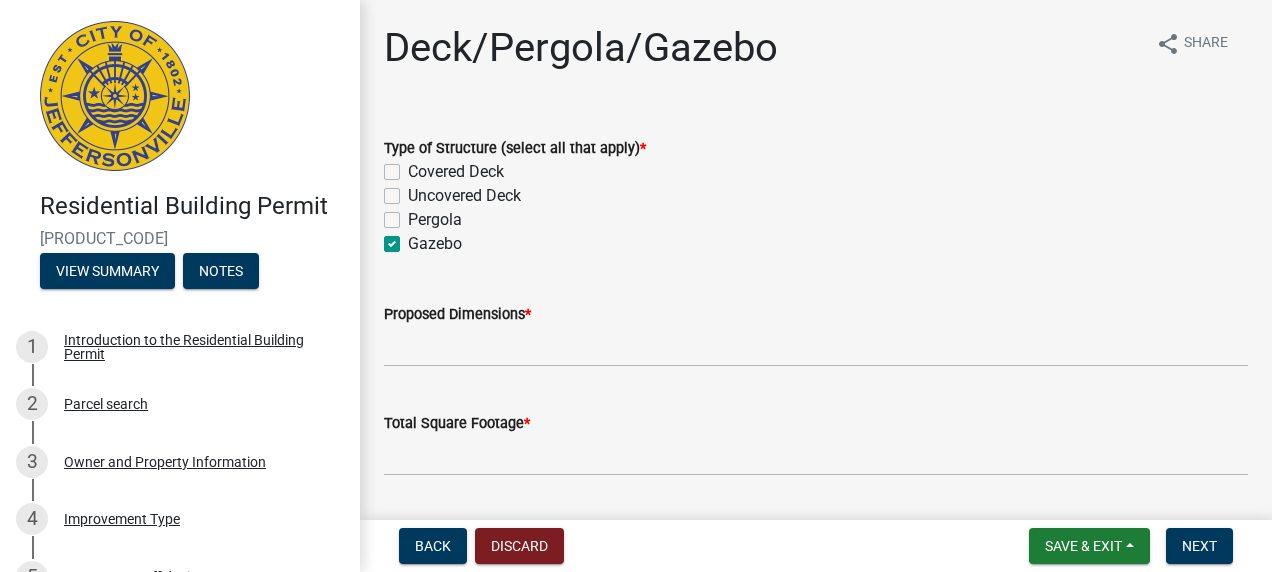 checkbox on "false" 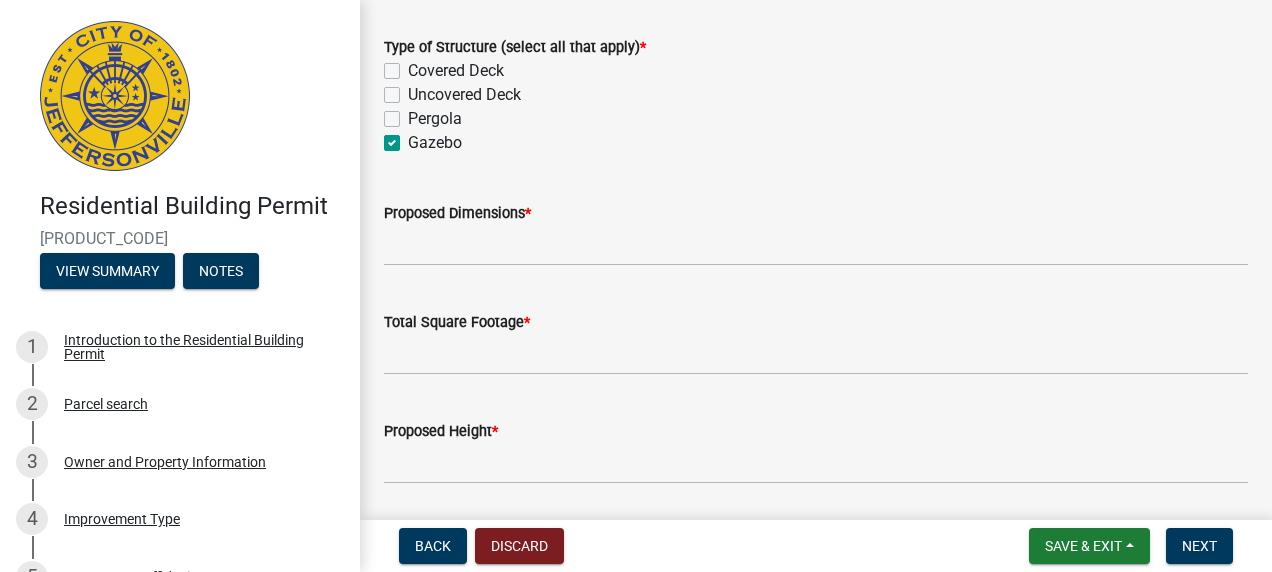 scroll, scrollTop: 200, scrollLeft: 0, axis: vertical 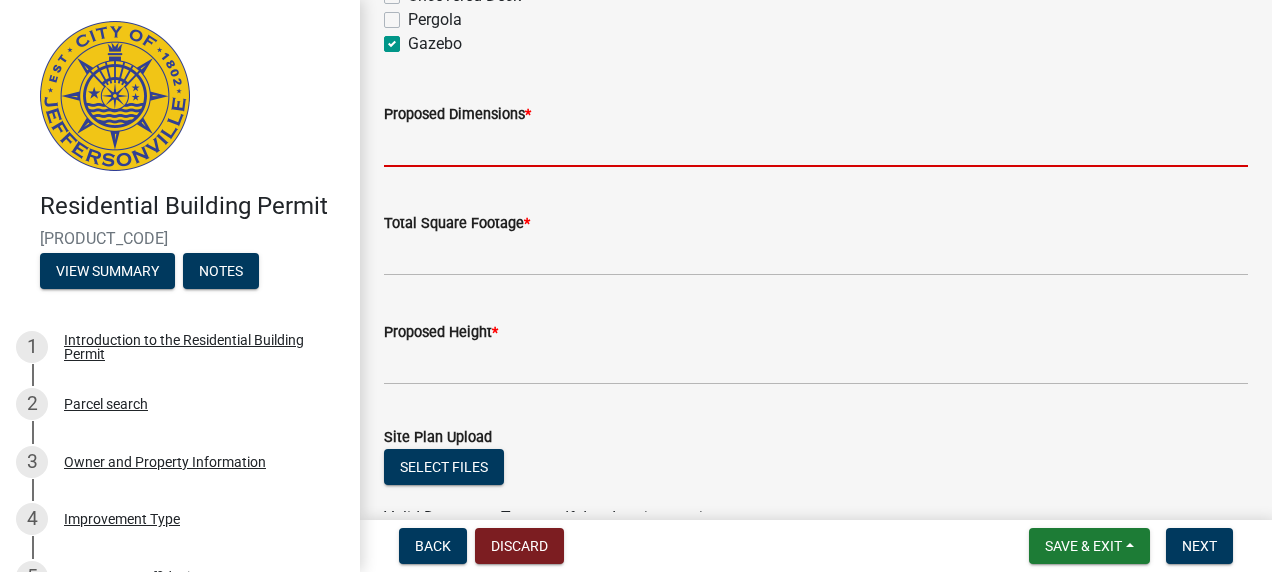click on "Proposed Dimensions  *" at bounding box center (816, 146) 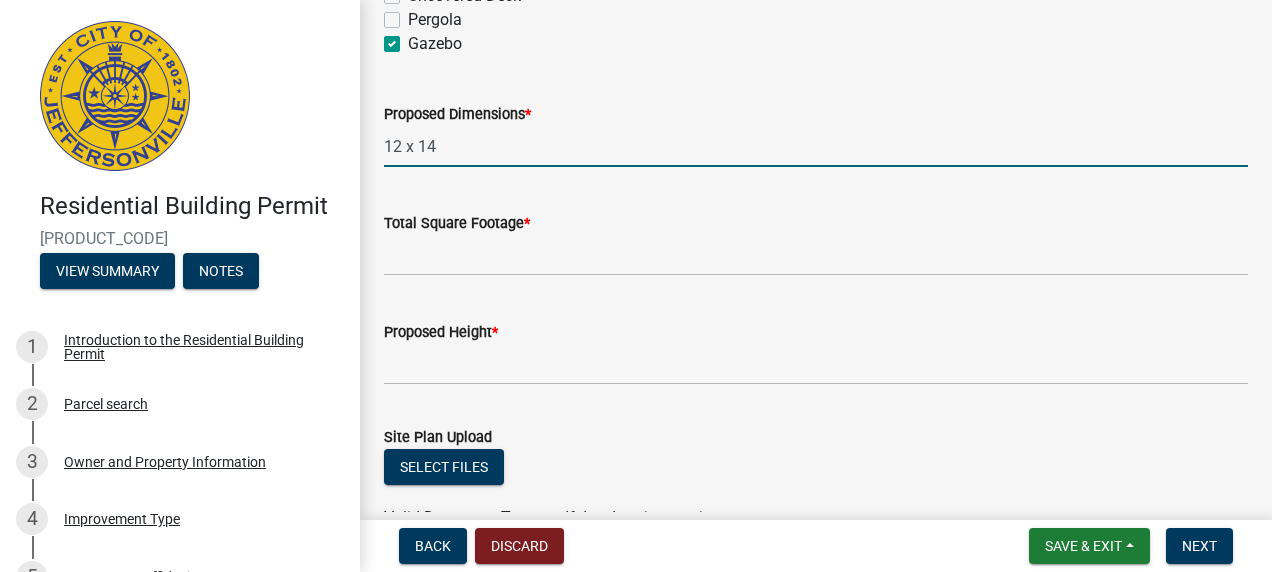 type on "12 x 14" 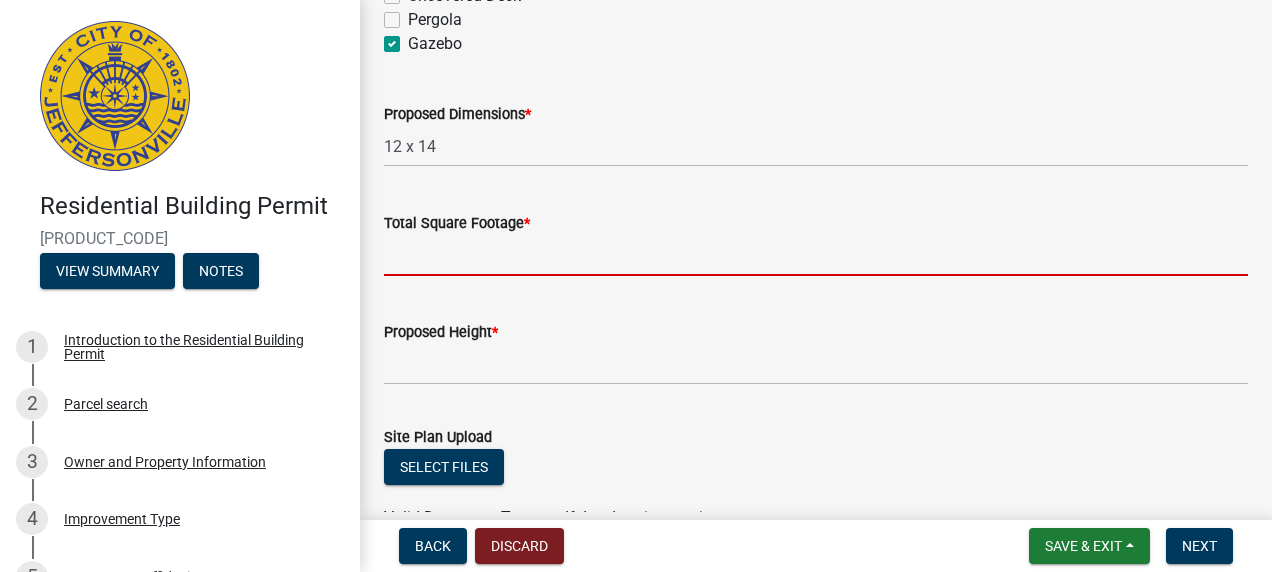 click on "Total Square Footage  *" at bounding box center [816, 255] 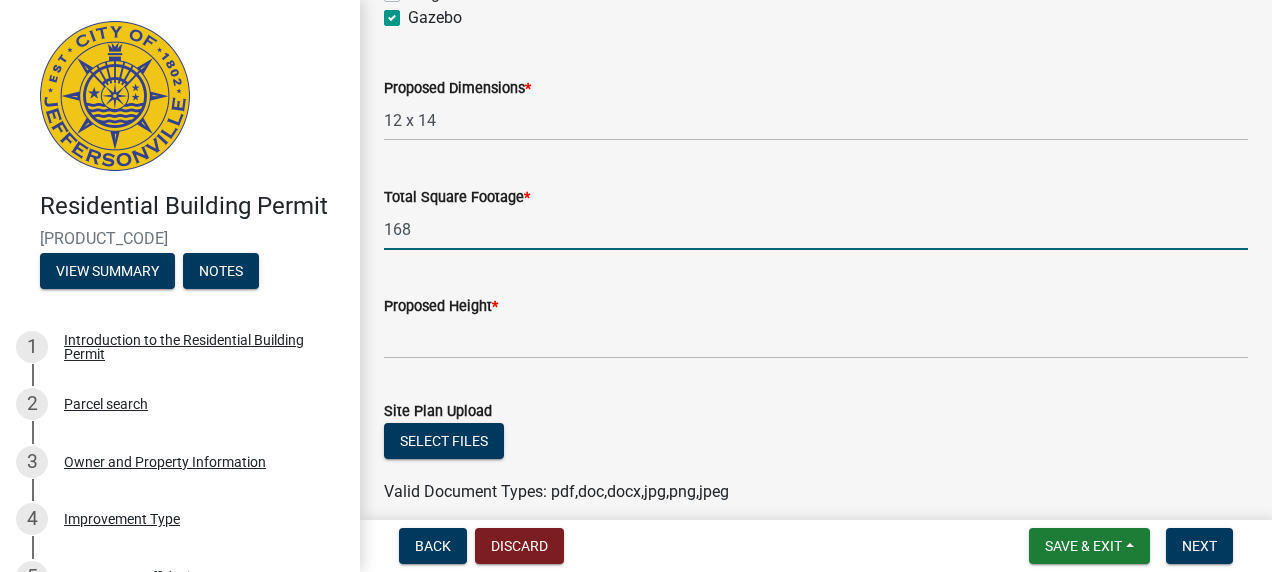 scroll, scrollTop: 300, scrollLeft: 0, axis: vertical 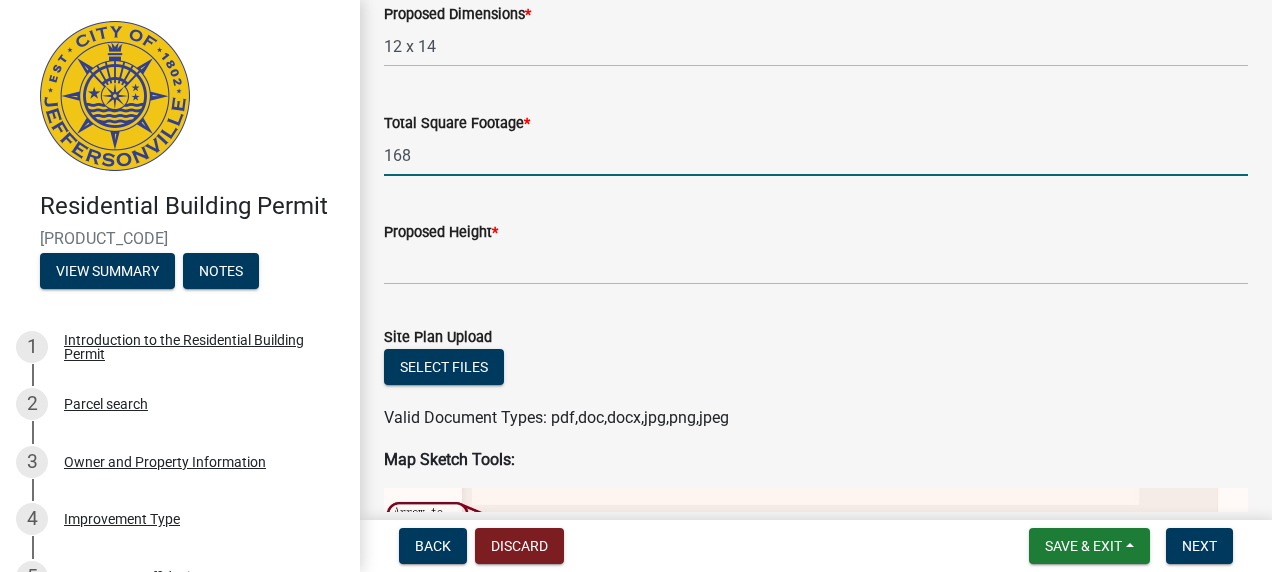 type on "168" 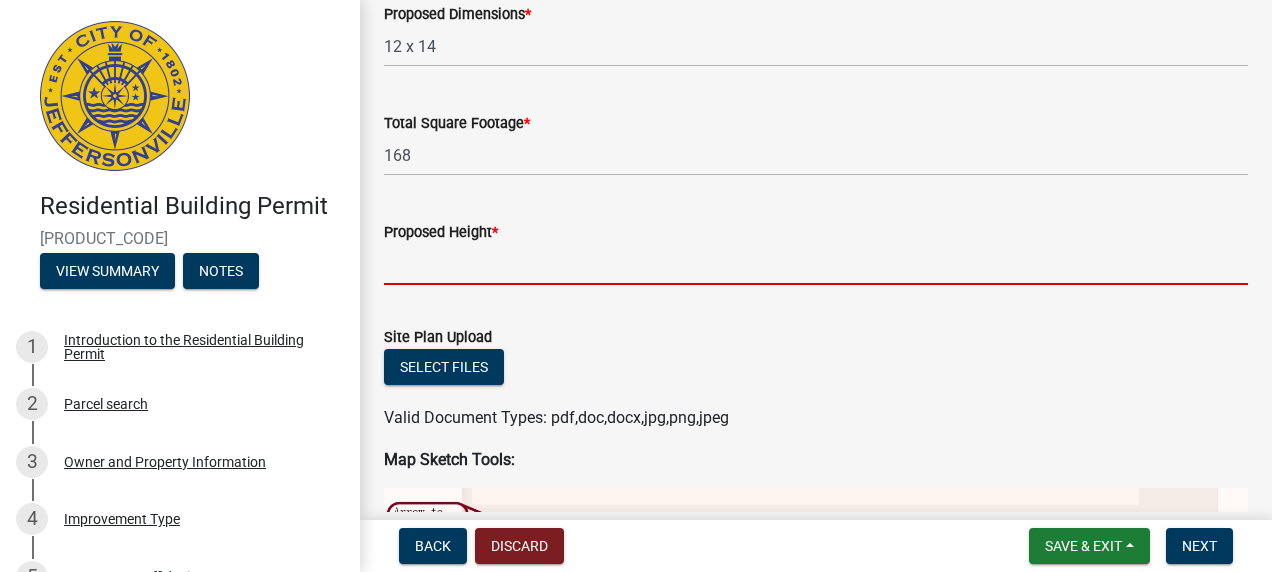 click on "Proposed Height  *" at bounding box center [816, 264] 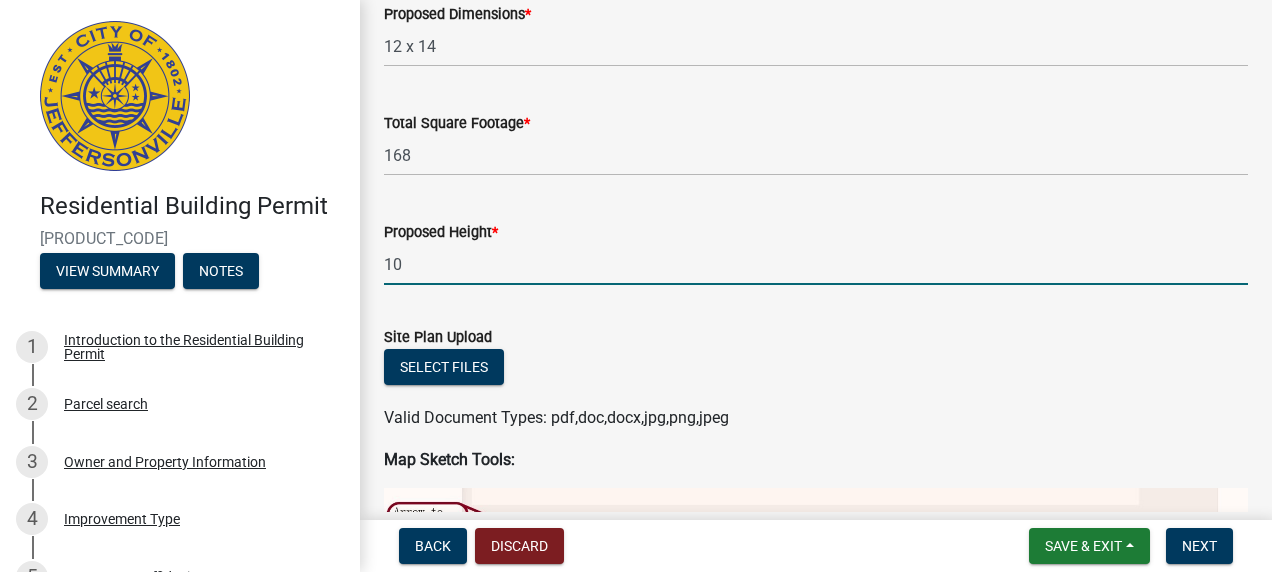 type on "10" 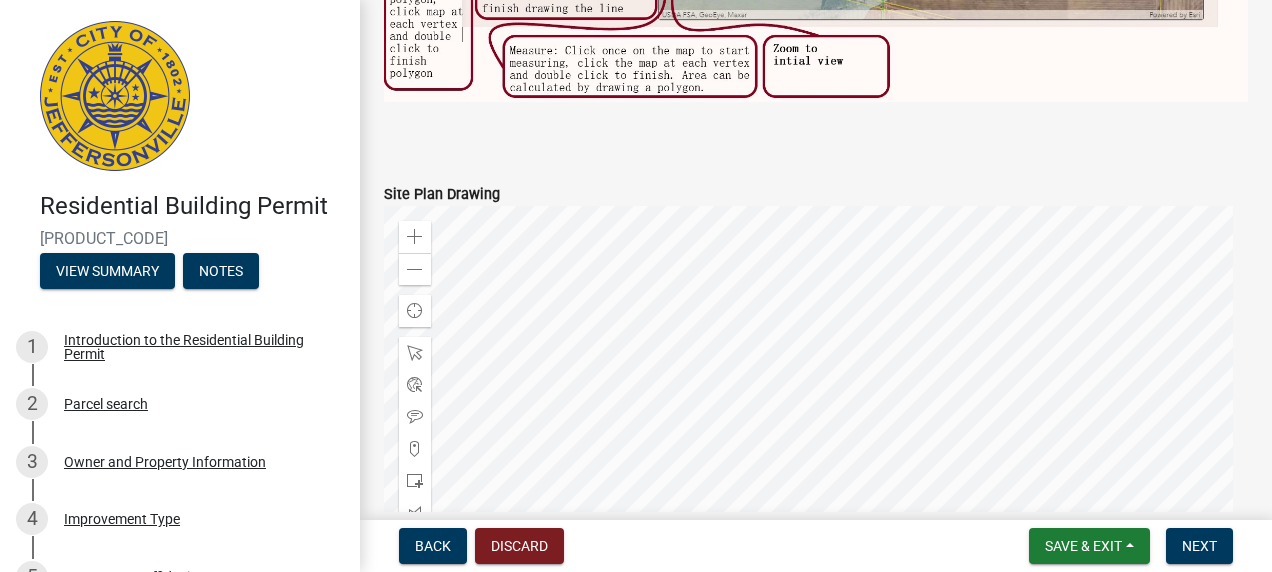 scroll, scrollTop: 1300, scrollLeft: 0, axis: vertical 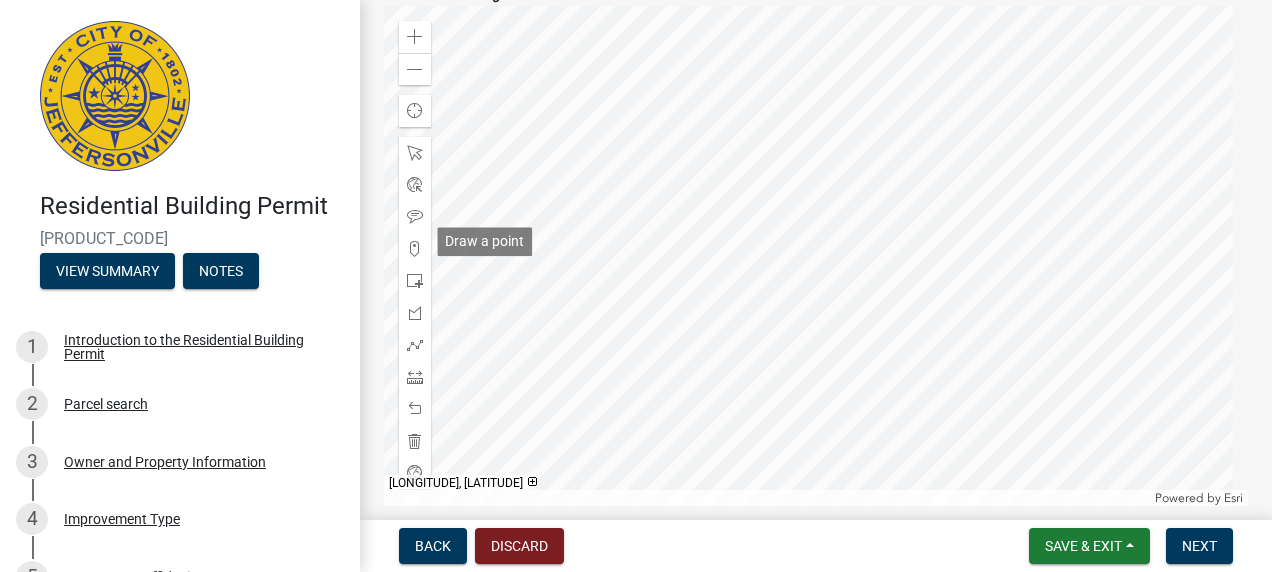 click 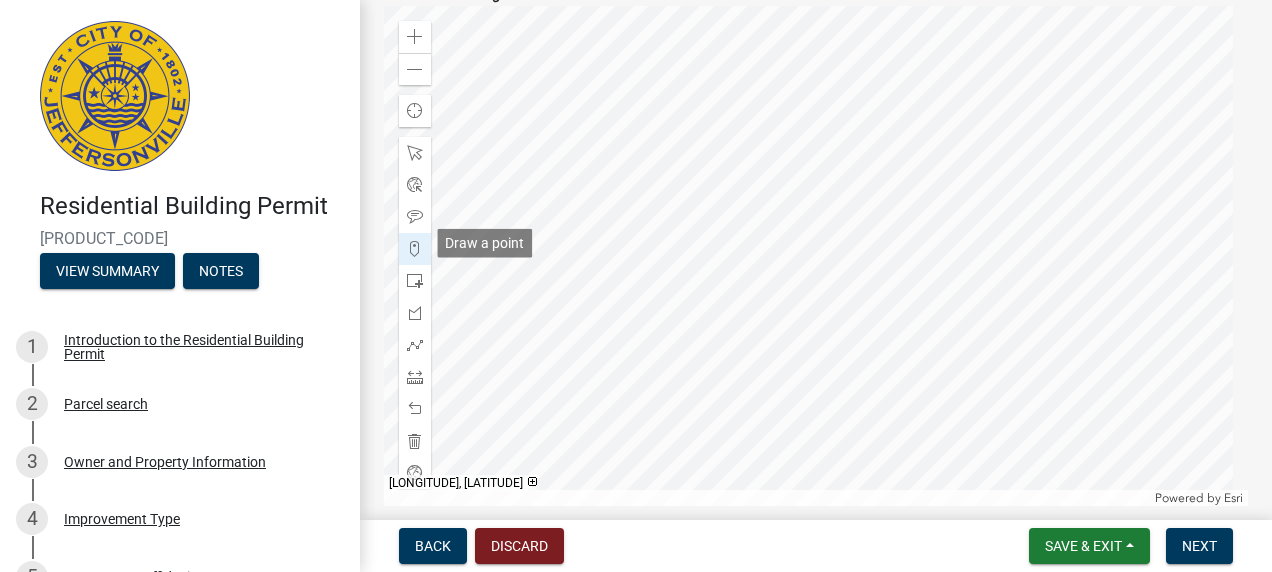 scroll, scrollTop: 1298, scrollLeft: 0, axis: vertical 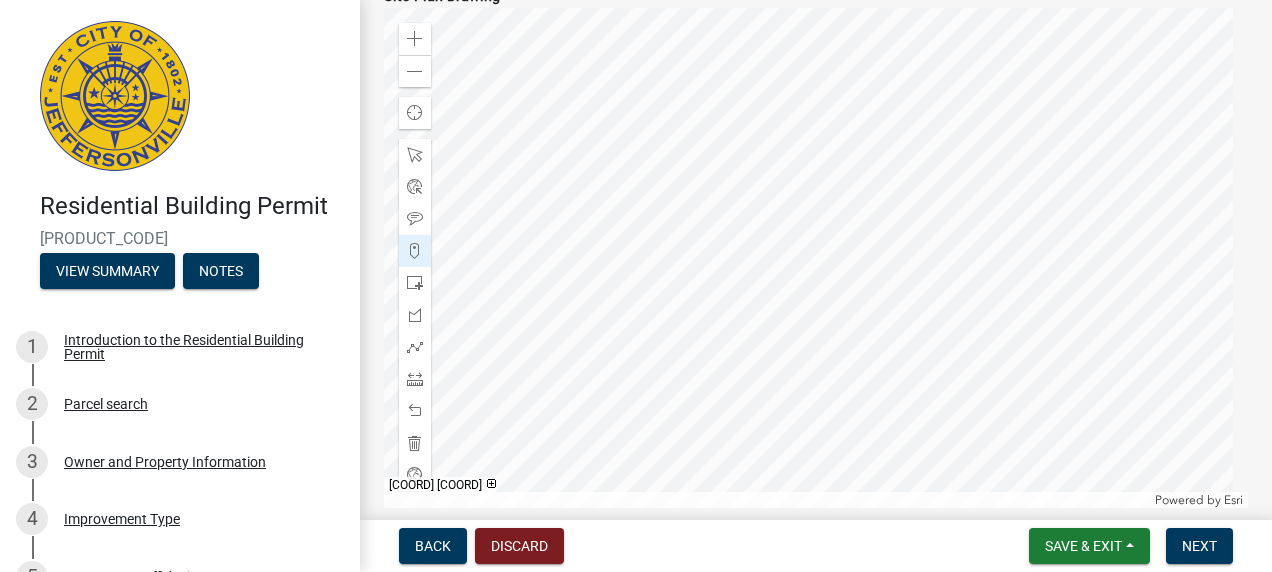 click 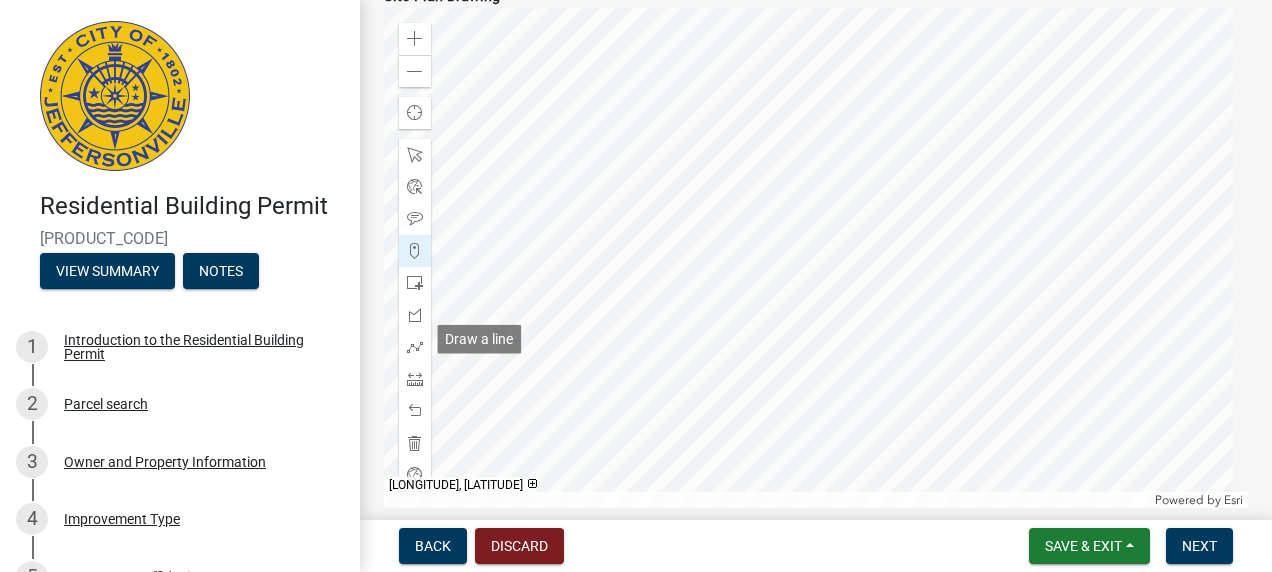 click 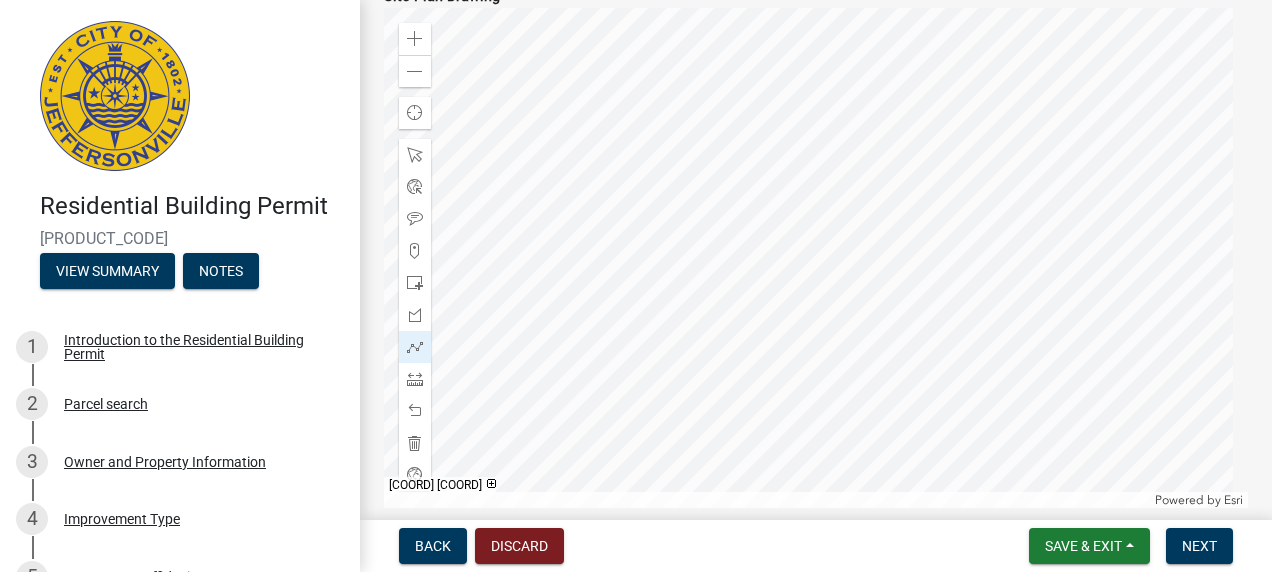 click 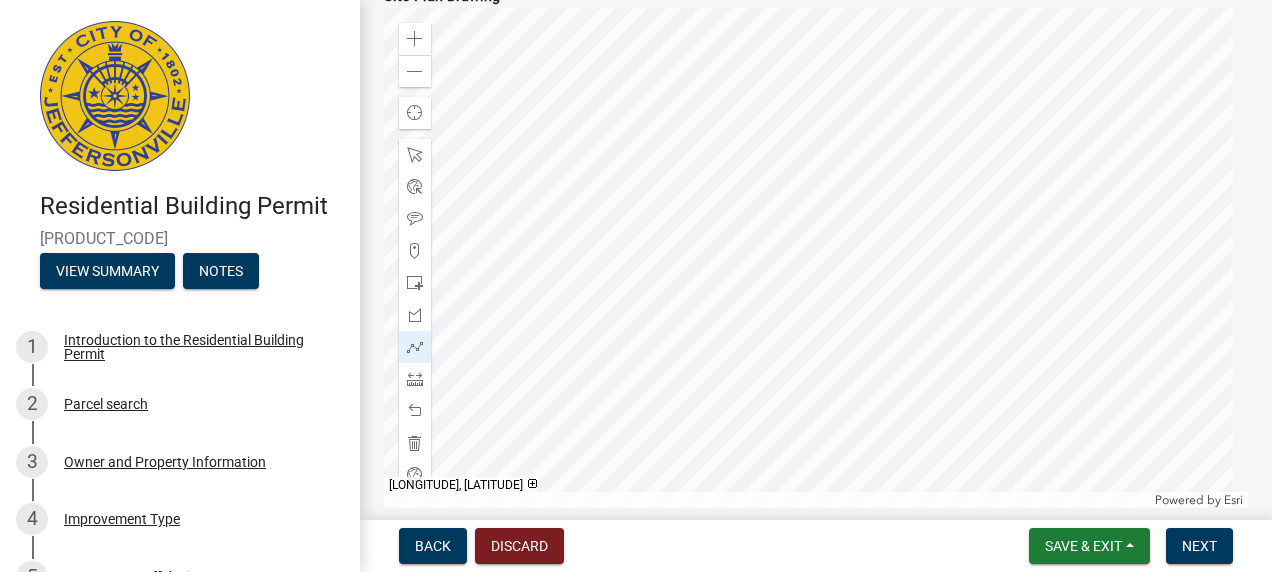 scroll, scrollTop: 1298, scrollLeft: 0, axis: vertical 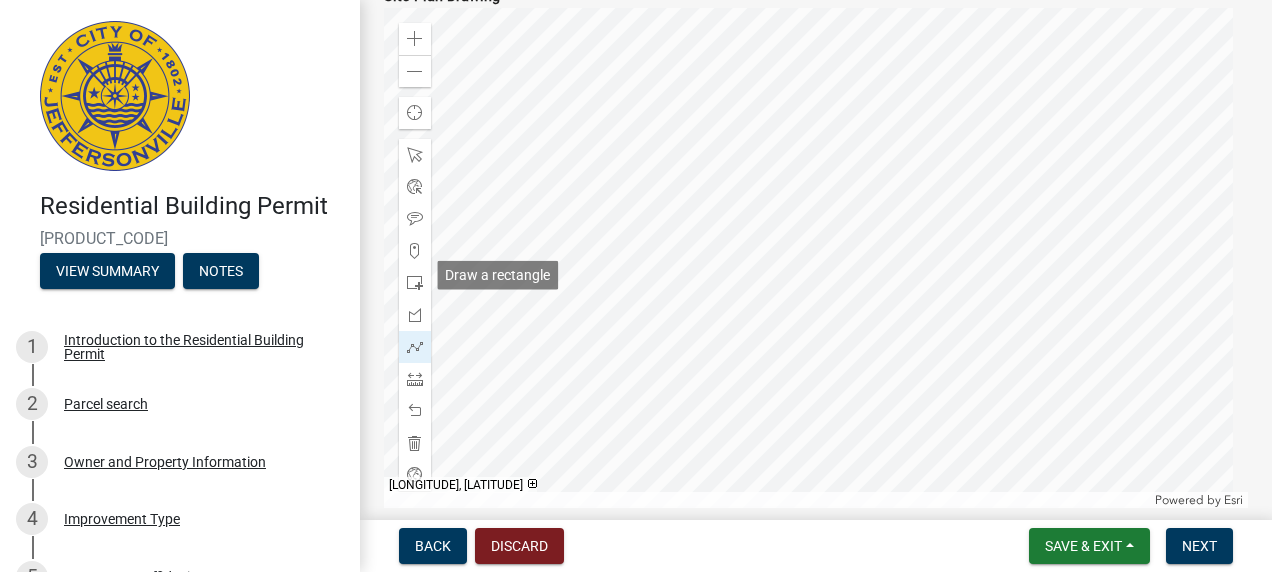 click 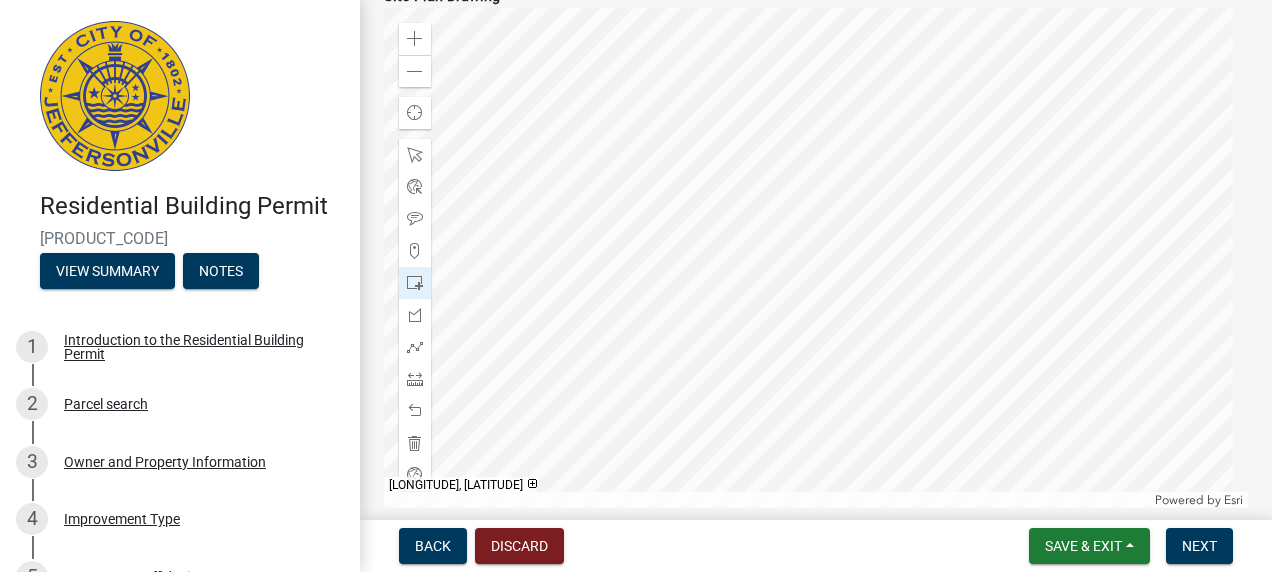 click 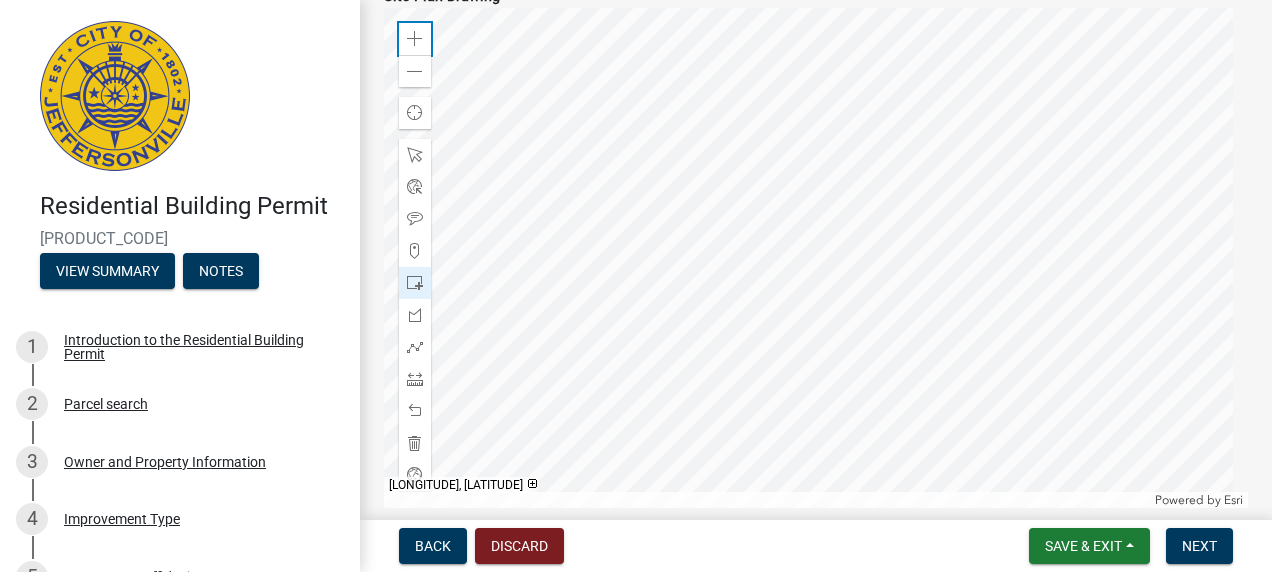 click 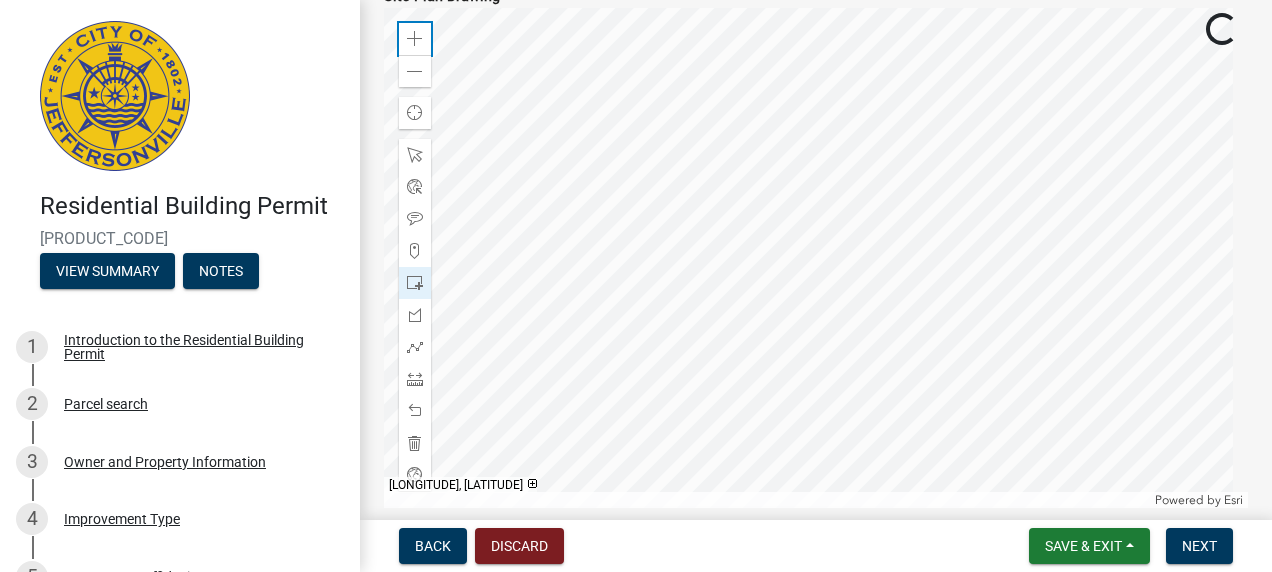click 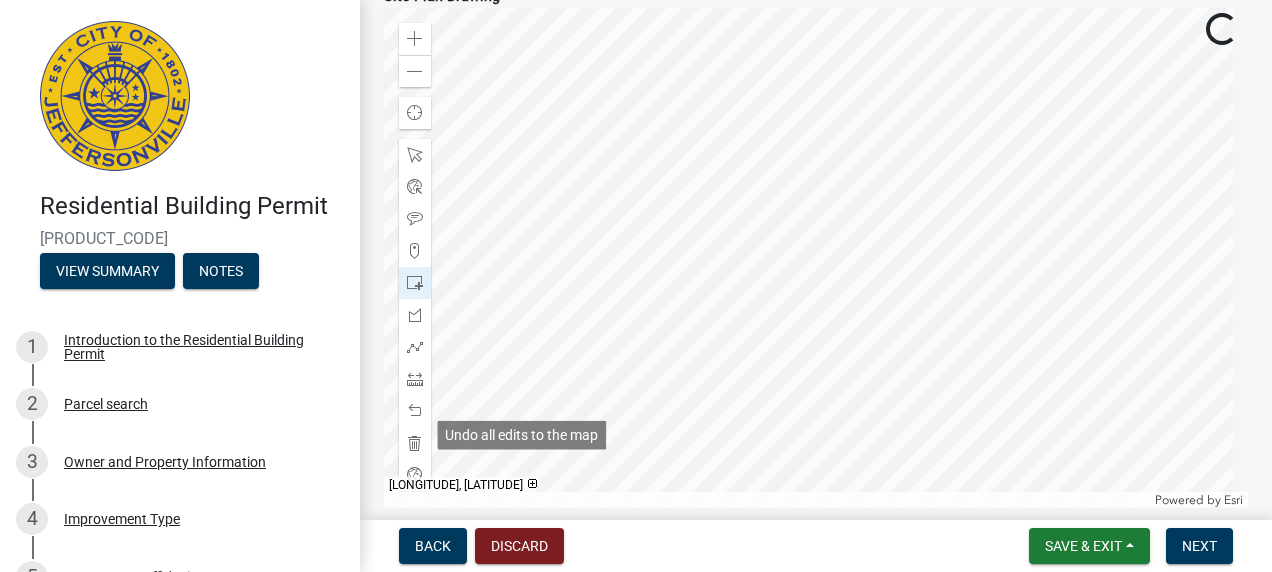 click 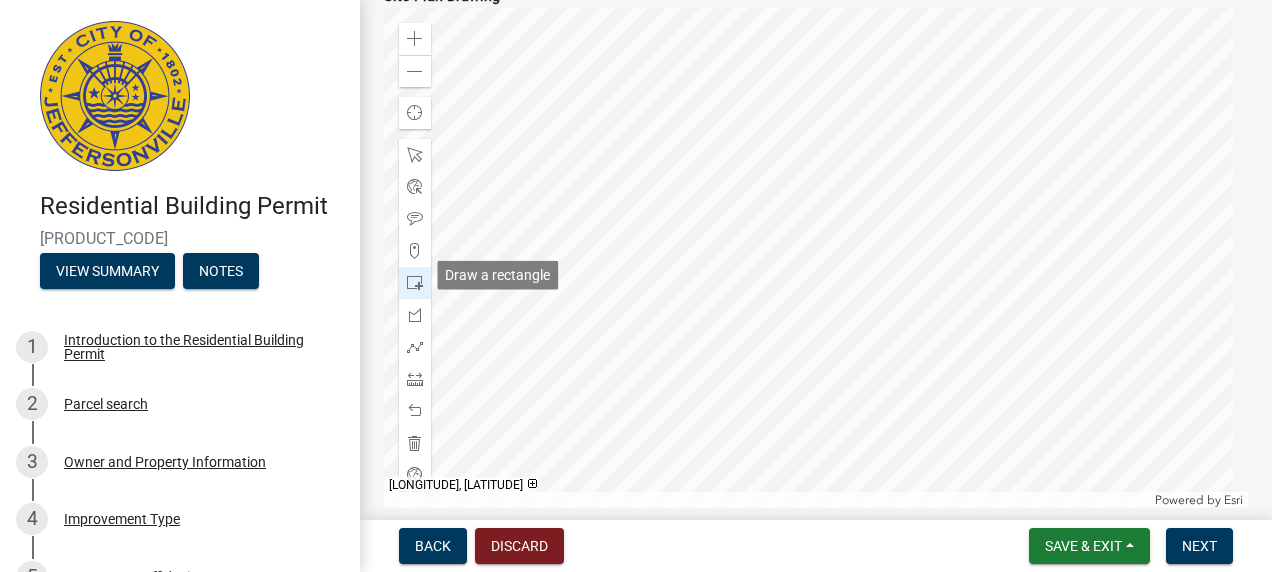 click 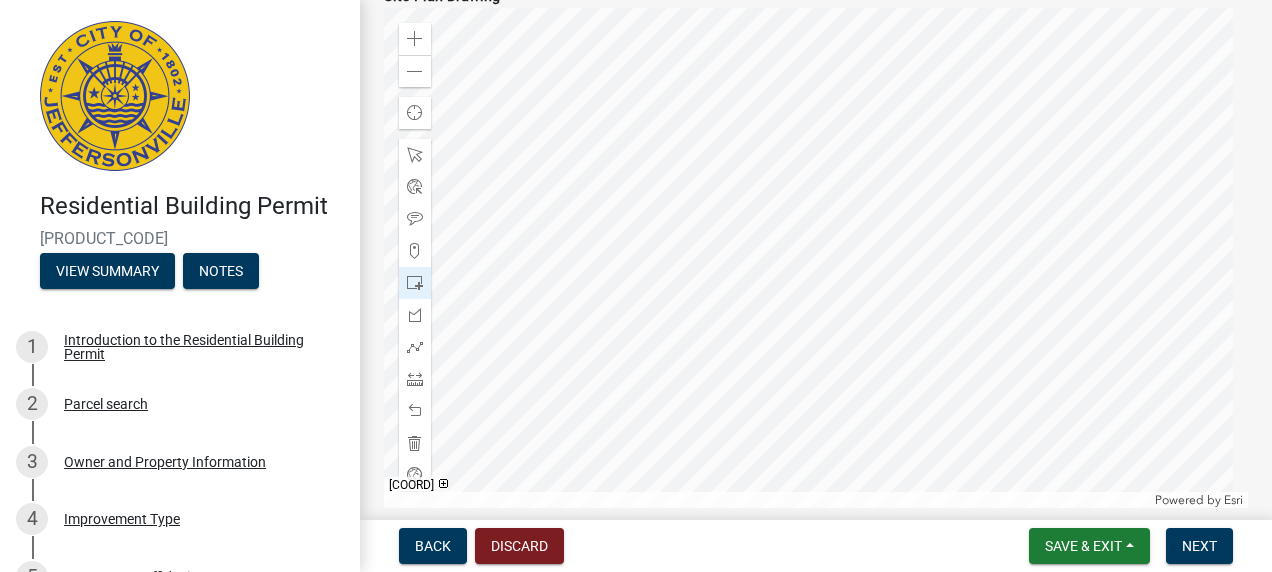 click 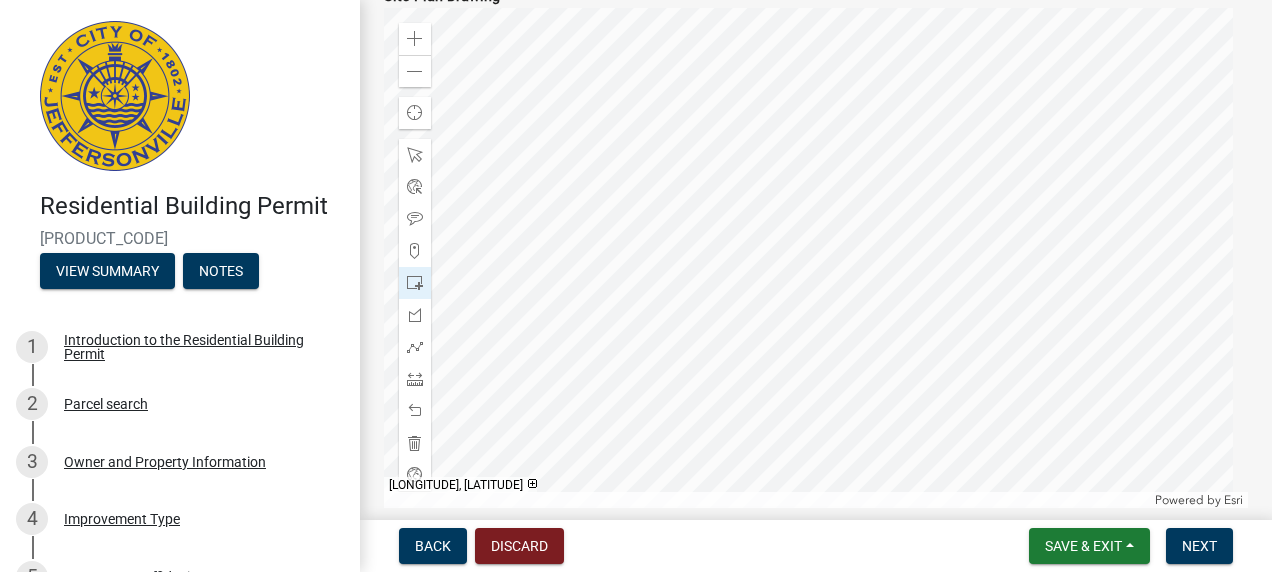 click 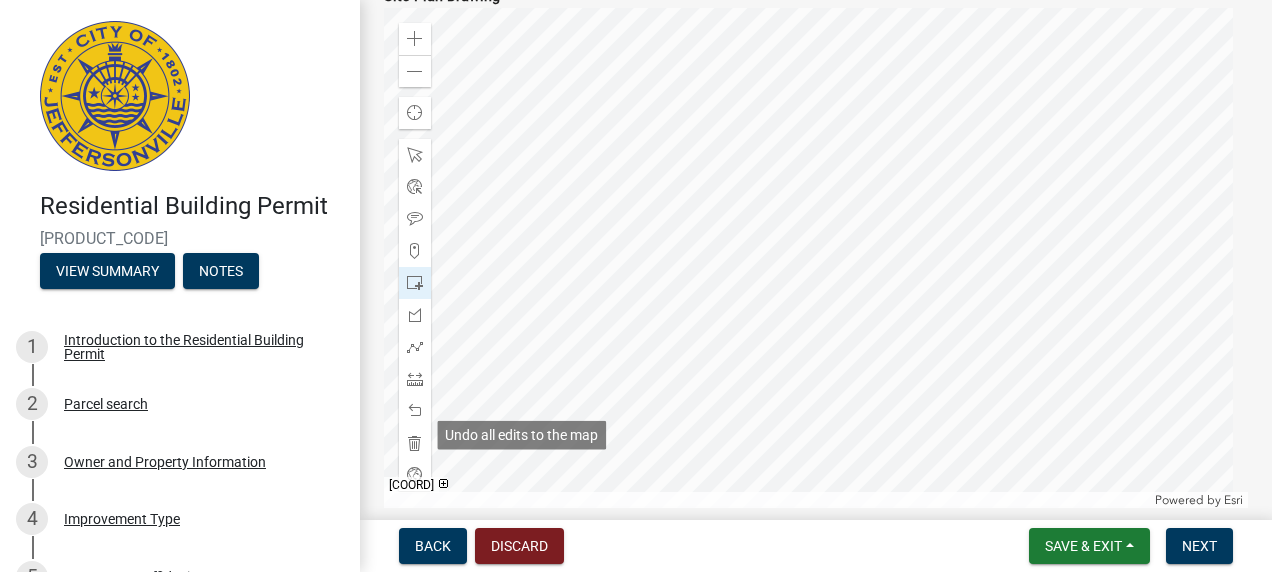 click 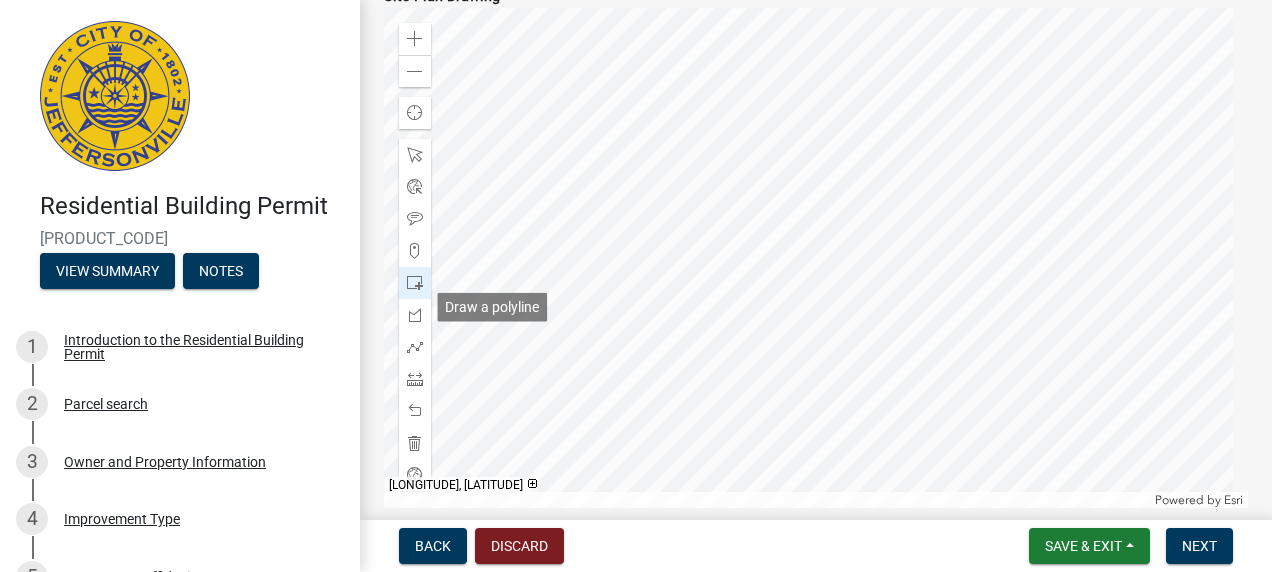 click 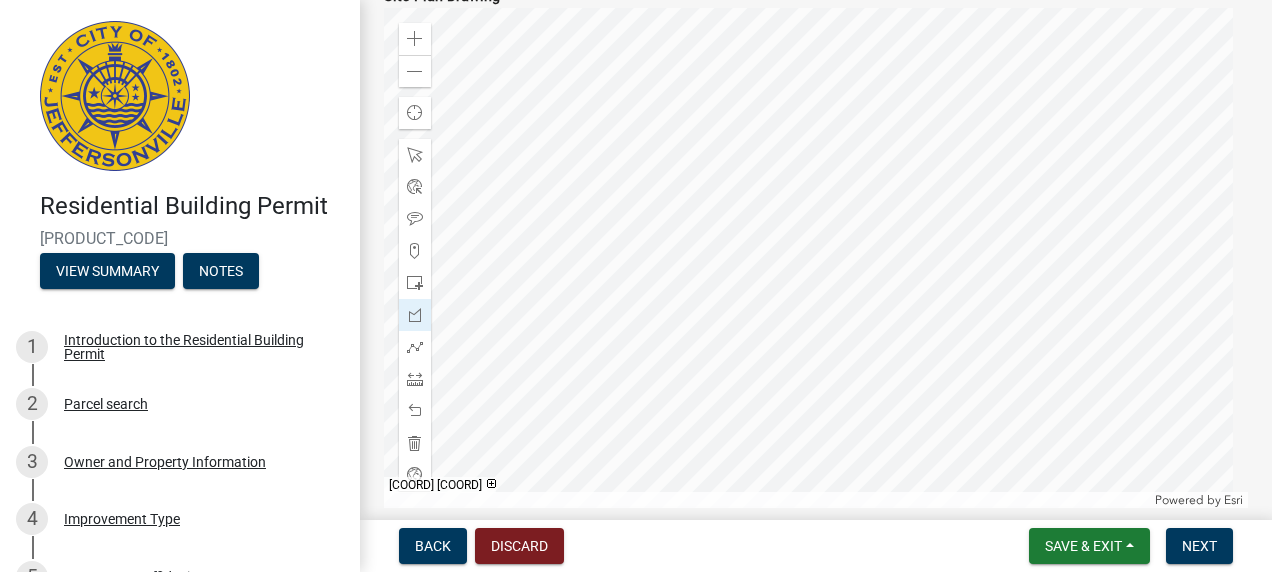 click 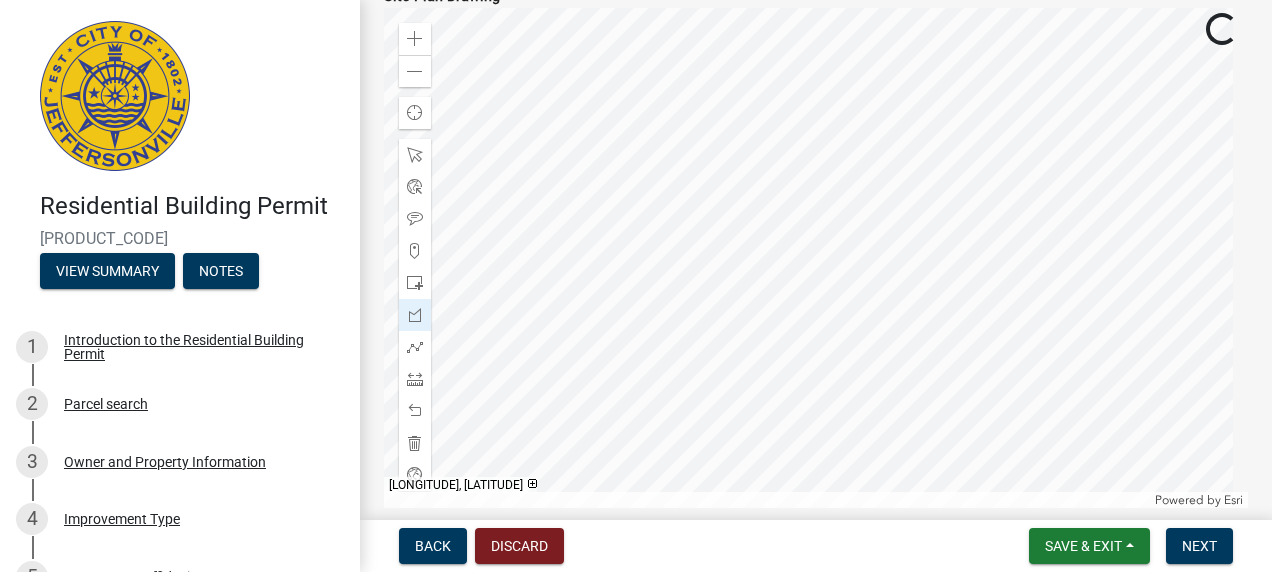 click 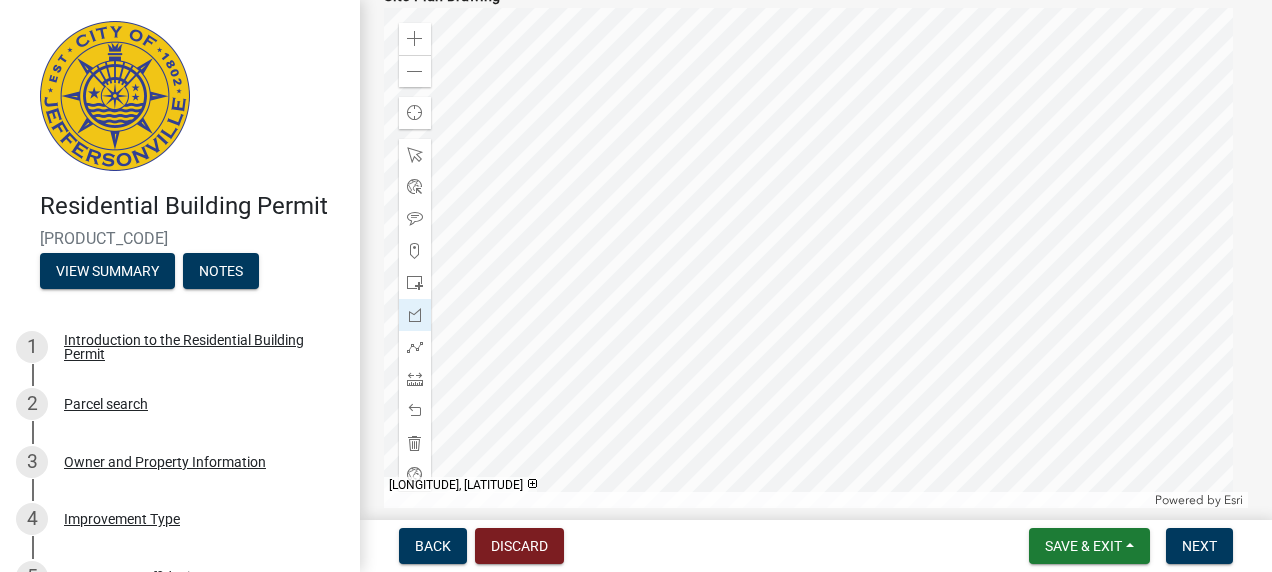 click 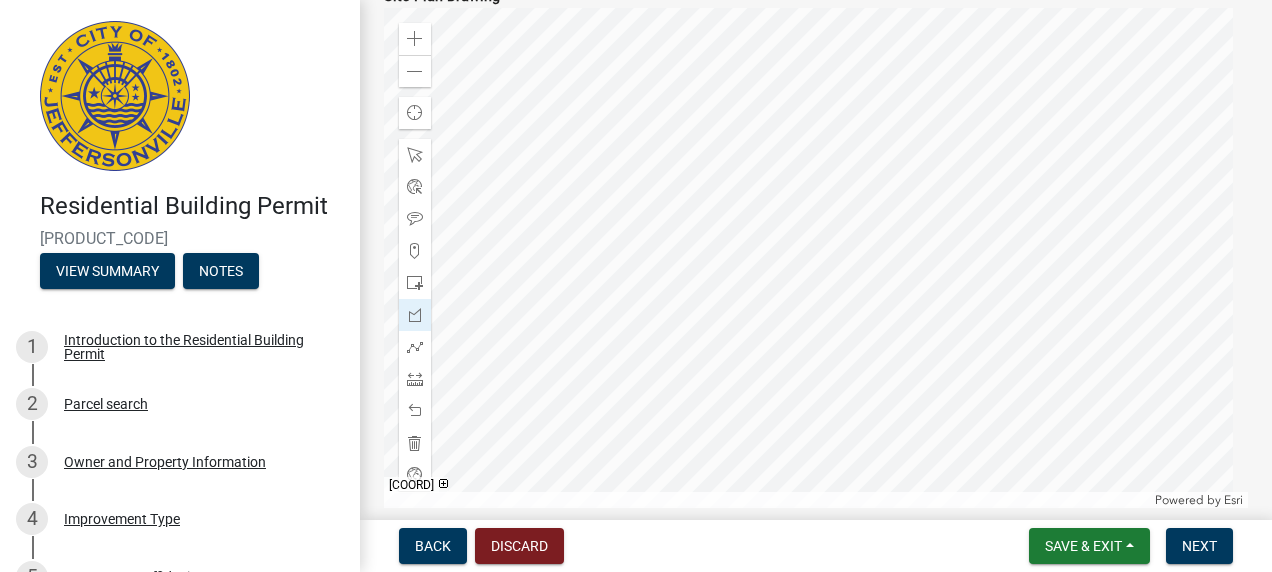 click 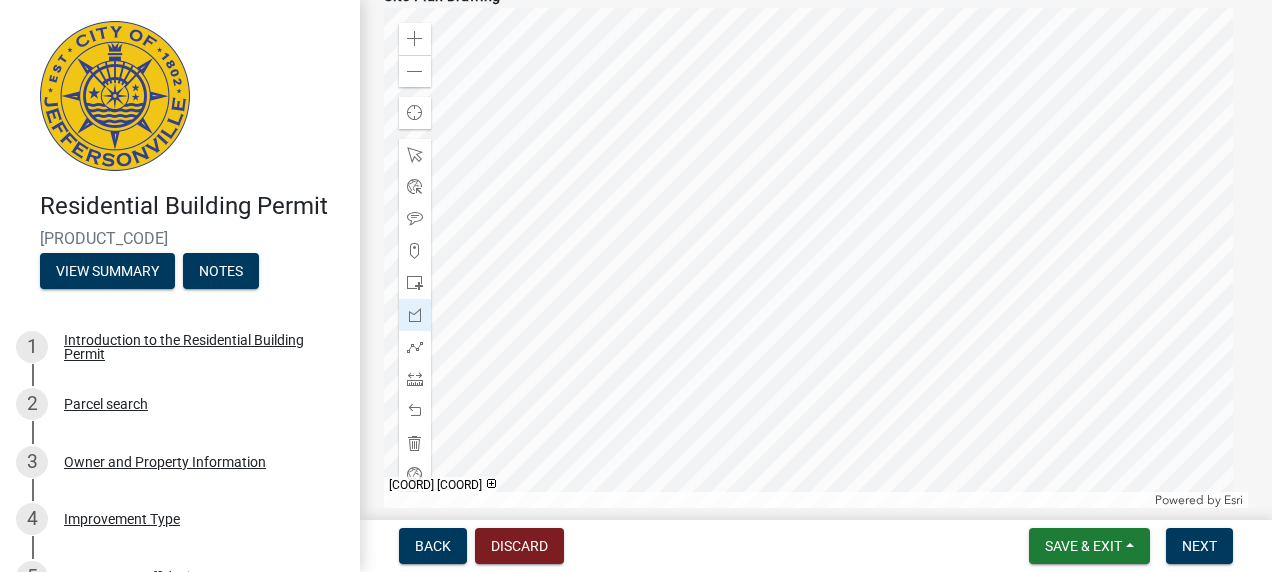 click 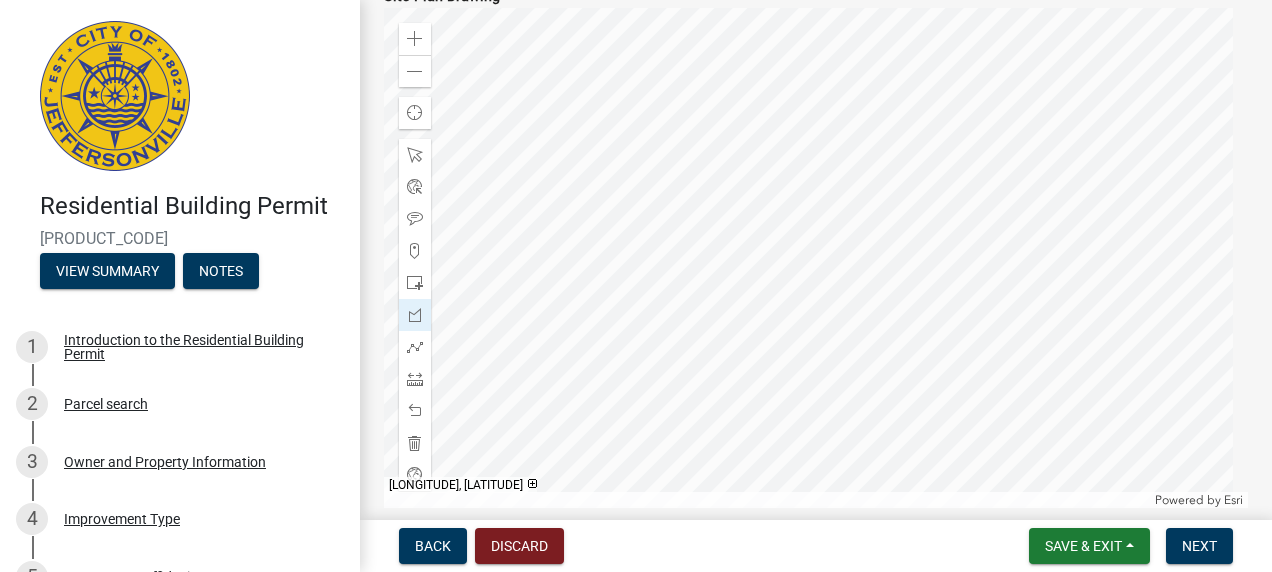 click 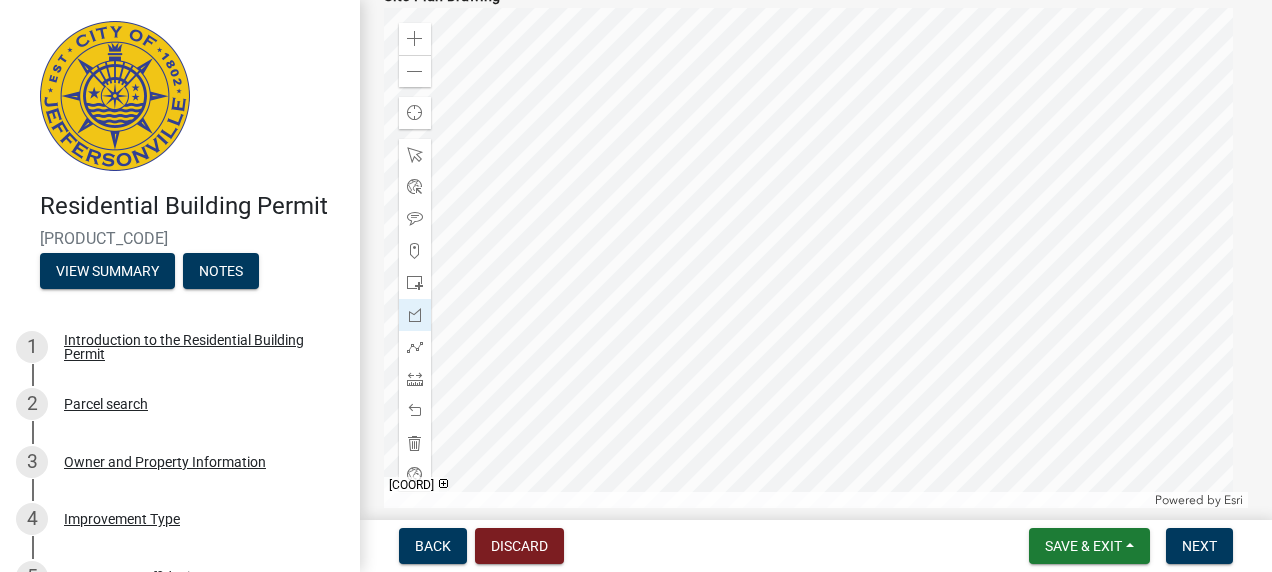 click 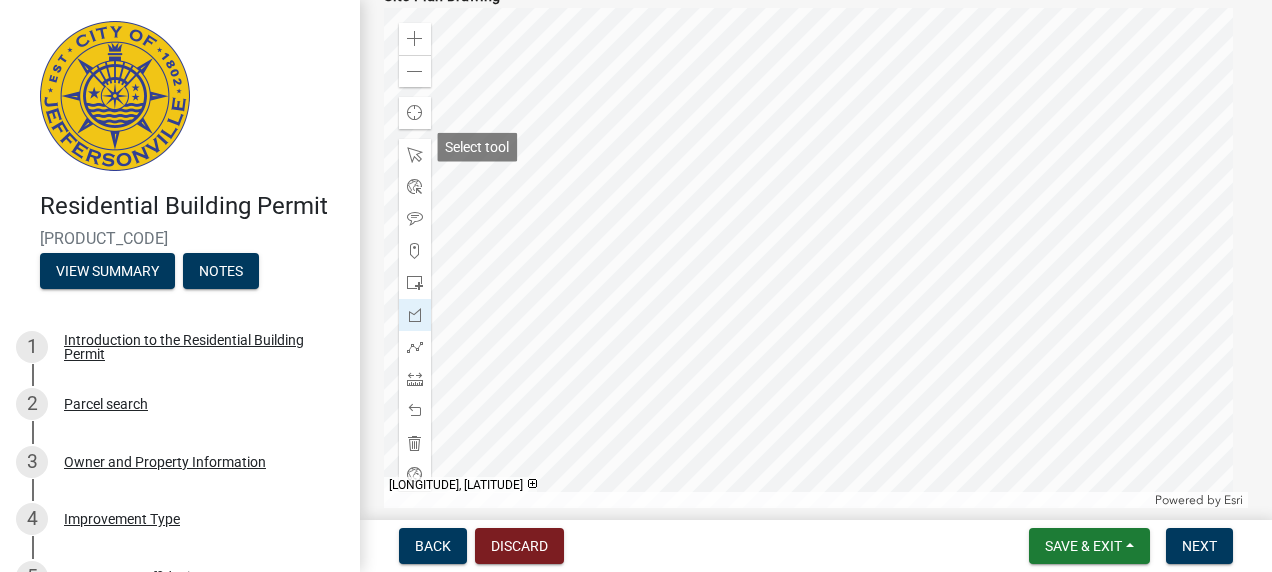 click 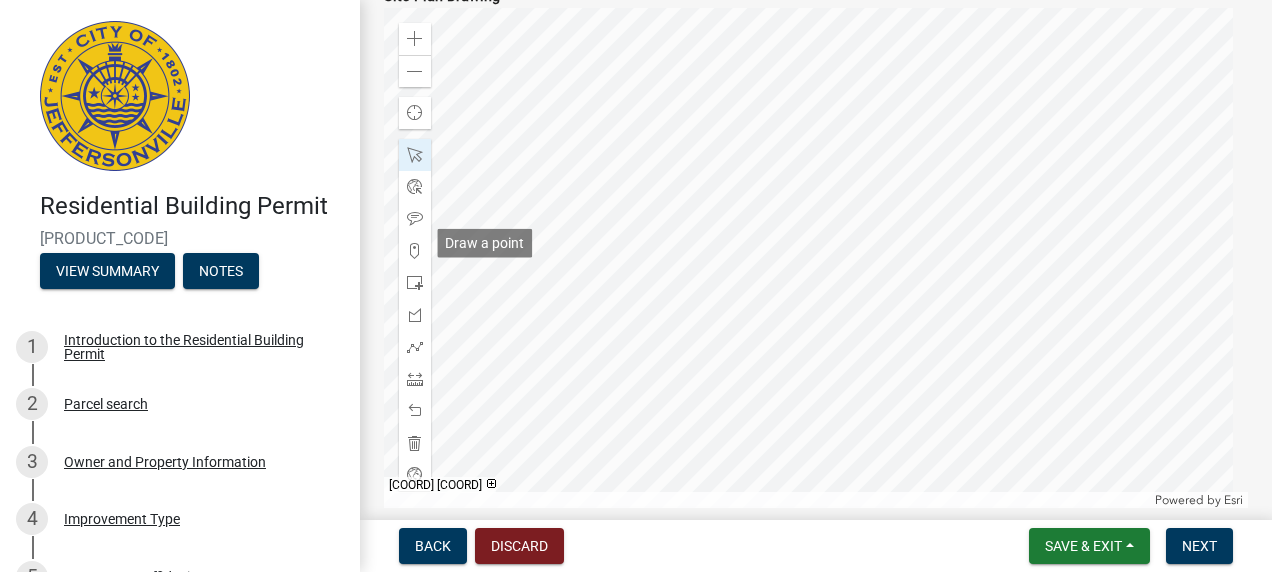click 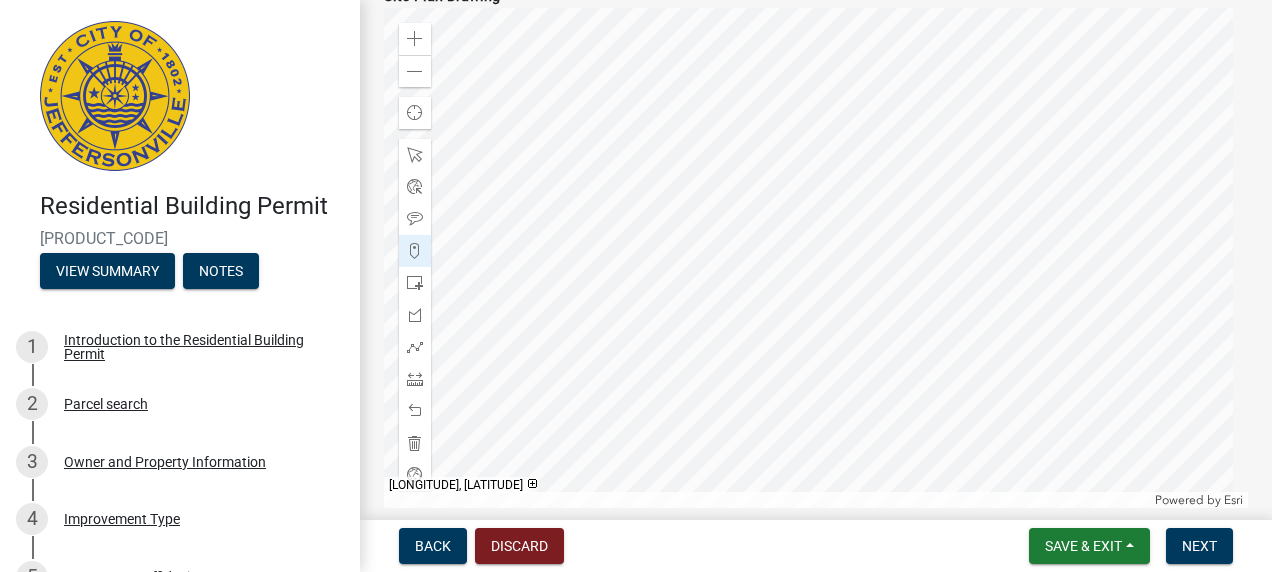 click 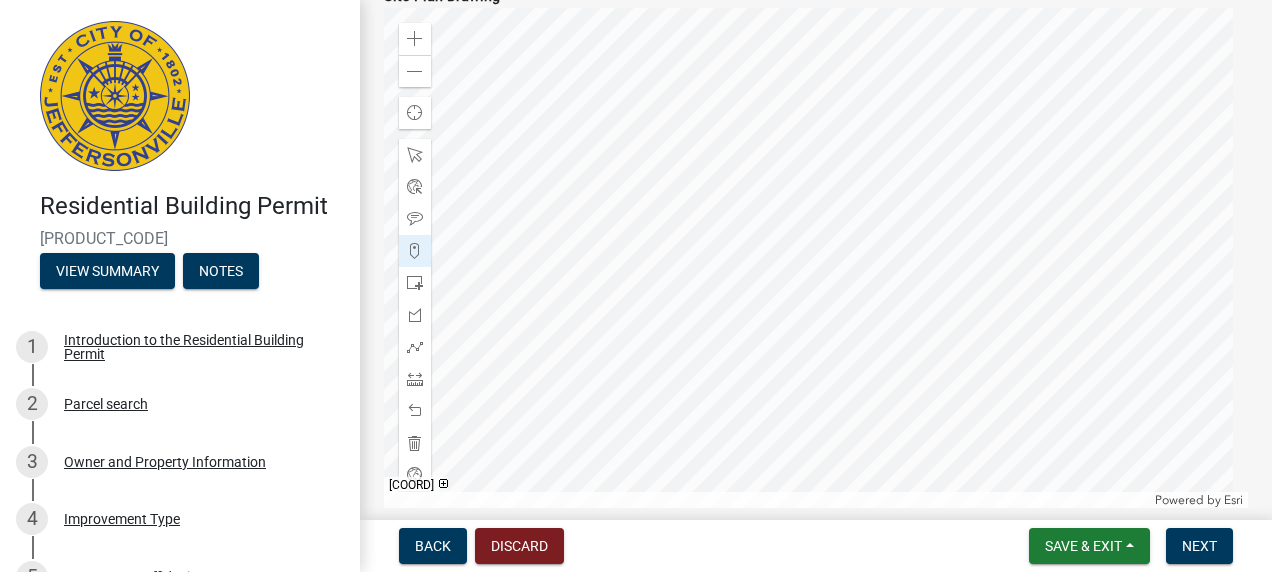 click 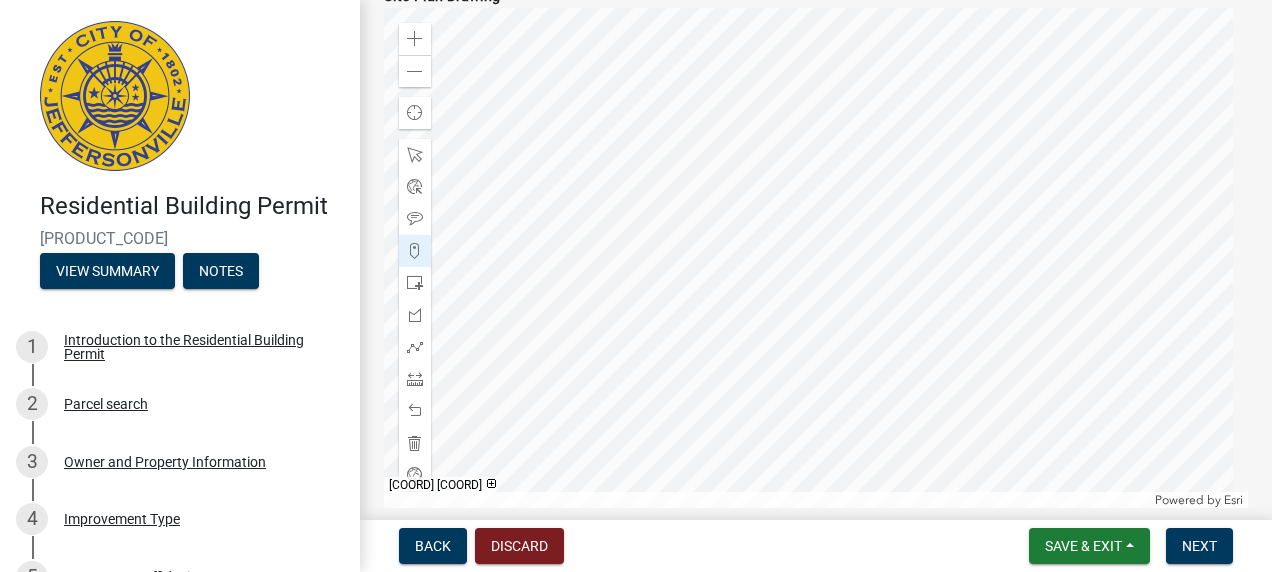 click 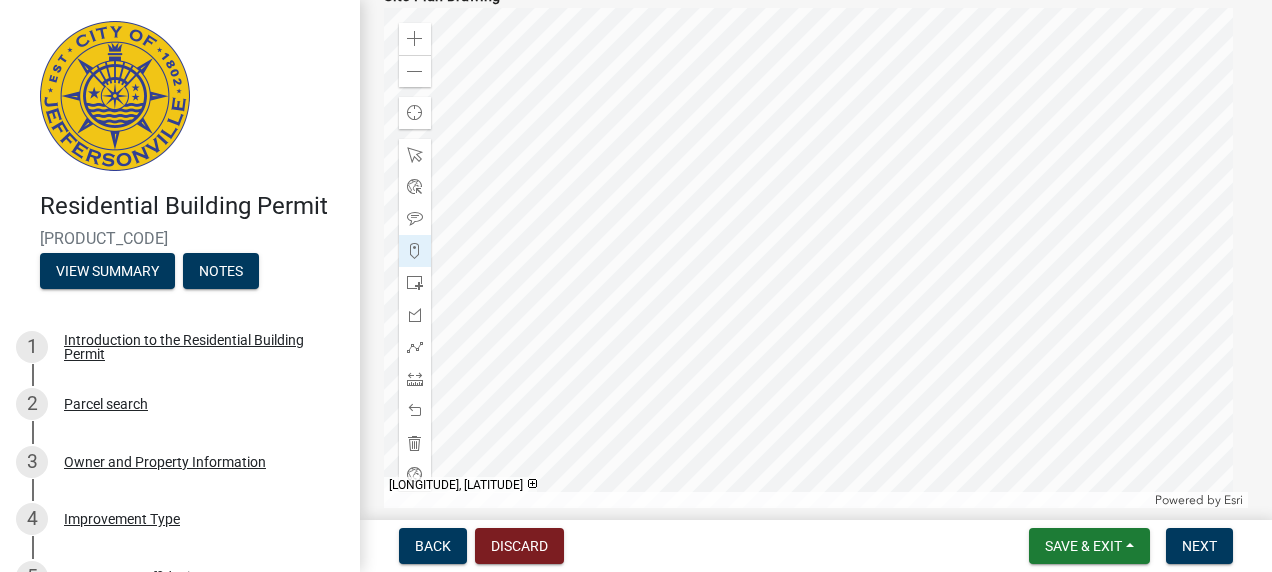 click 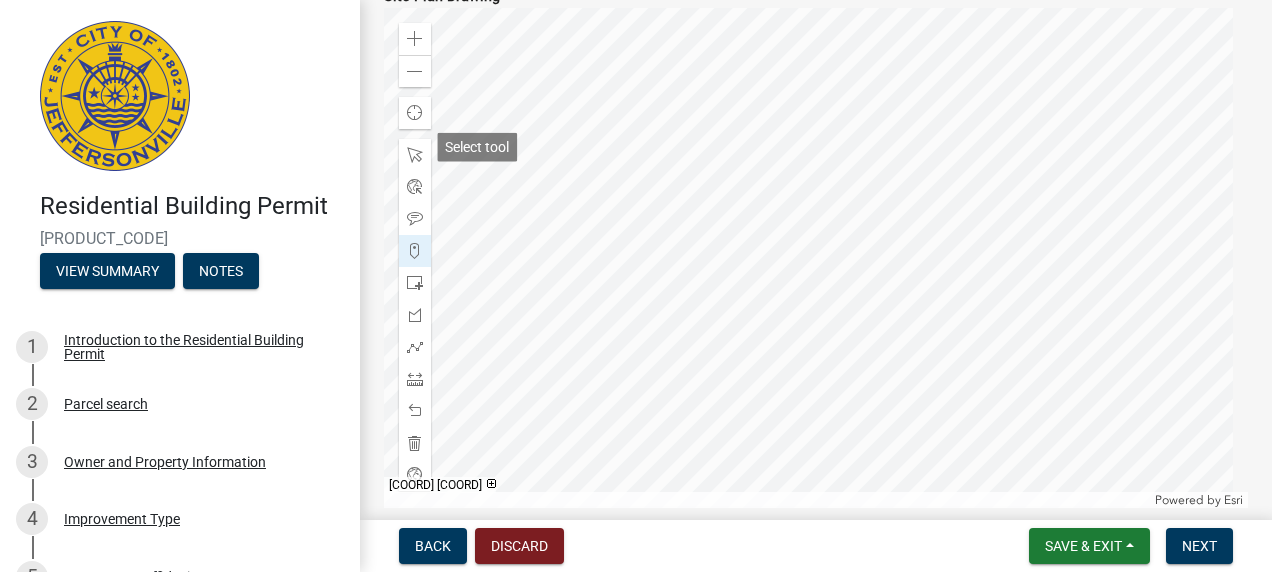 click 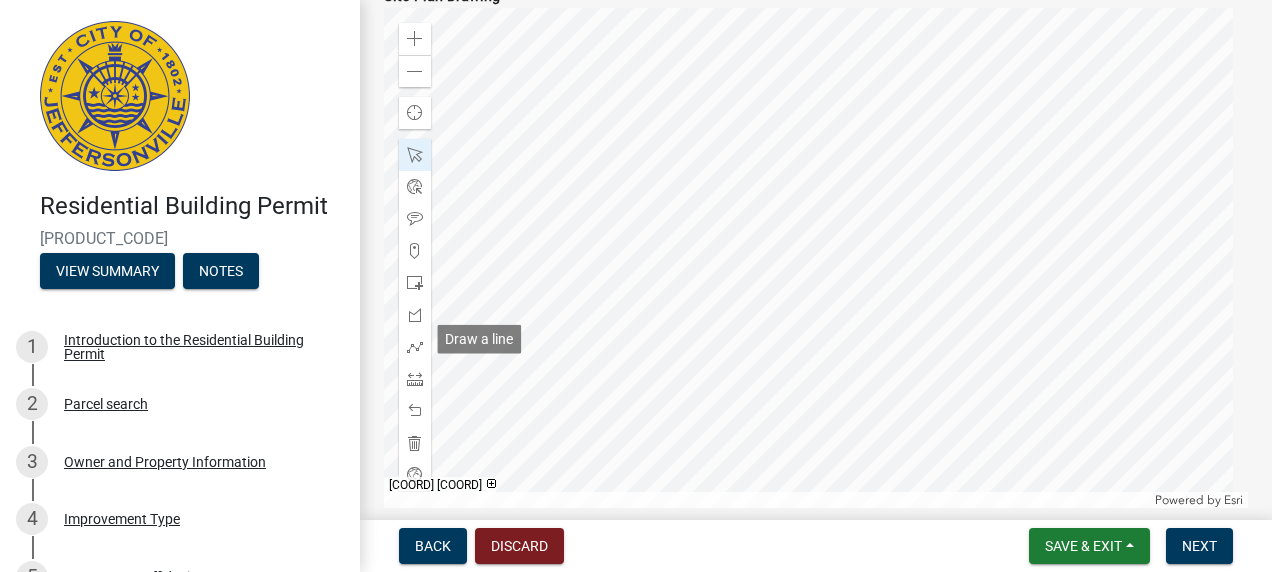 click 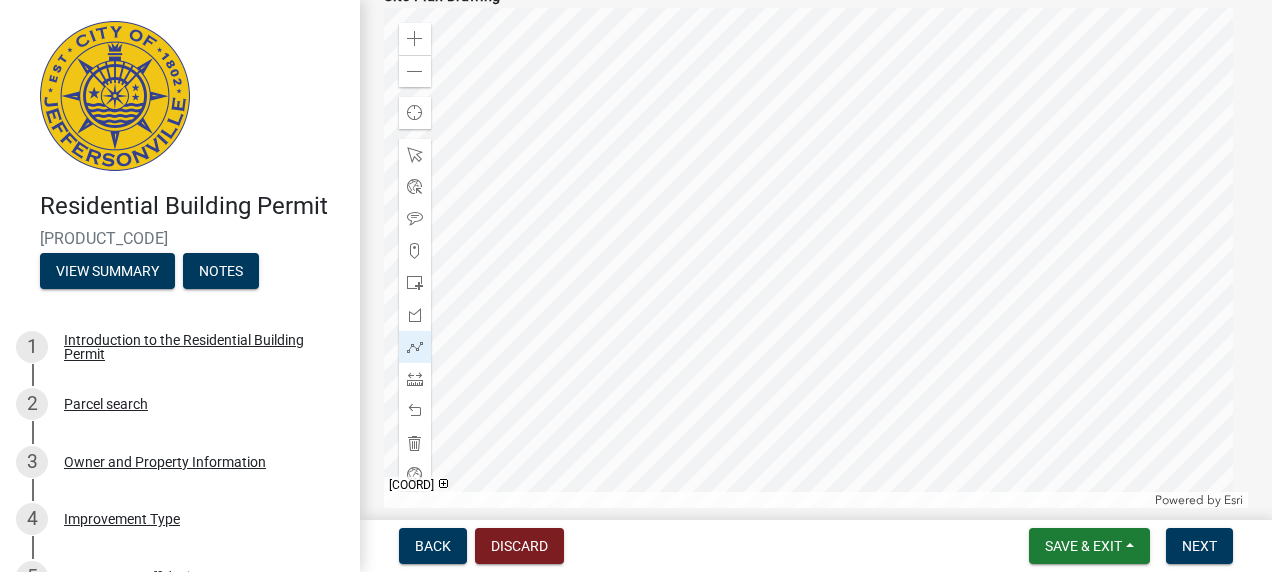 click 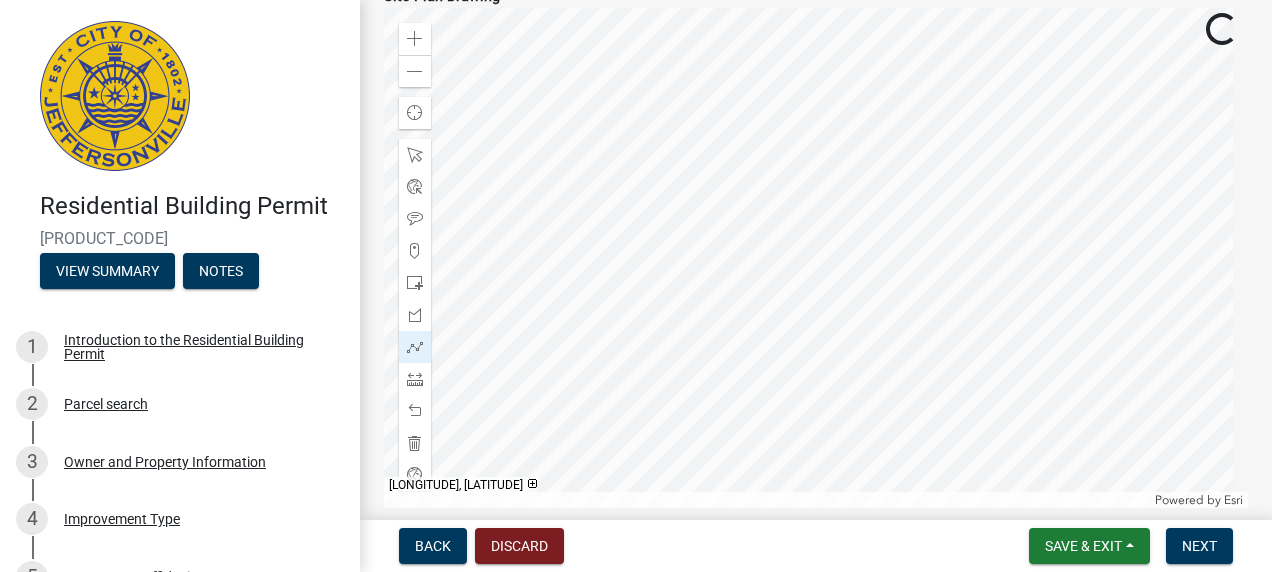 click 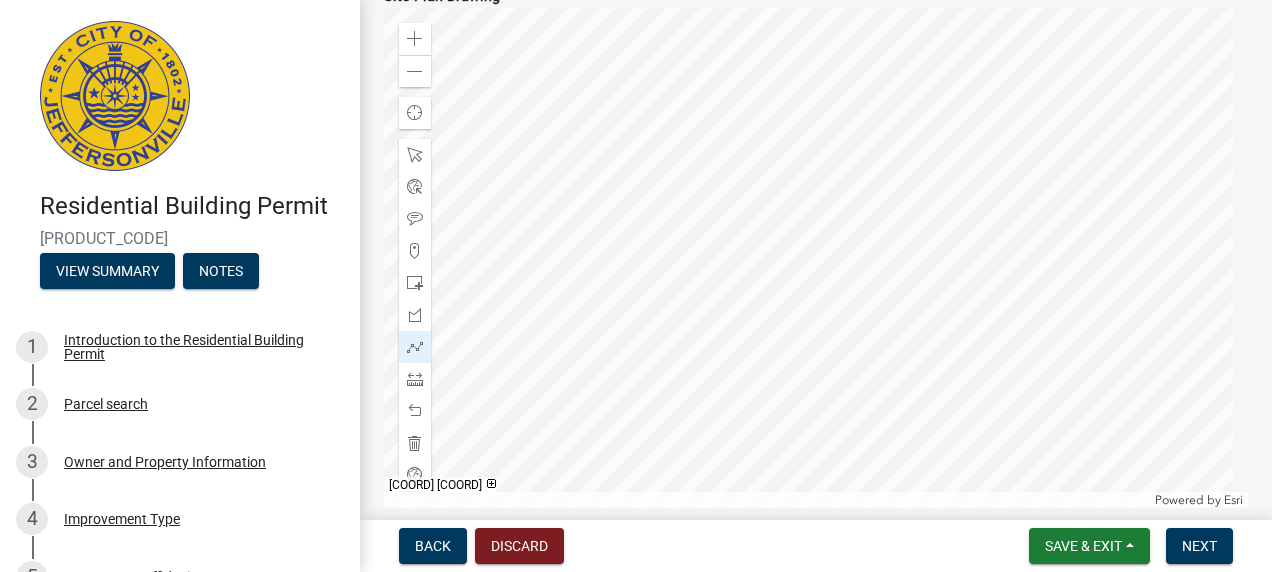 click 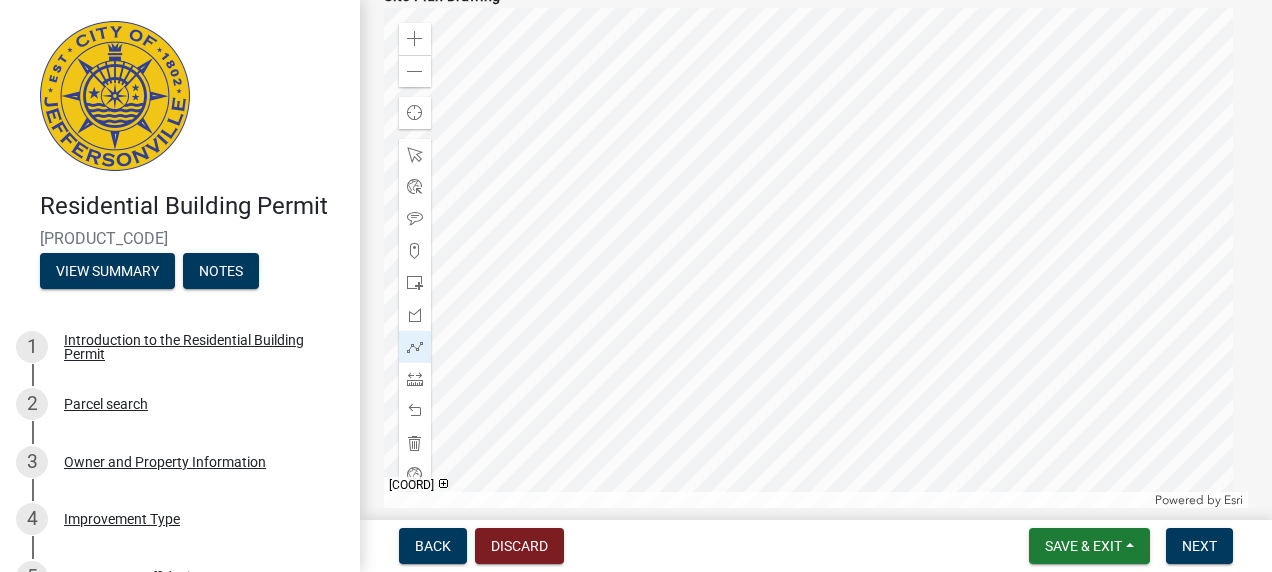 click 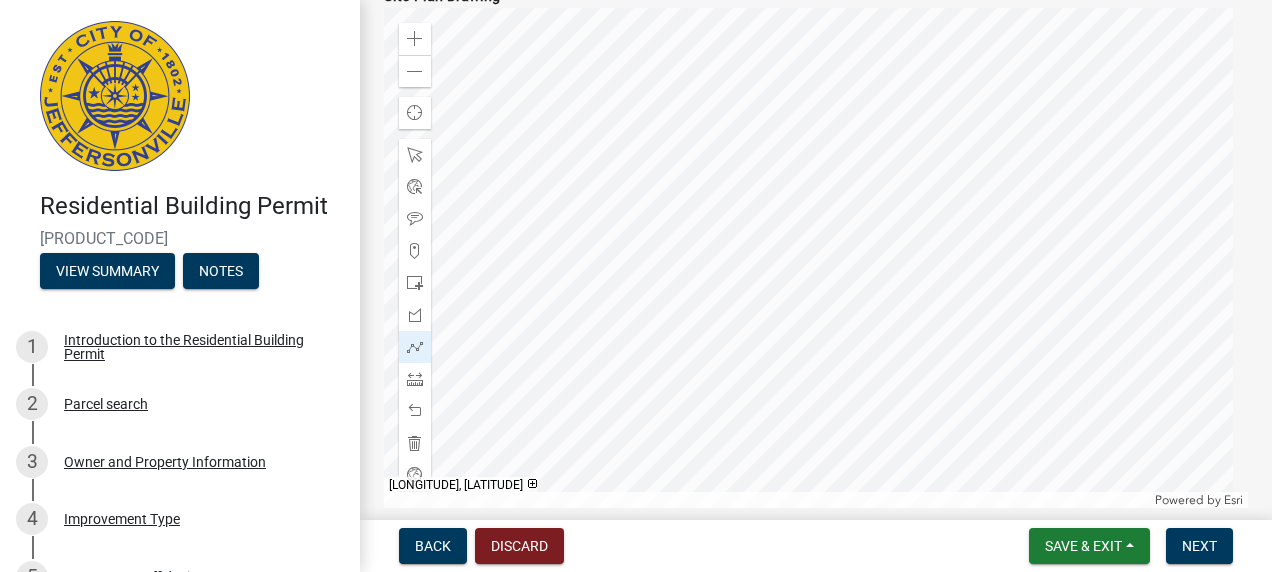 click 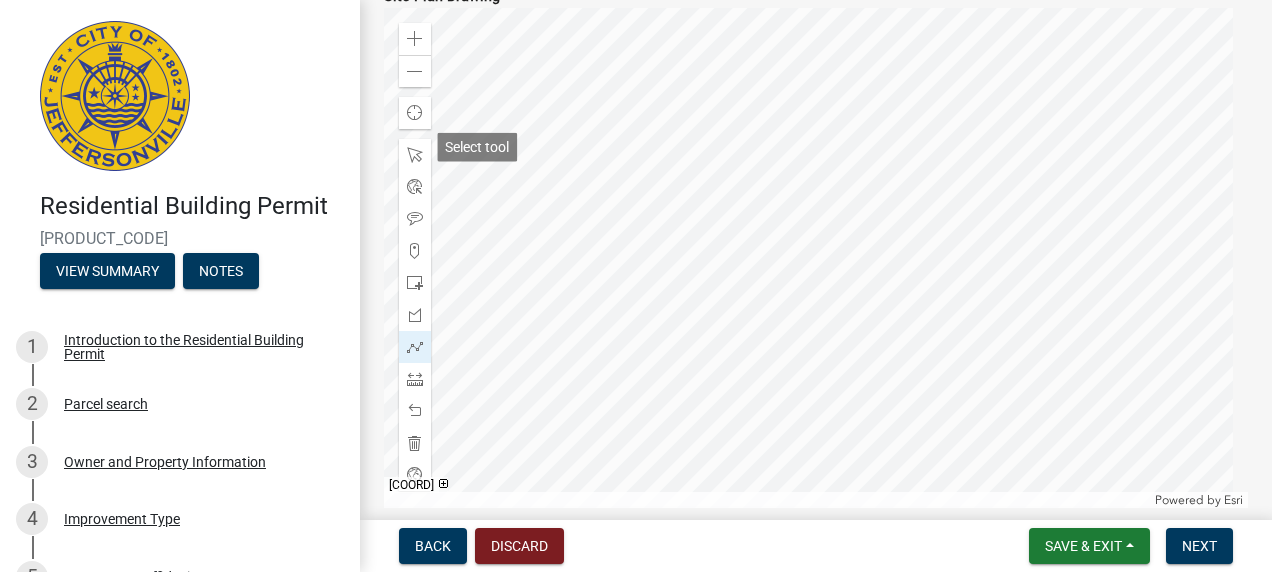 drag, startPoint x: 412, startPoint y: 144, endPoint x: 422, endPoint y: 135, distance: 13.453624 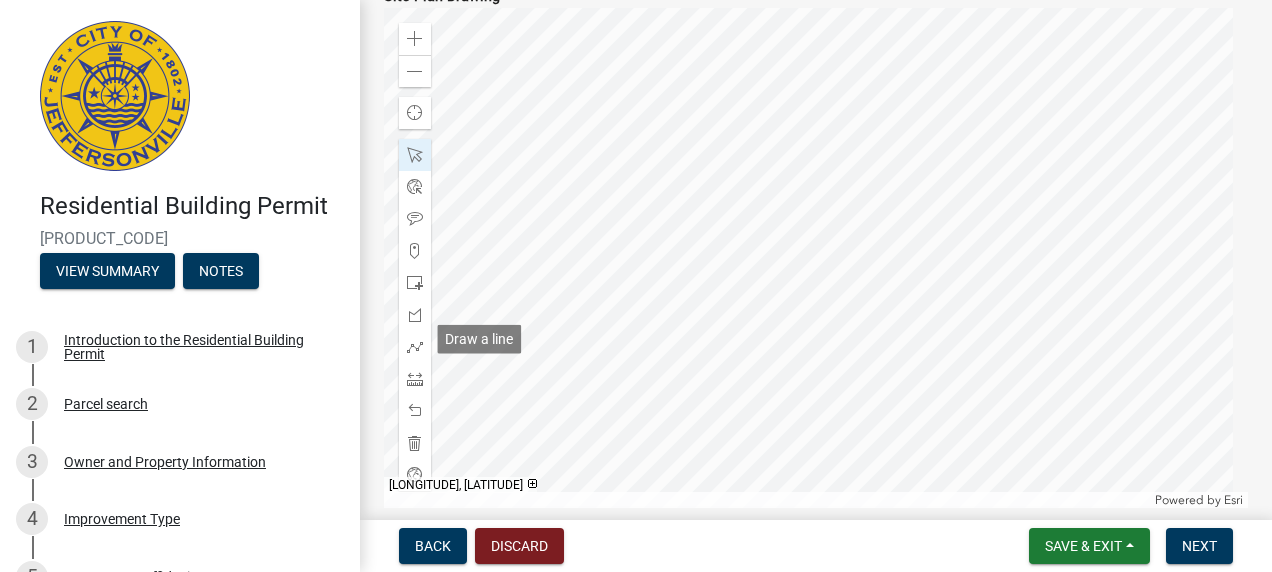 click 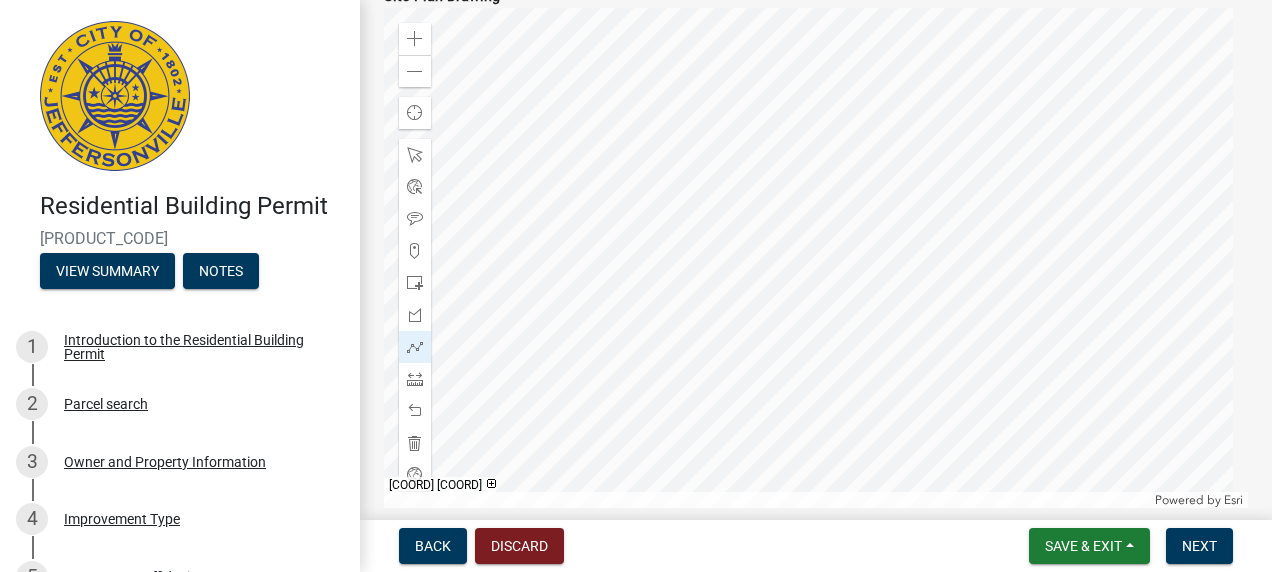click 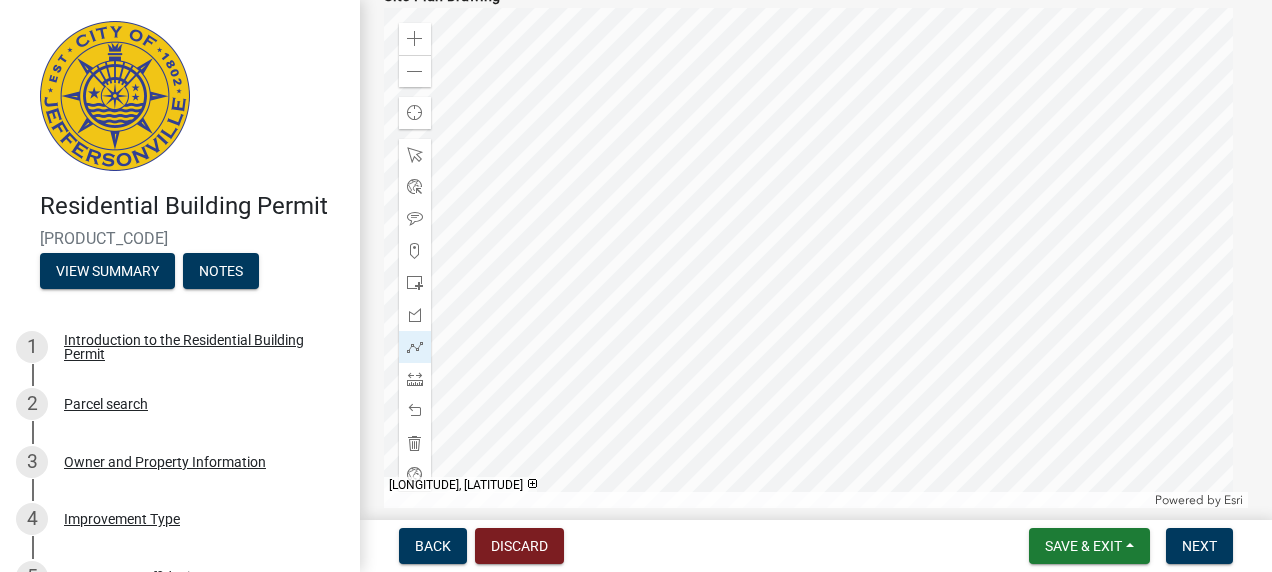 click 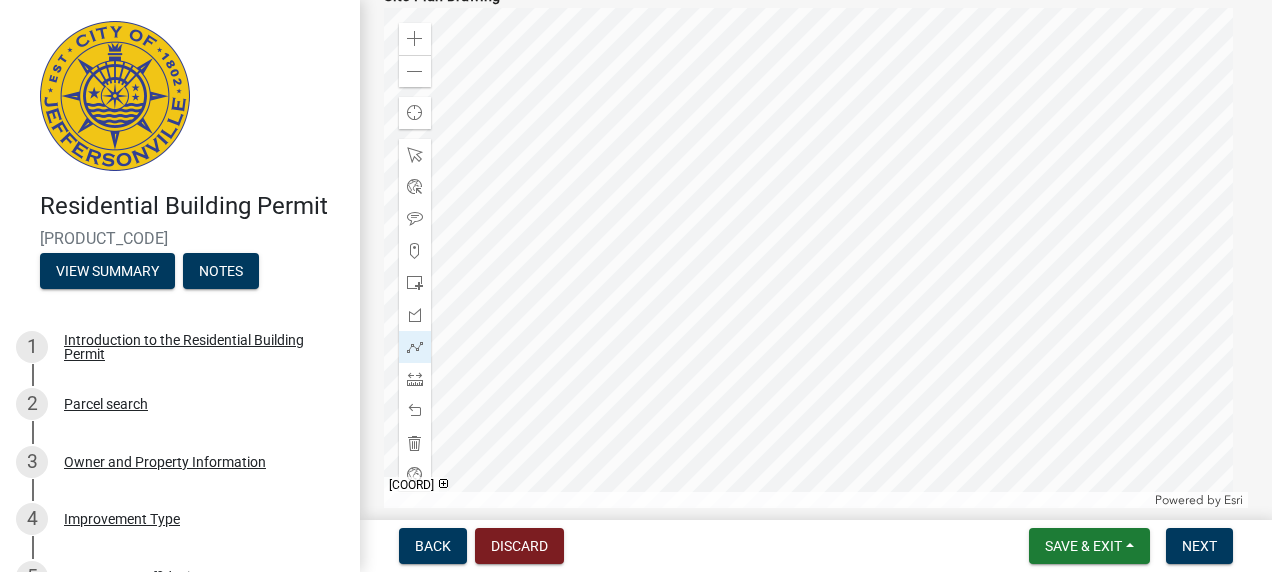 click 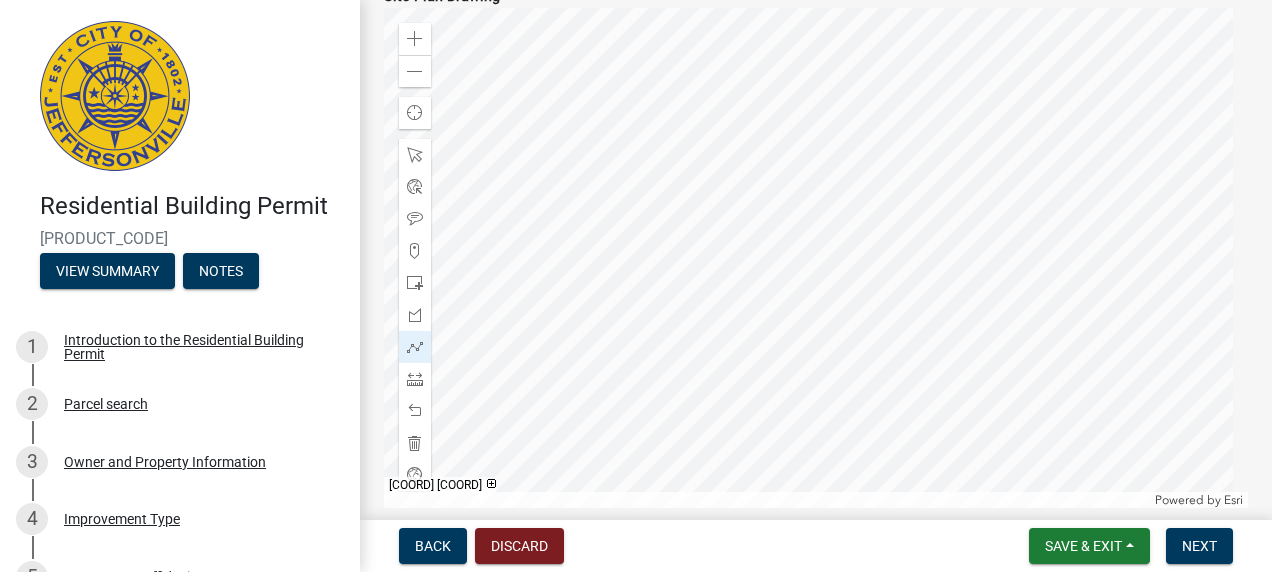 click 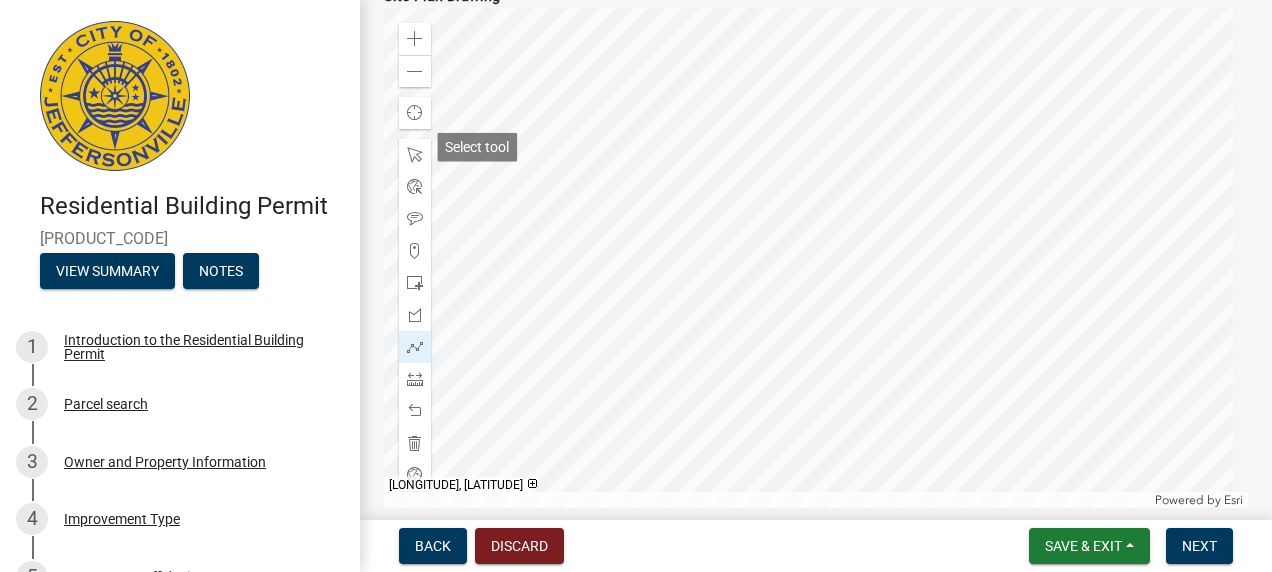 click 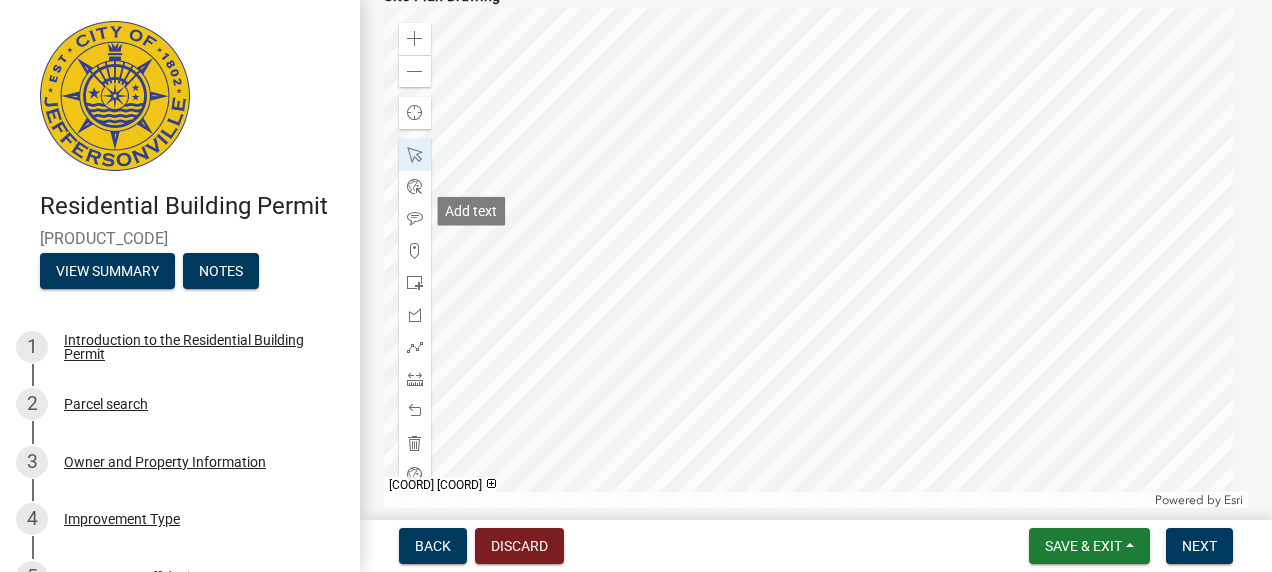 click 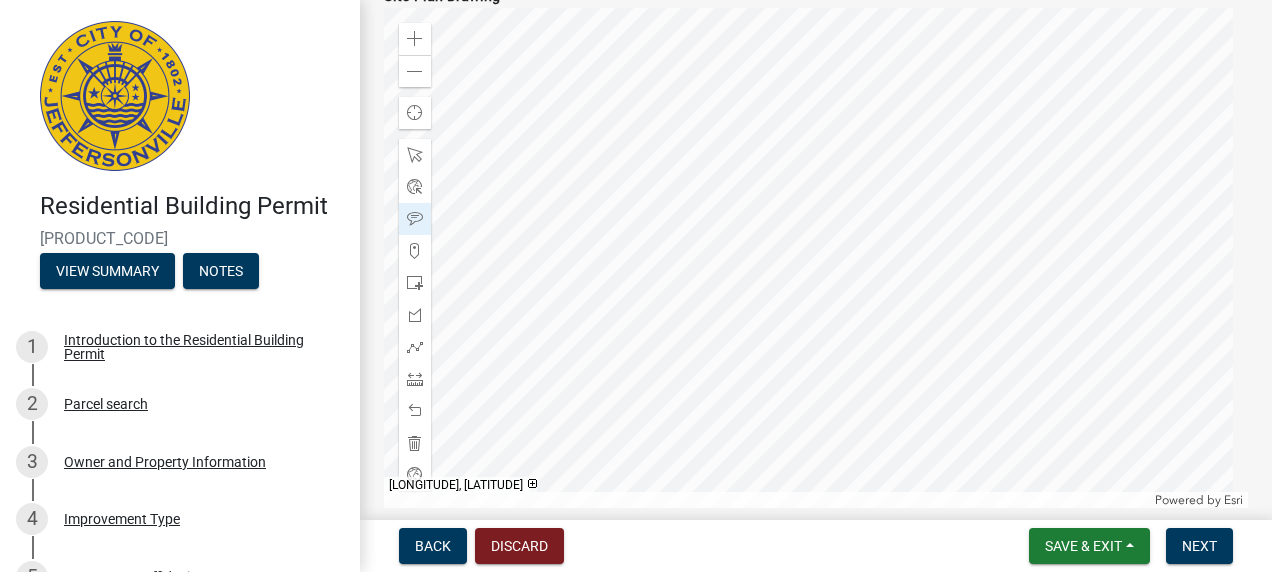 click 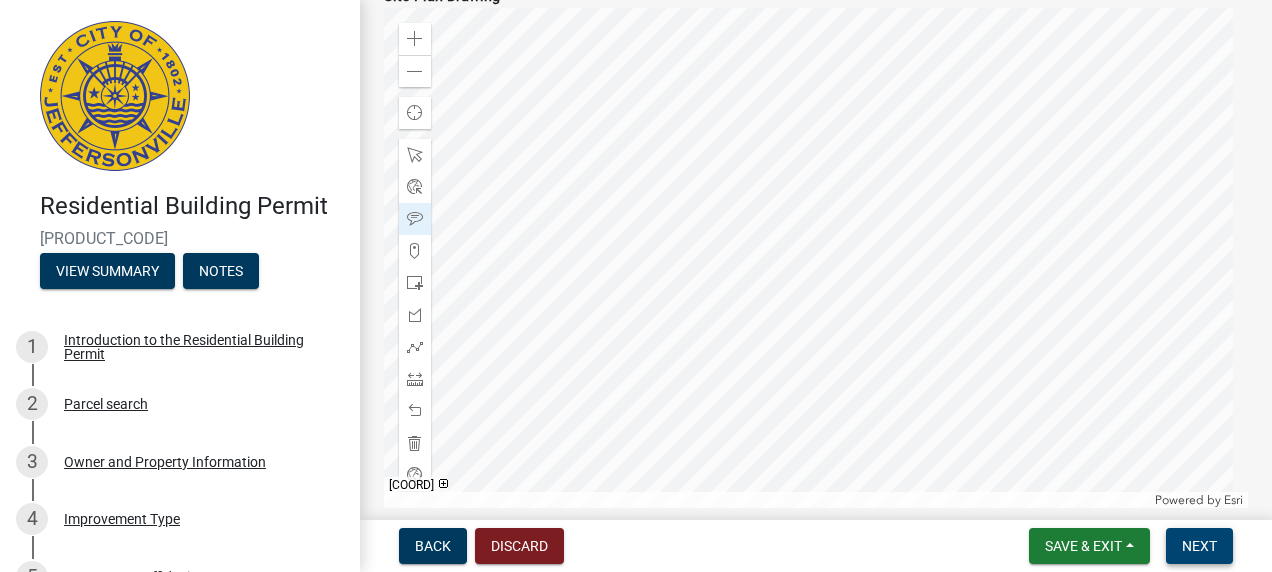 click on "Next" at bounding box center [1199, 546] 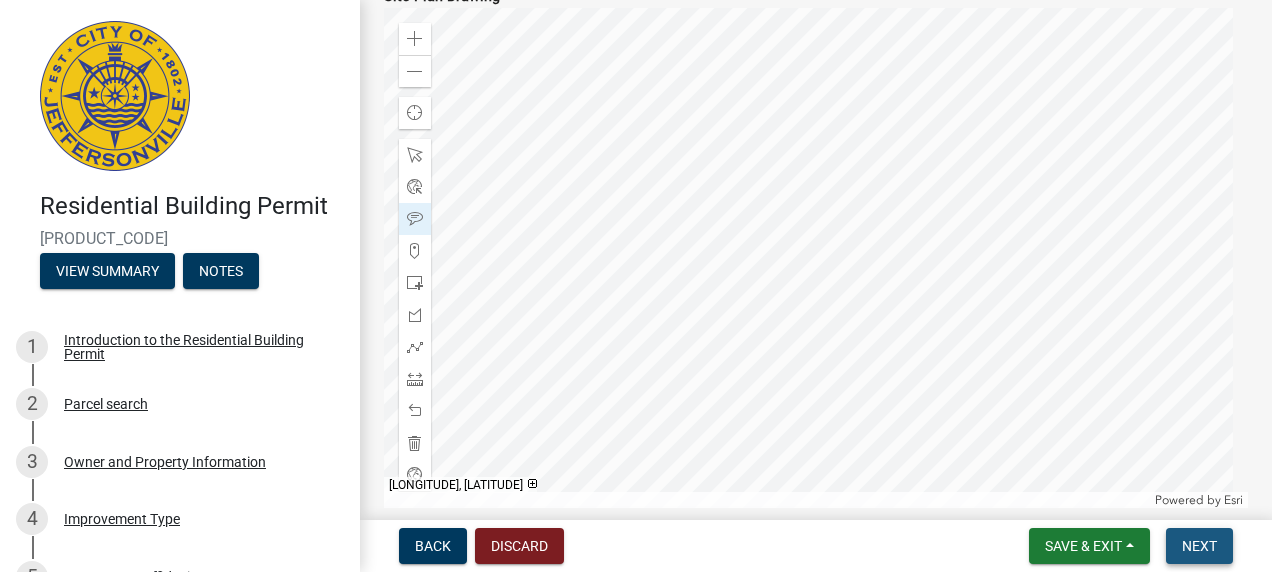 click on "Next" at bounding box center (1199, 546) 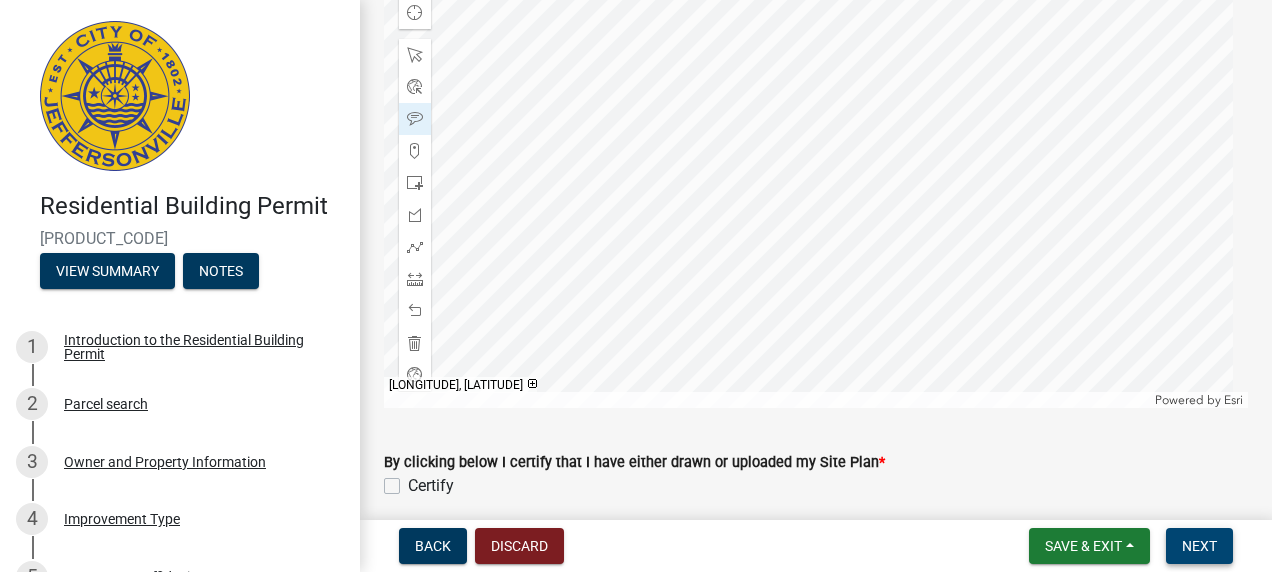 scroll, scrollTop: 1598, scrollLeft: 0, axis: vertical 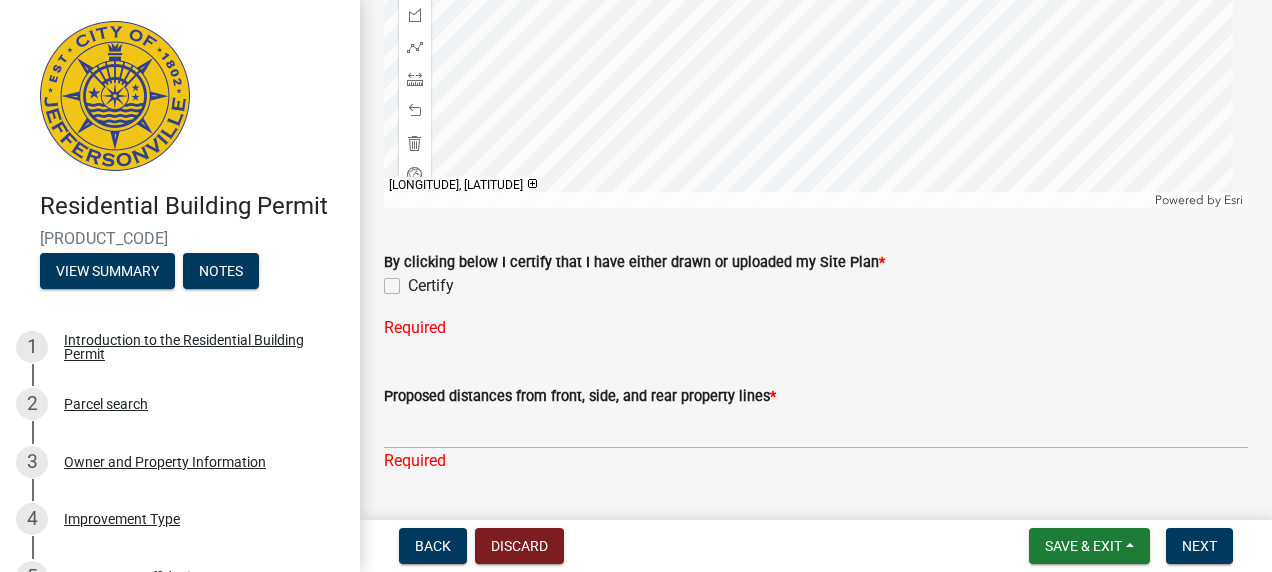 click on "Certify" 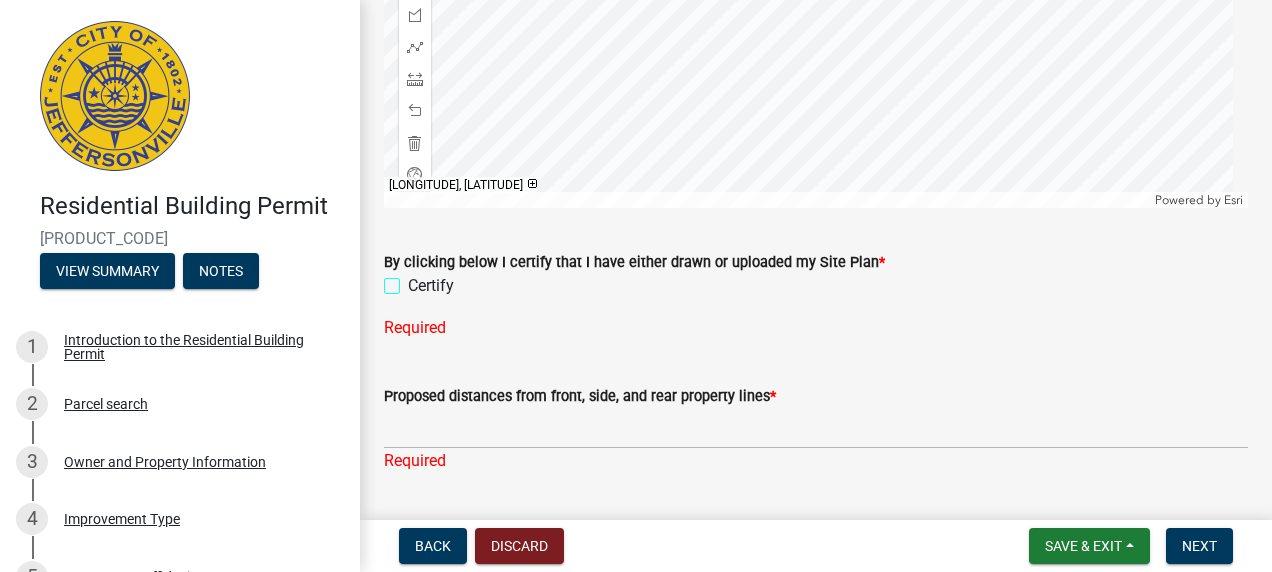 click on "Certify" at bounding box center (414, 280) 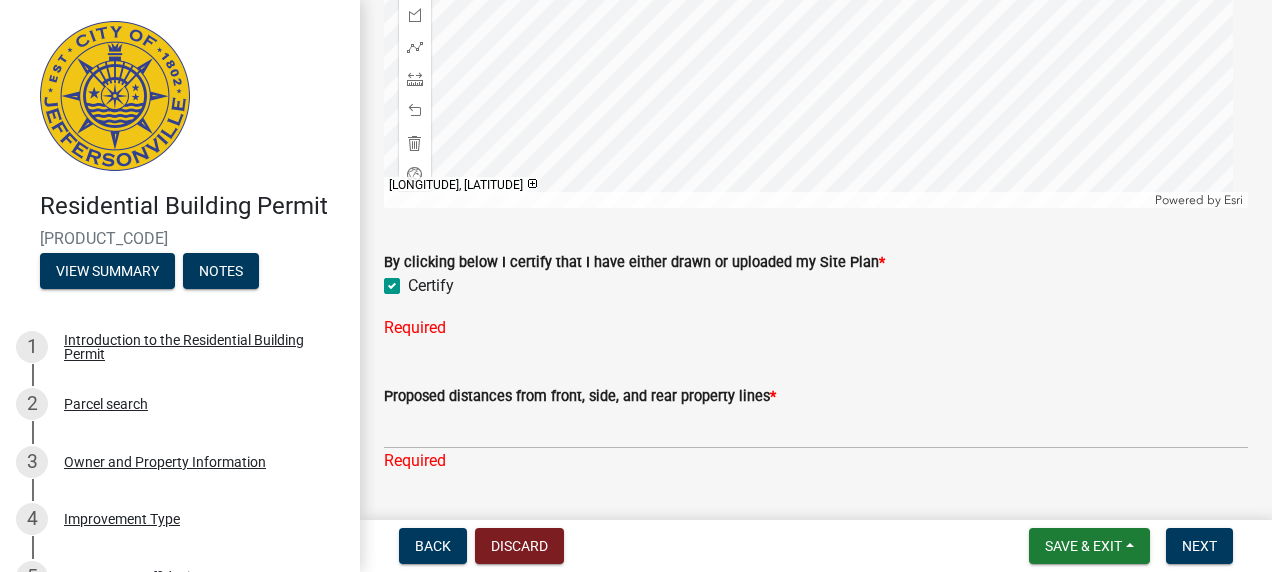 checkbox on "true" 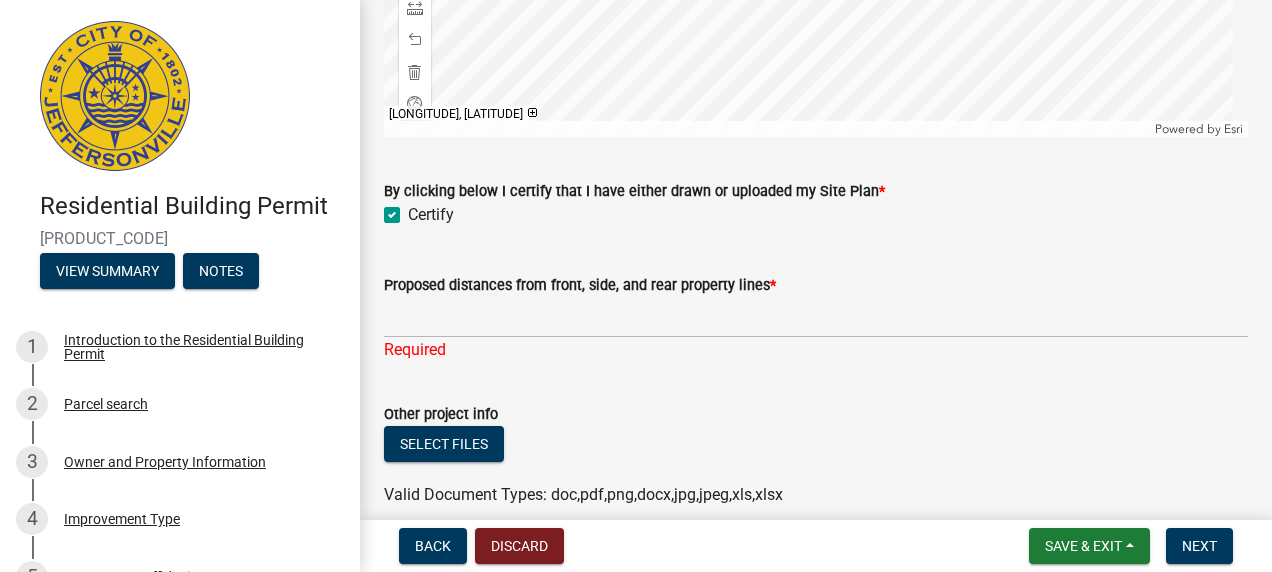 scroll, scrollTop: 1698, scrollLeft: 0, axis: vertical 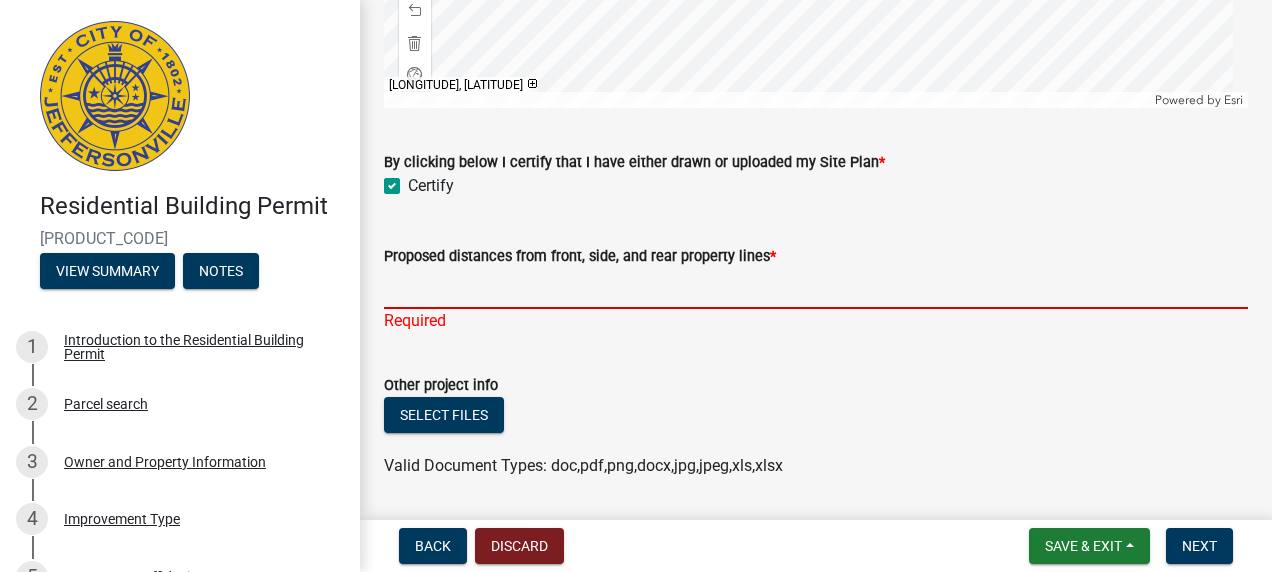 click on "Proposed distances from front, side, and rear property lines  *" at bounding box center [816, 288] 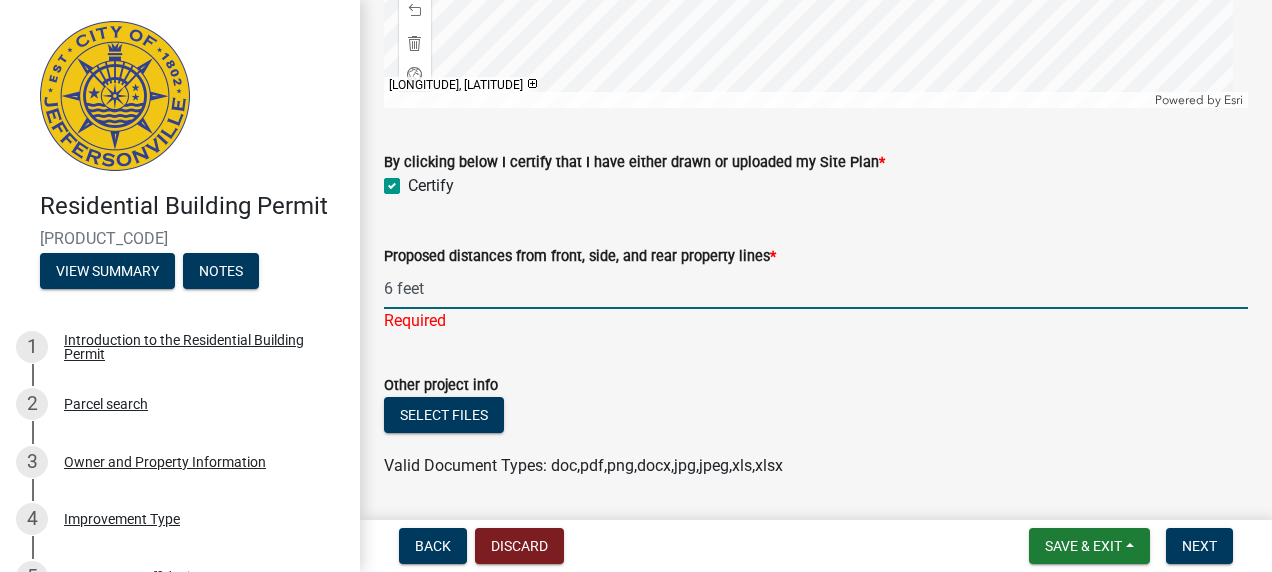type on "6 feet" 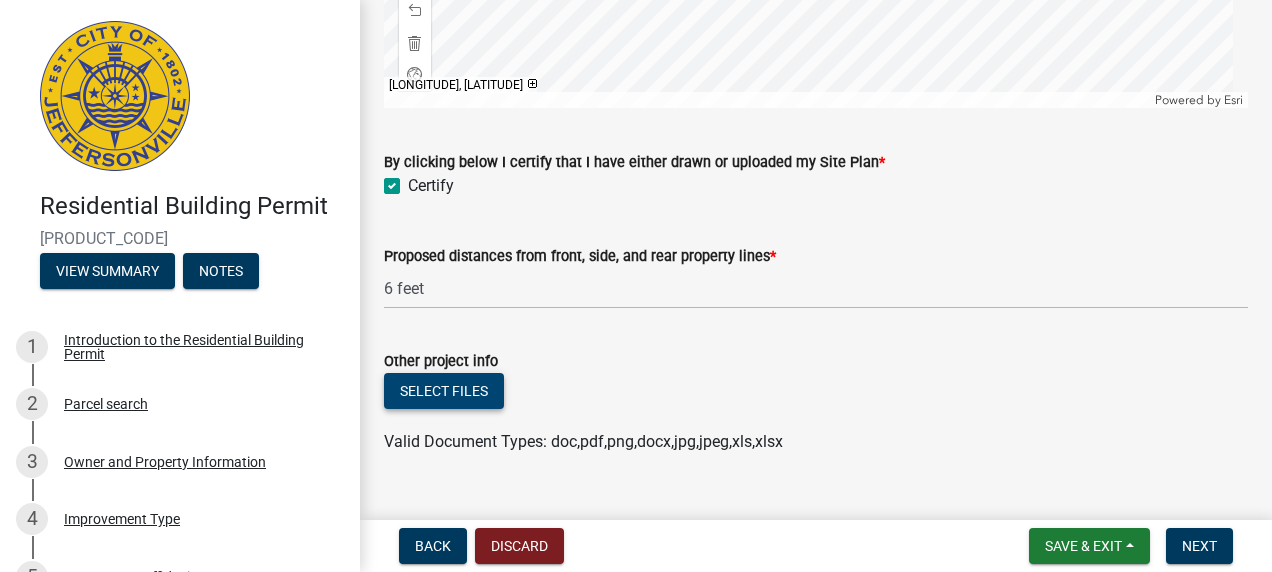 click on "Select files" 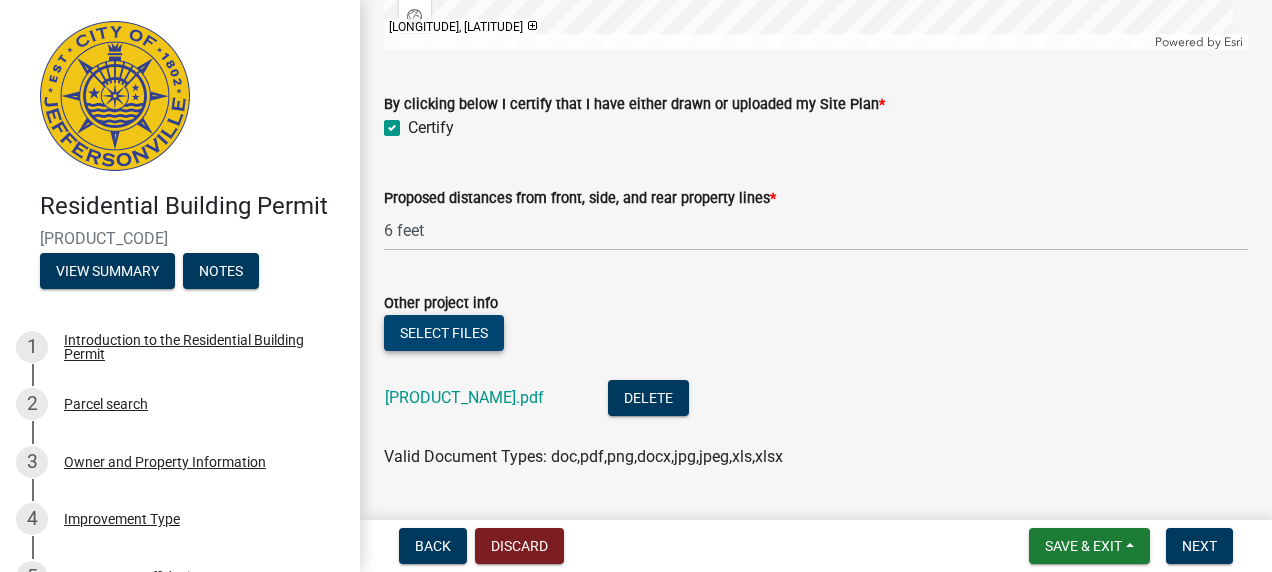 scroll, scrollTop: 1802, scrollLeft: 0, axis: vertical 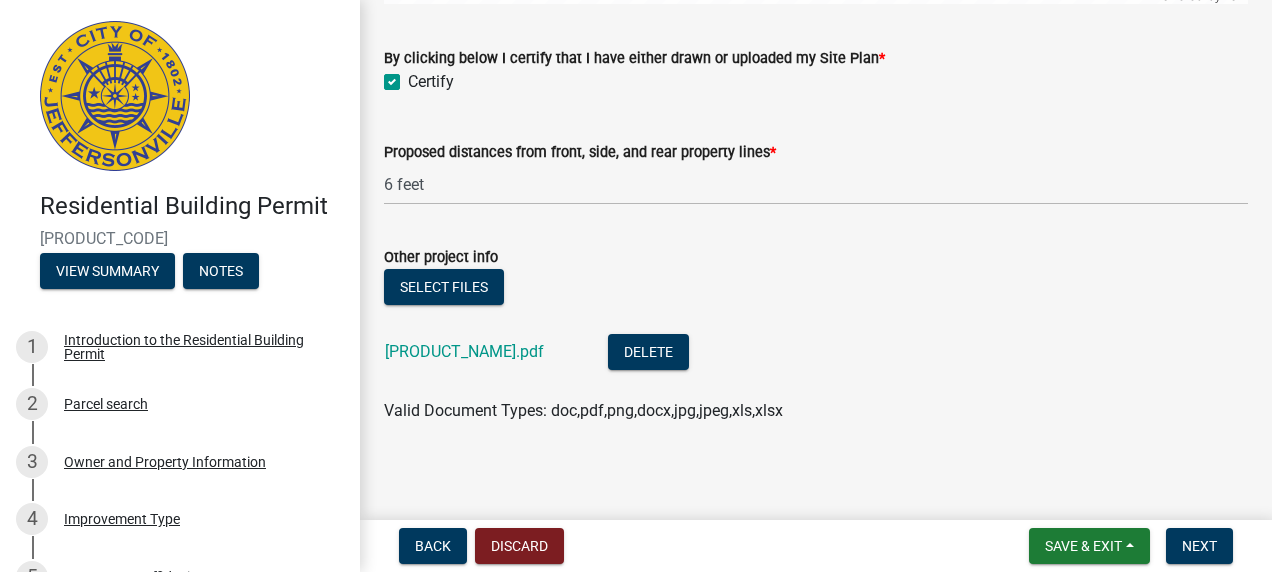 click on "[PRODUCT_NAME].pdf" 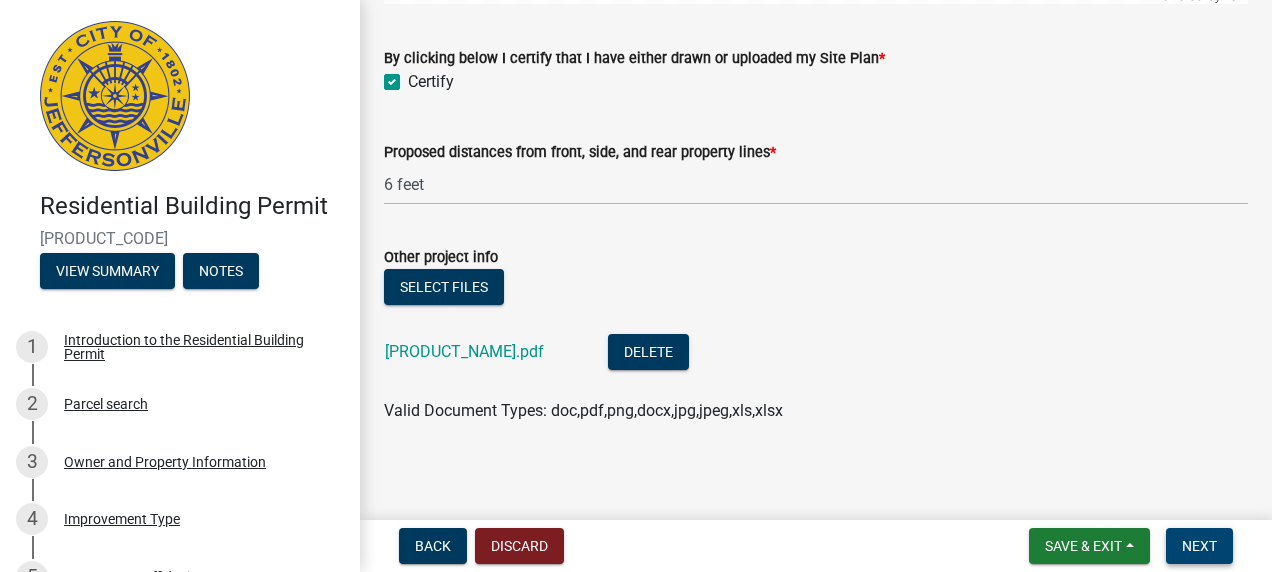 click on "Next" at bounding box center [1199, 546] 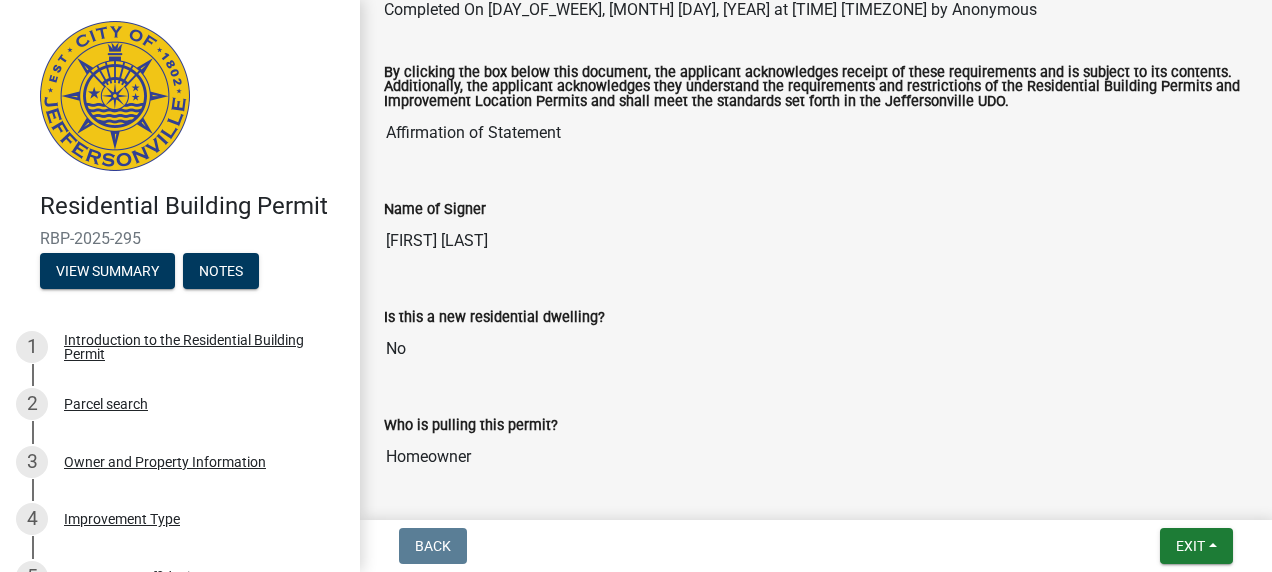 scroll, scrollTop: 0, scrollLeft: 0, axis: both 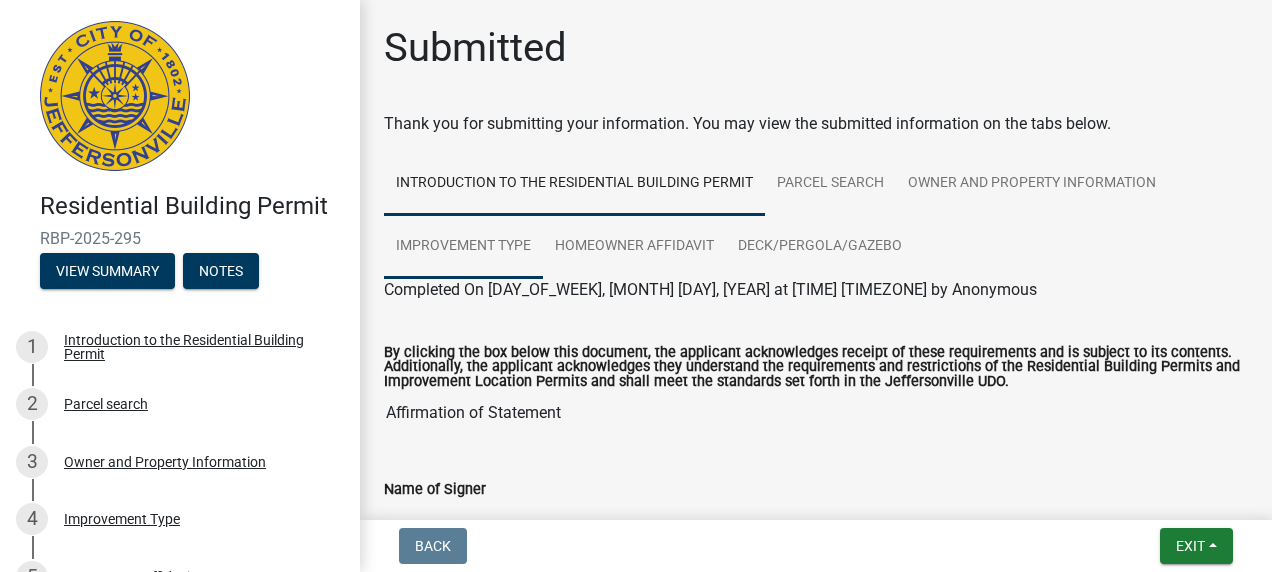 click on "Improvement Type" at bounding box center [463, 247] 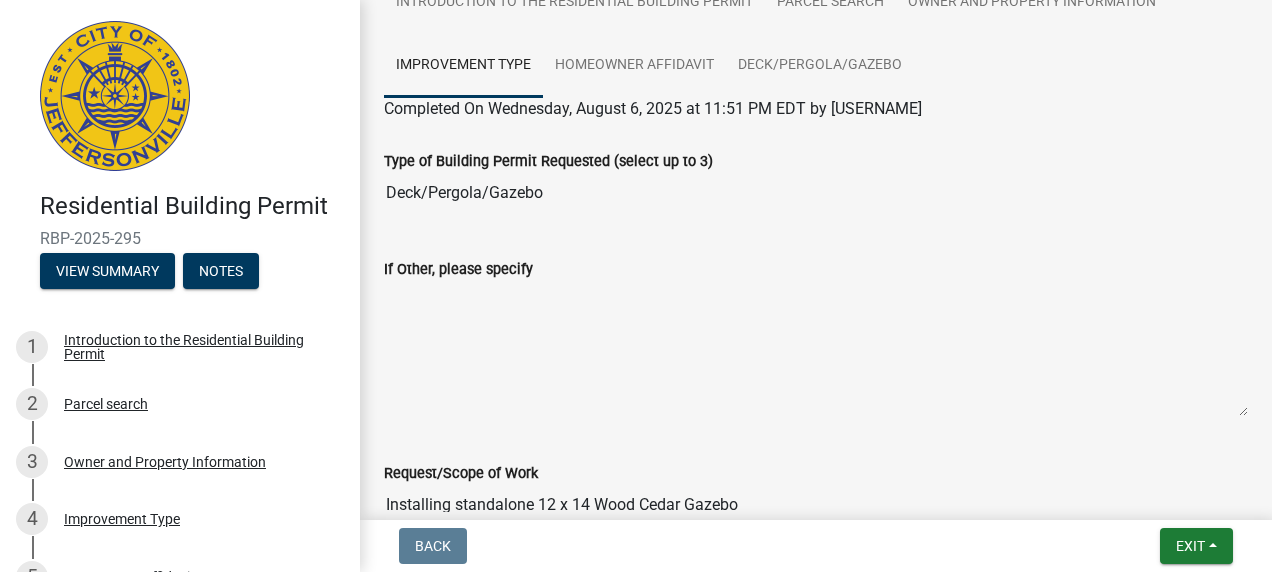scroll, scrollTop: 0, scrollLeft: 0, axis: both 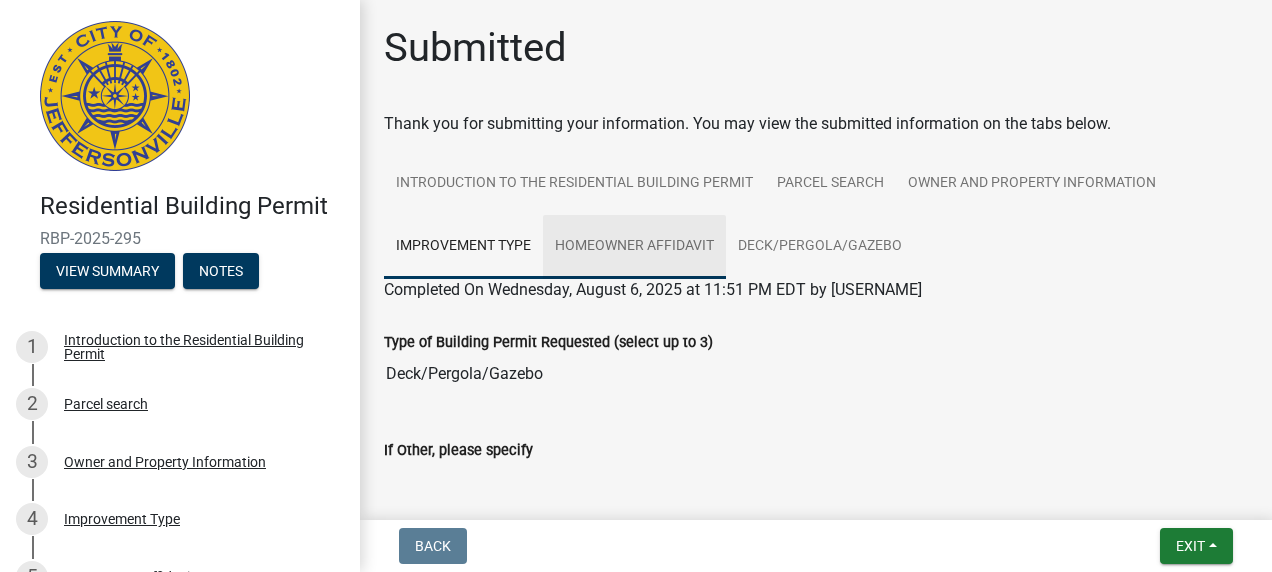 click on "Homeowner Affidavit" at bounding box center [634, 247] 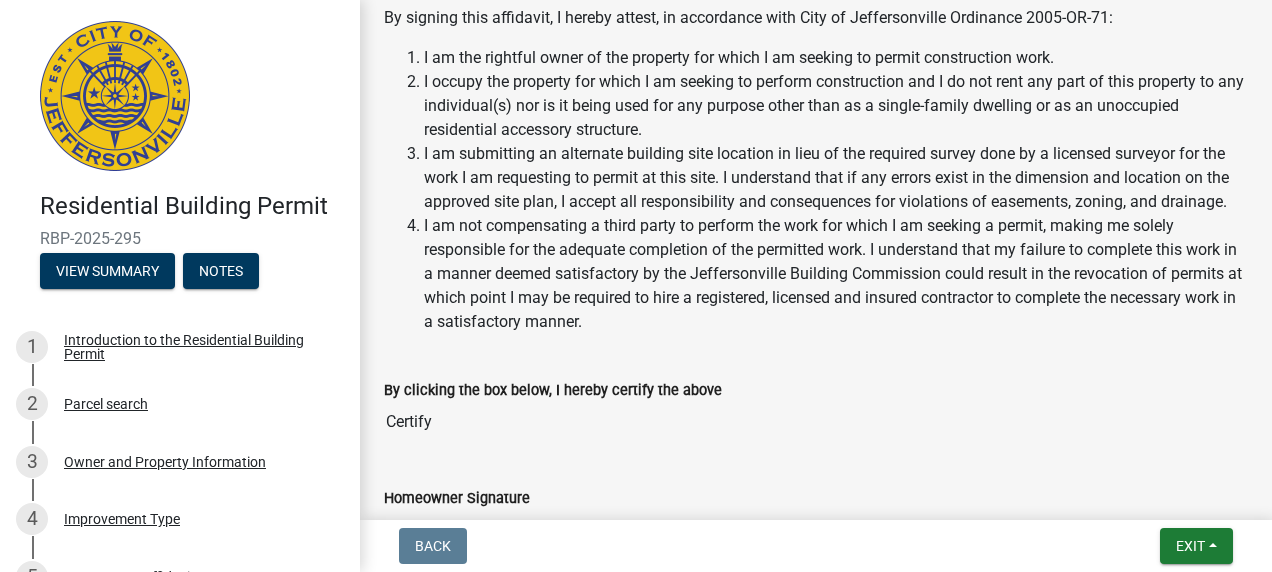 scroll, scrollTop: 1086, scrollLeft: 0, axis: vertical 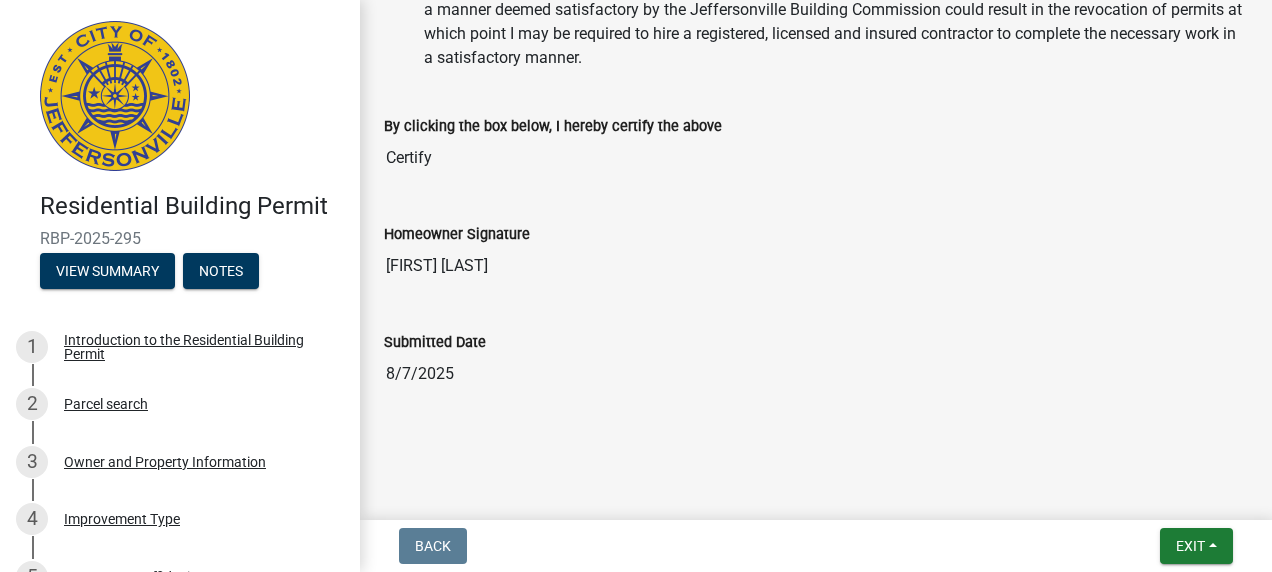 click on "8/7/2025" at bounding box center [816, 374] 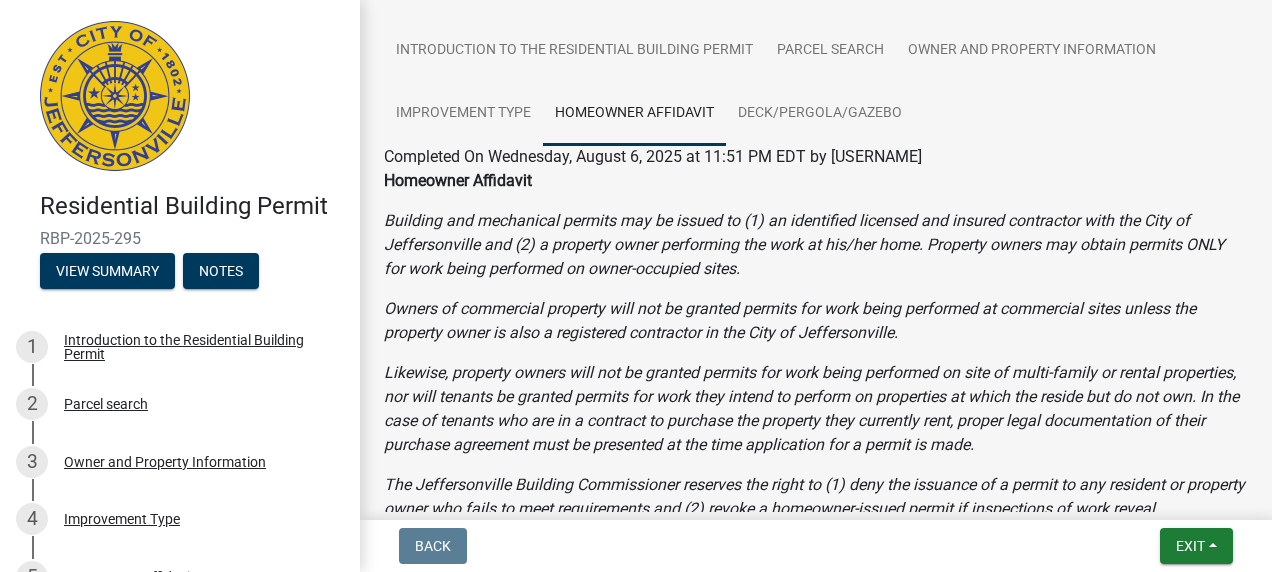 scroll, scrollTop: 0, scrollLeft: 0, axis: both 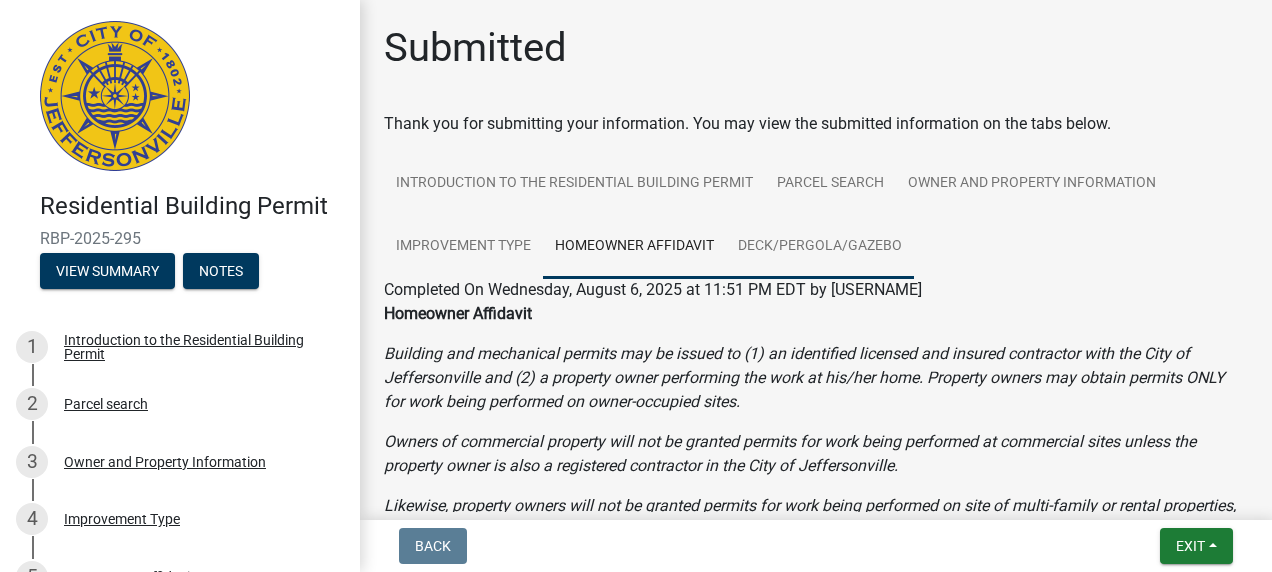click on "Deck/Pergola/Gazebo" at bounding box center (820, 247) 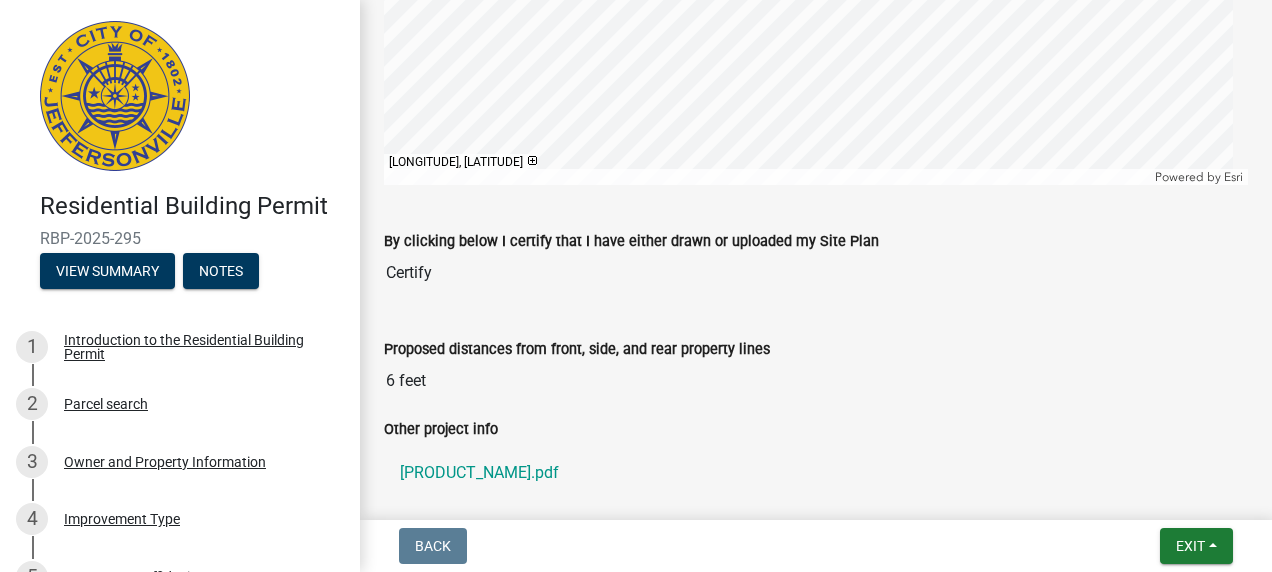 scroll, scrollTop: 1739, scrollLeft: 0, axis: vertical 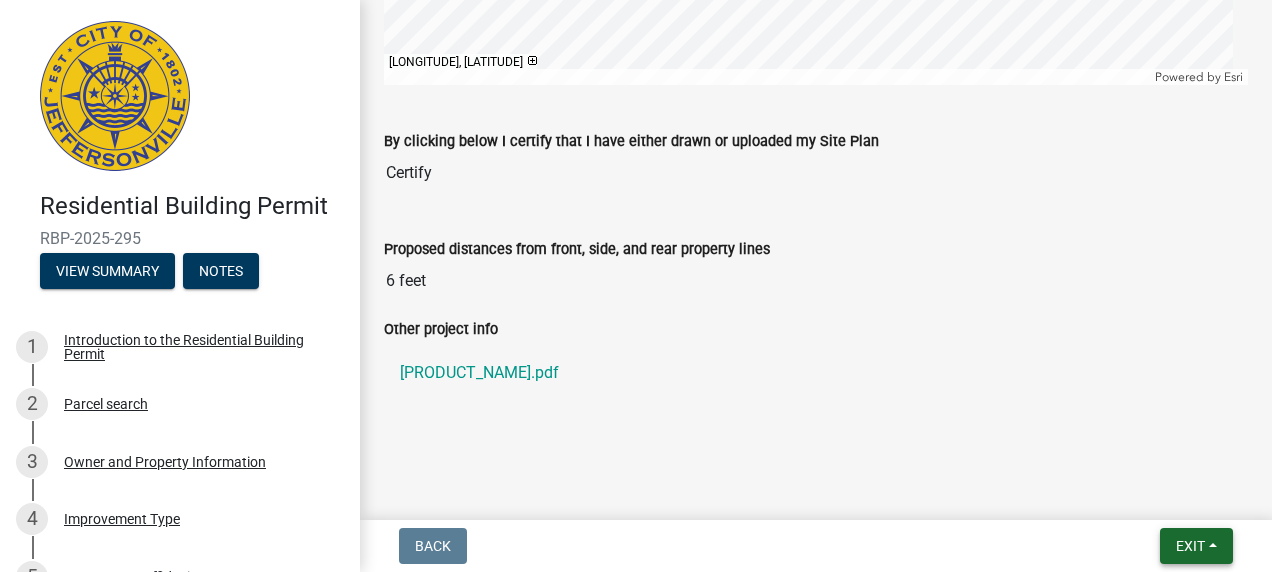 click on "Exit" at bounding box center [1196, 546] 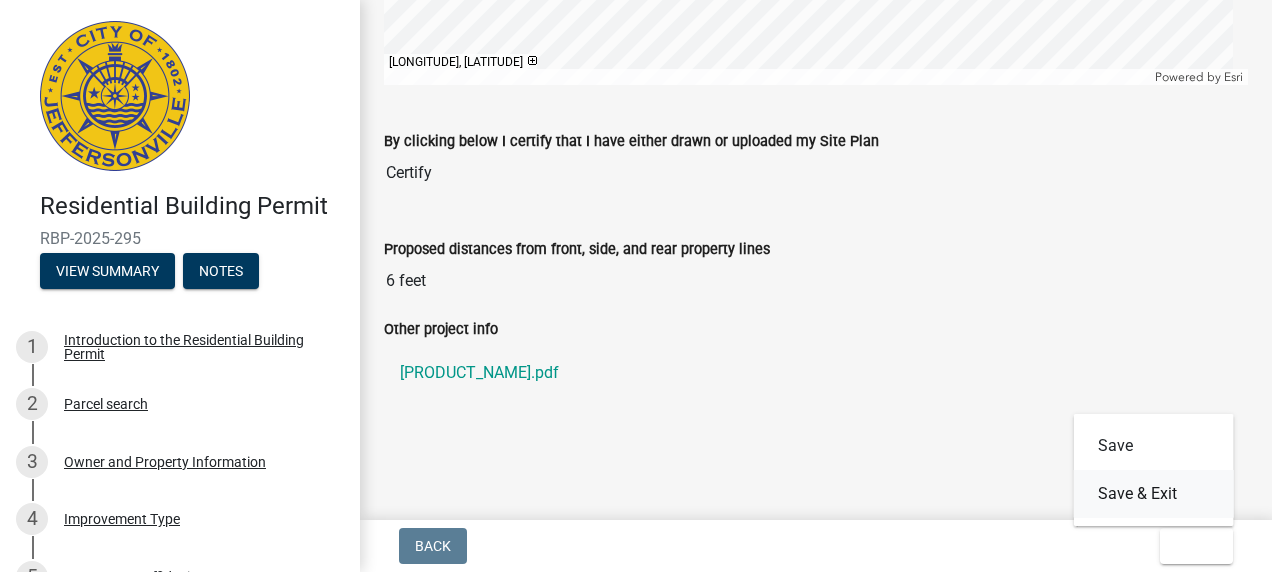 click on "Save & Exit" at bounding box center [1154, 494] 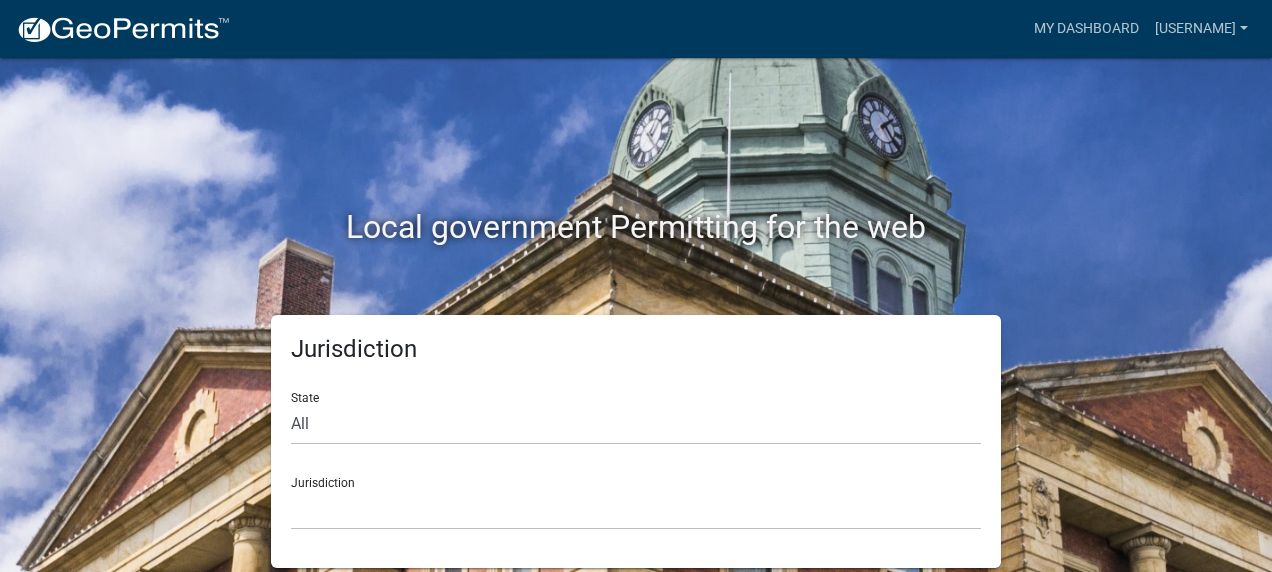 click on "Local government Permitting for the web" 